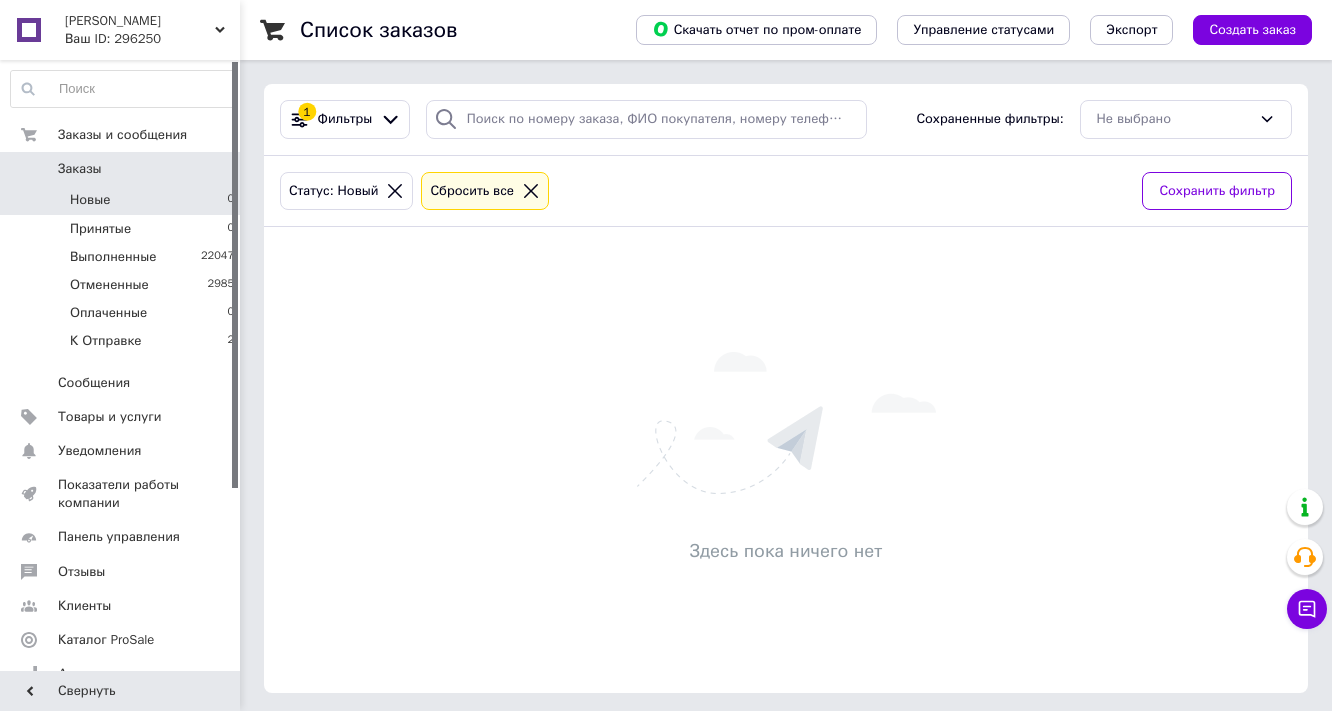 scroll, scrollTop: 0, scrollLeft: 0, axis: both 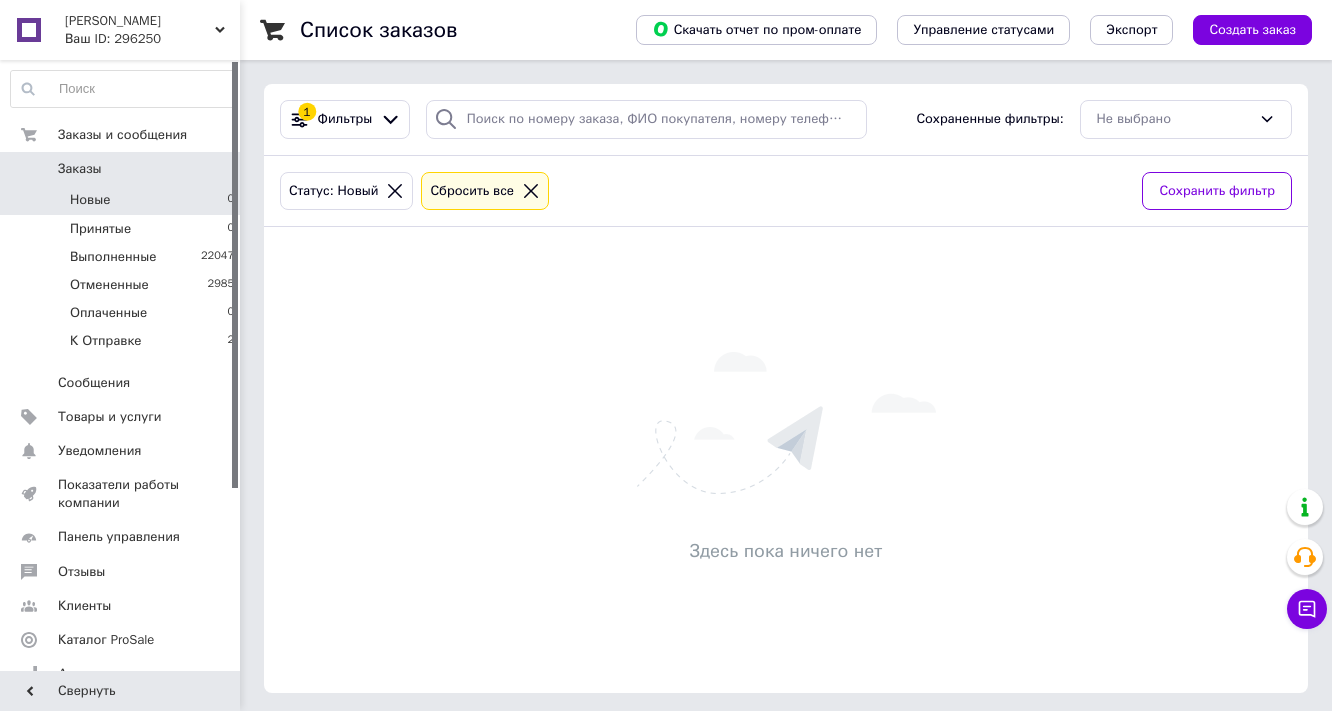 click 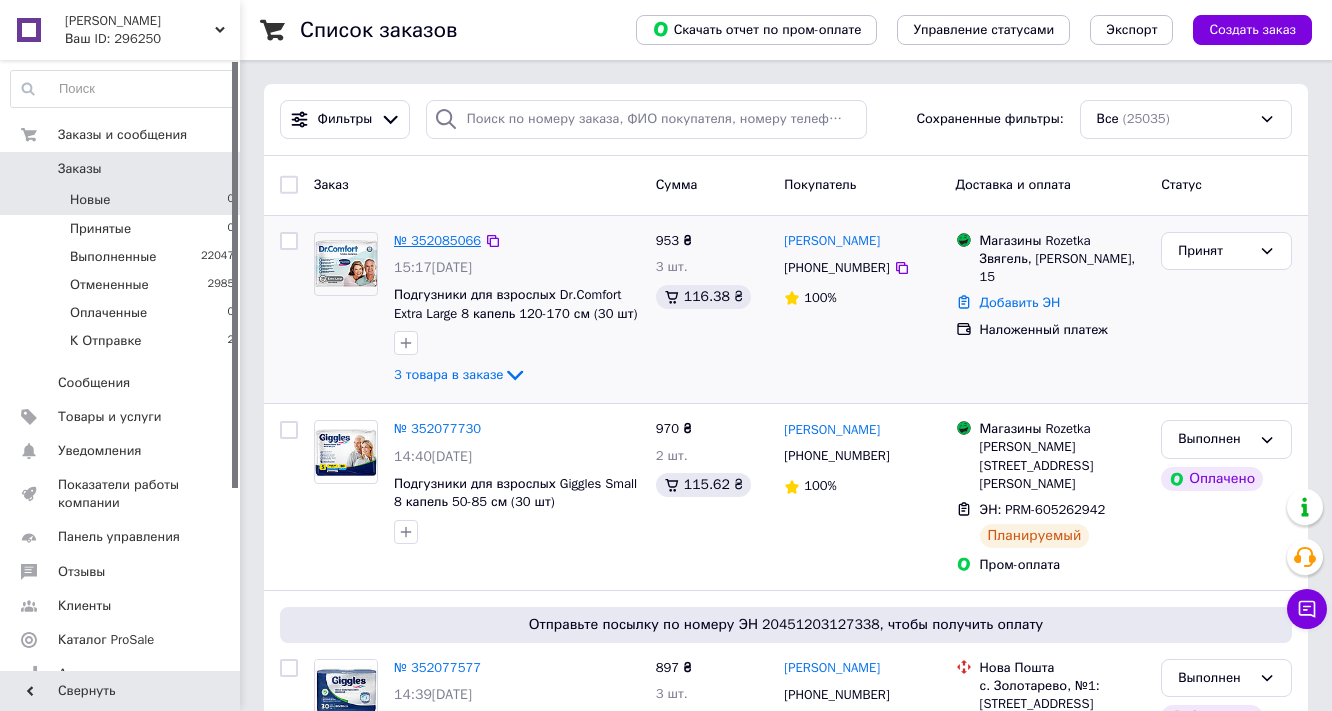 click on "№ 352085066" at bounding box center [437, 240] 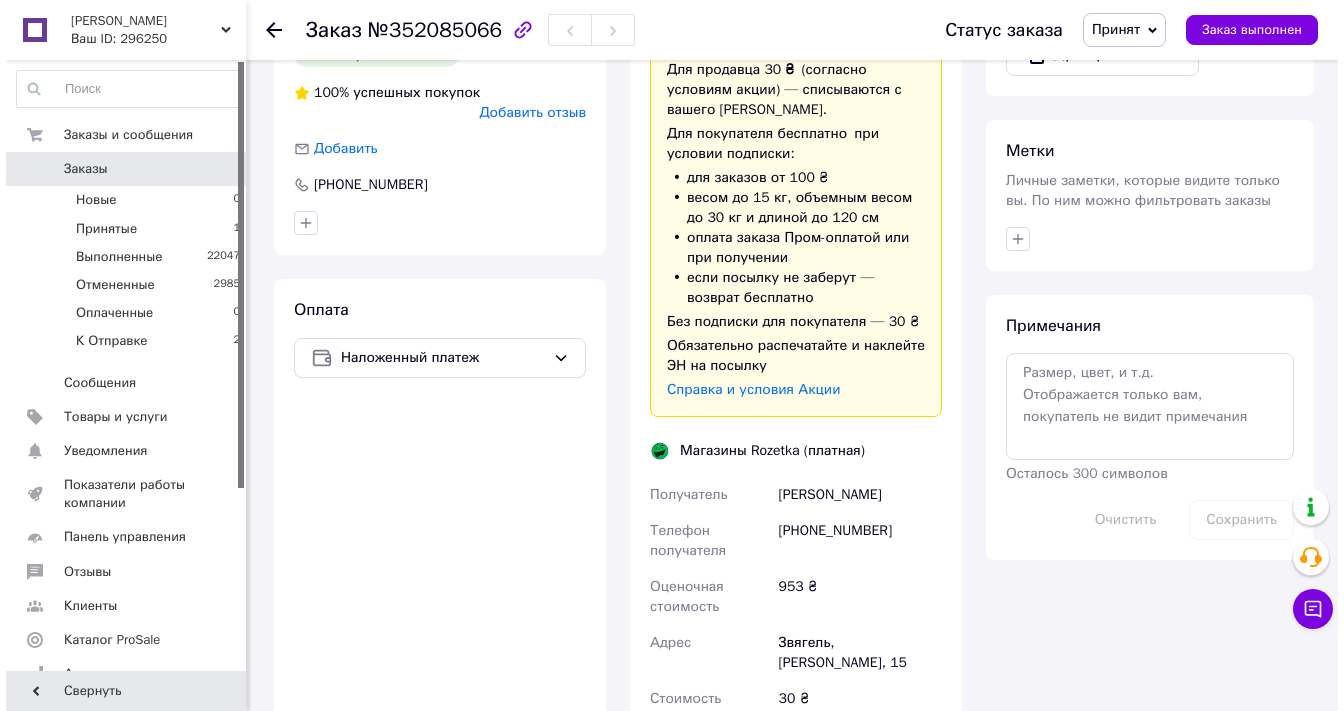 scroll, scrollTop: 880, scrollLeft: 0, axis: vertical 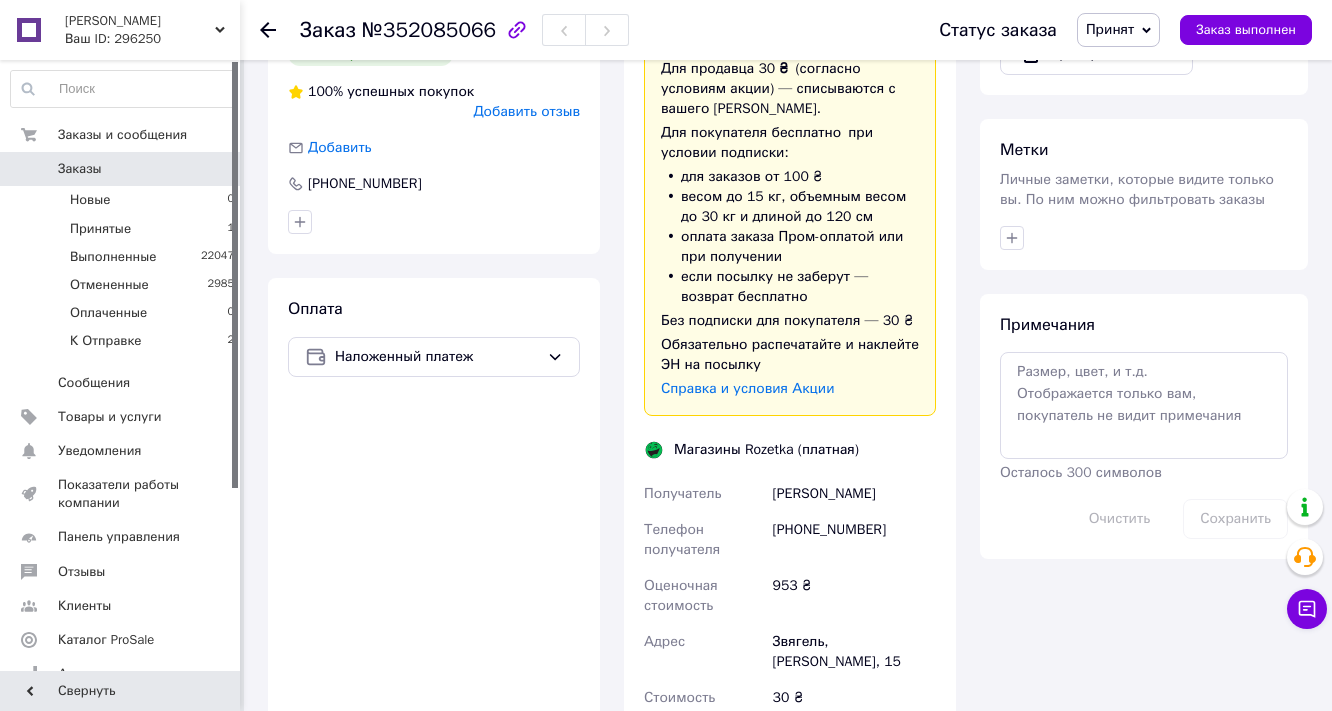 click on "Редактировать" at bounding box center [887, -14] 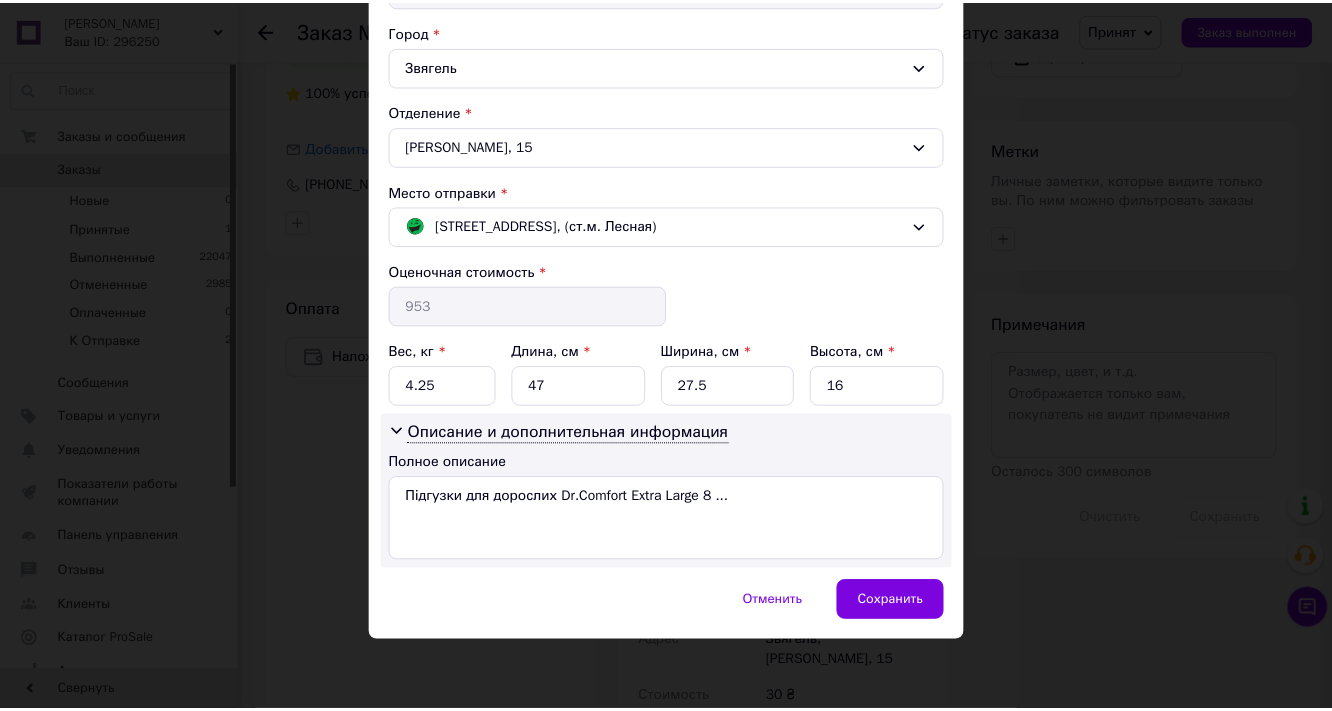 scroll, scrollTop: 655, scrollLeft: 0, axis: vertical 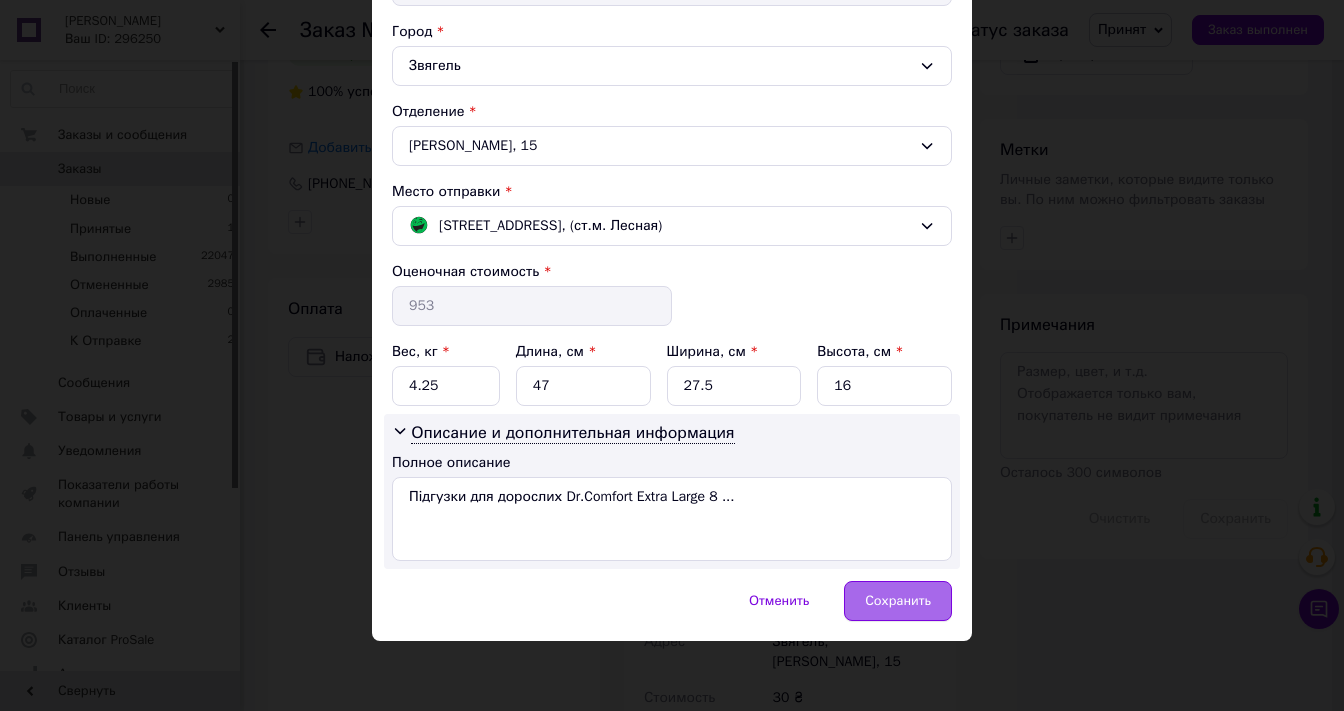 click on "Сохранить" at bounding box center (898, 601) 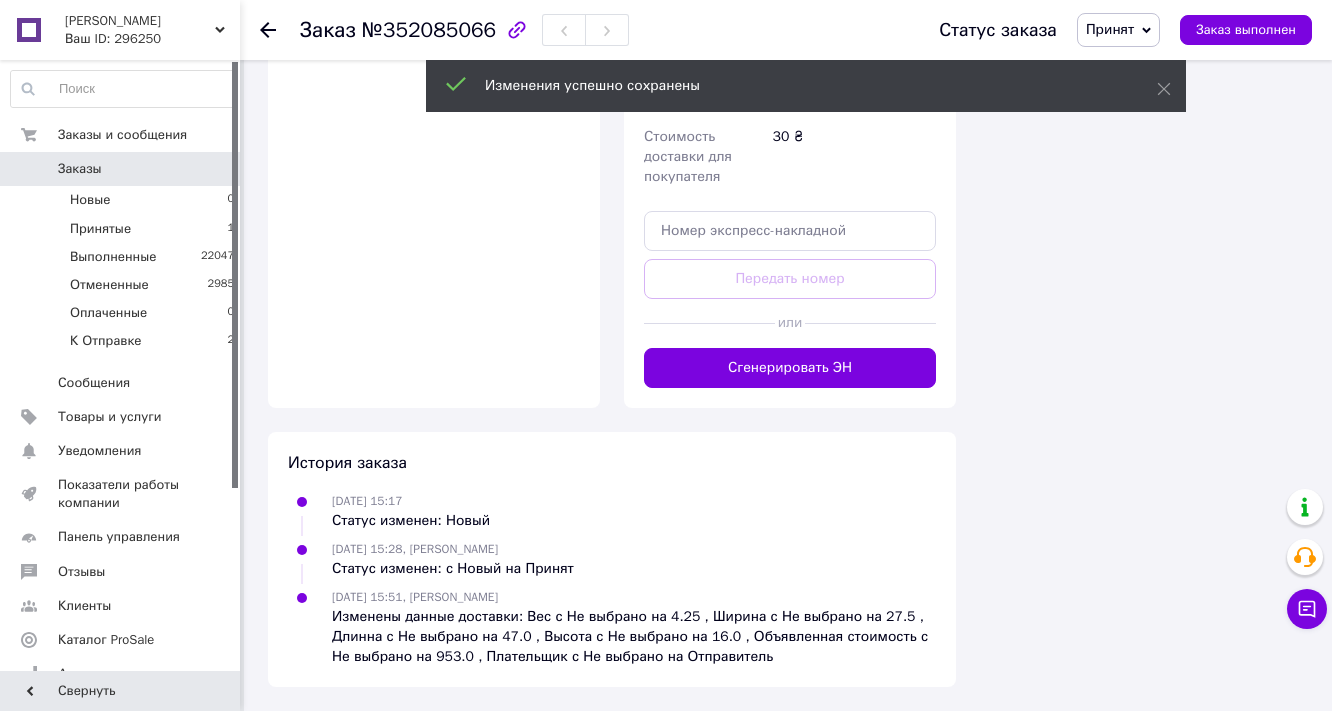 scroll, scrollTop: 1760, scrollLeft: 0, axis: vertical 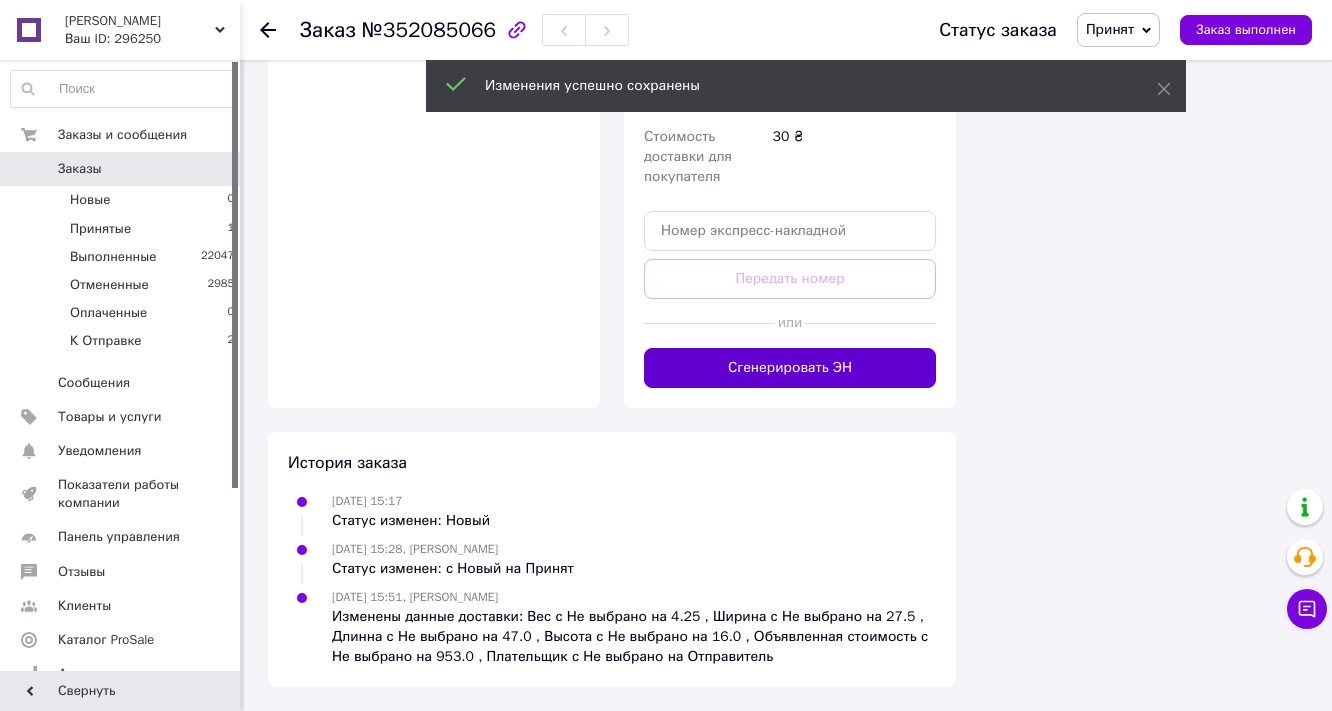 click on "Сгенерировать ЭН" at bounding box center [790, 368] 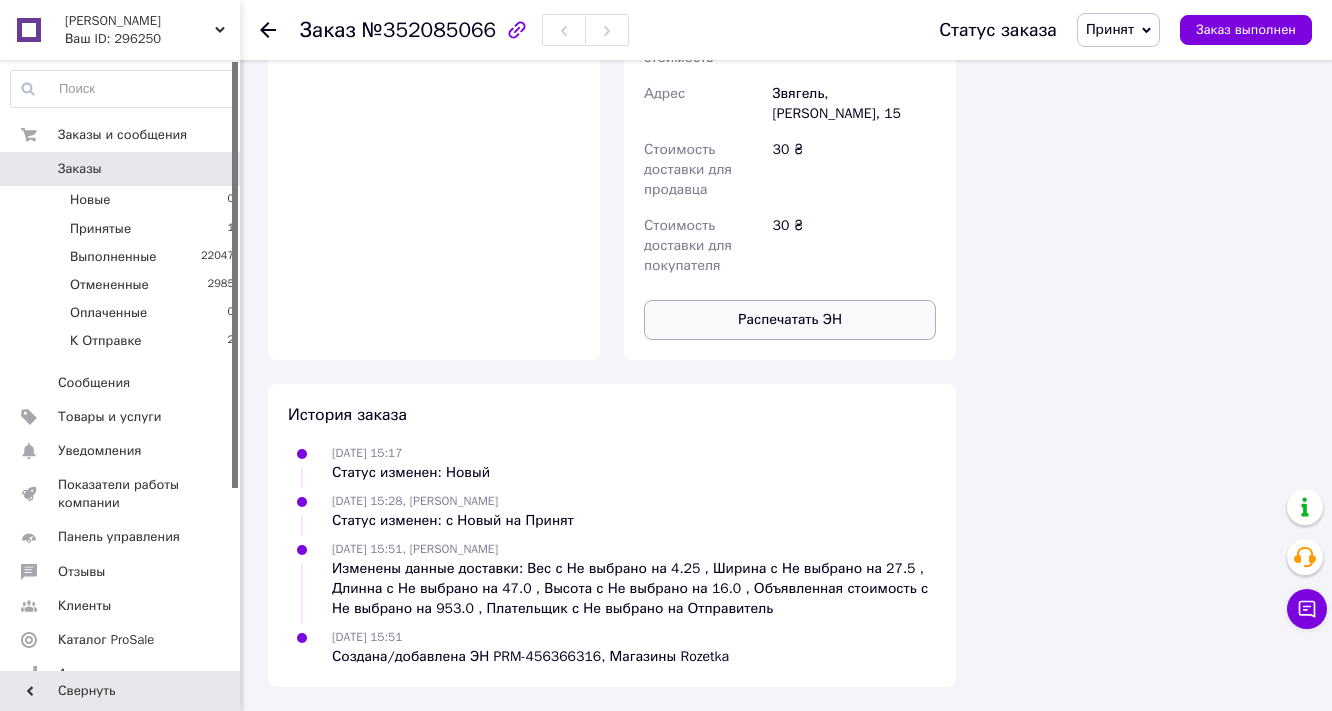 click on "Распечатать ЭН" at bounding box center (790, 320) 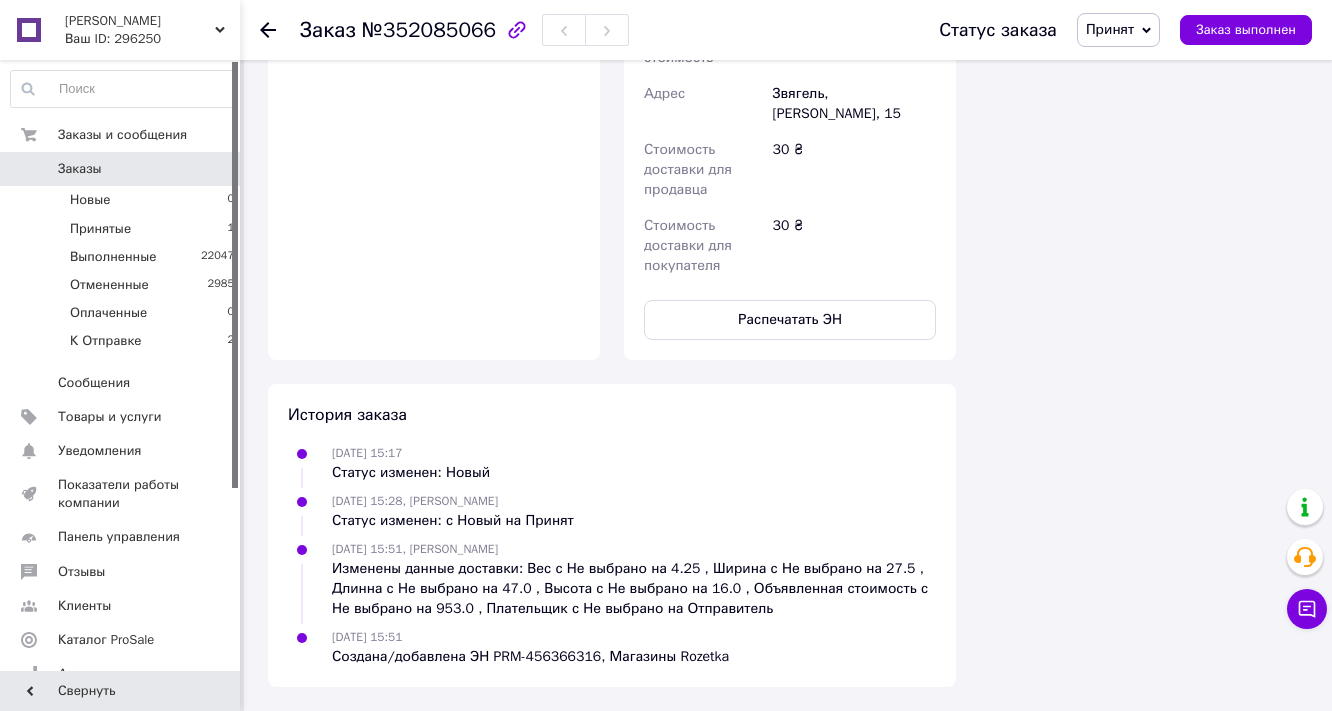 click on "Принят" at bounding box center [1110, 29] 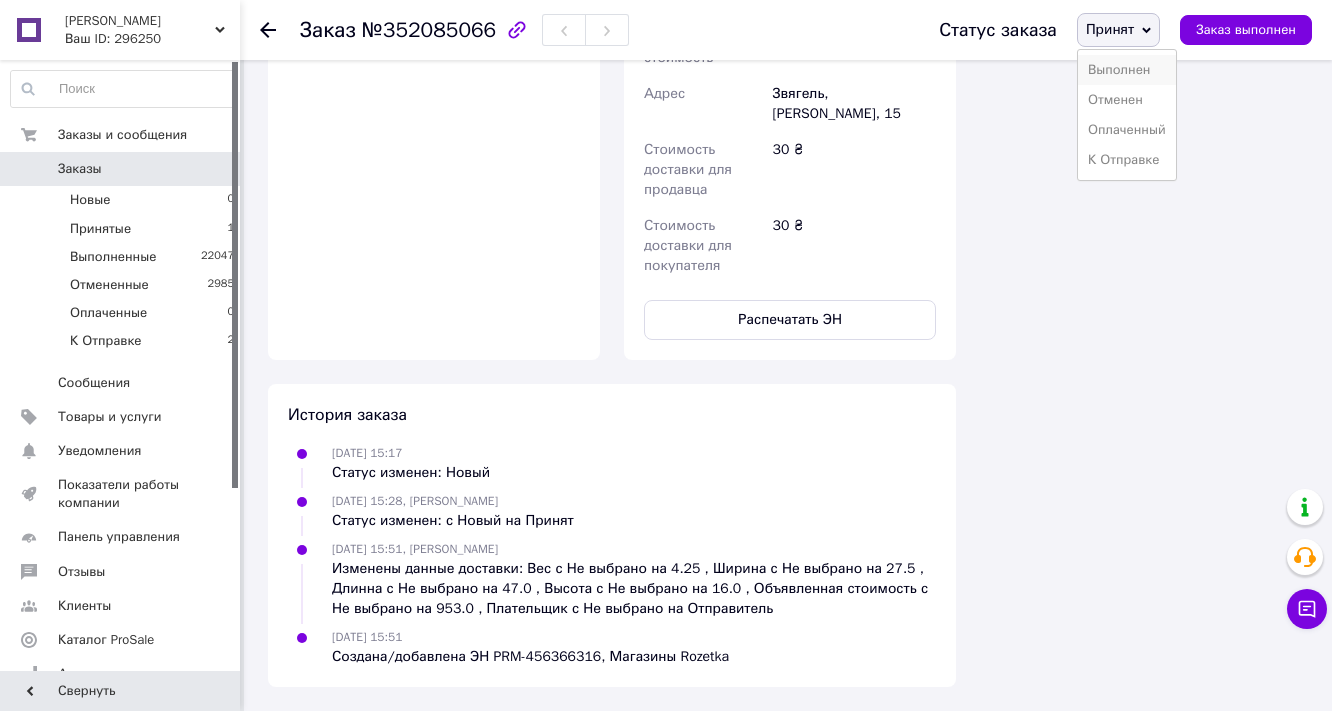 click on "Выполнен" at bounding box center (1127, 70) 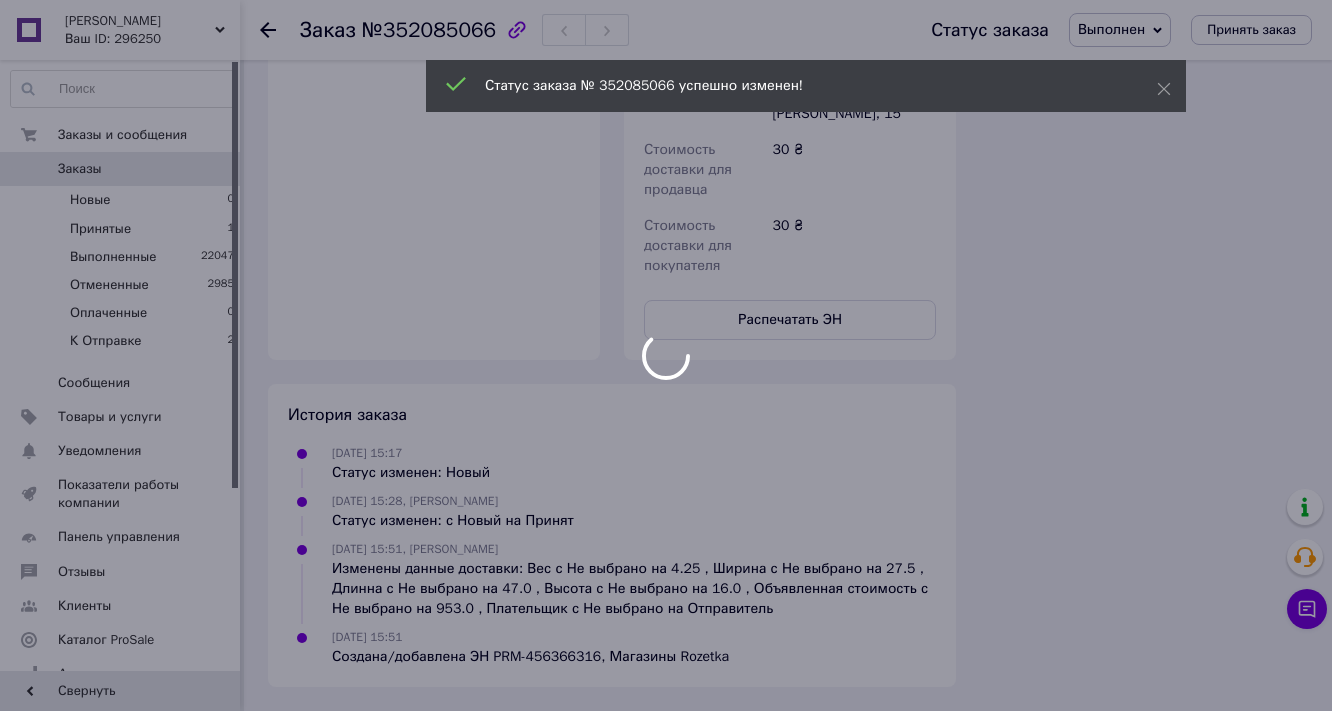 scroll, scrollTop: 1719, scrollLeft: 0, axis: vertical 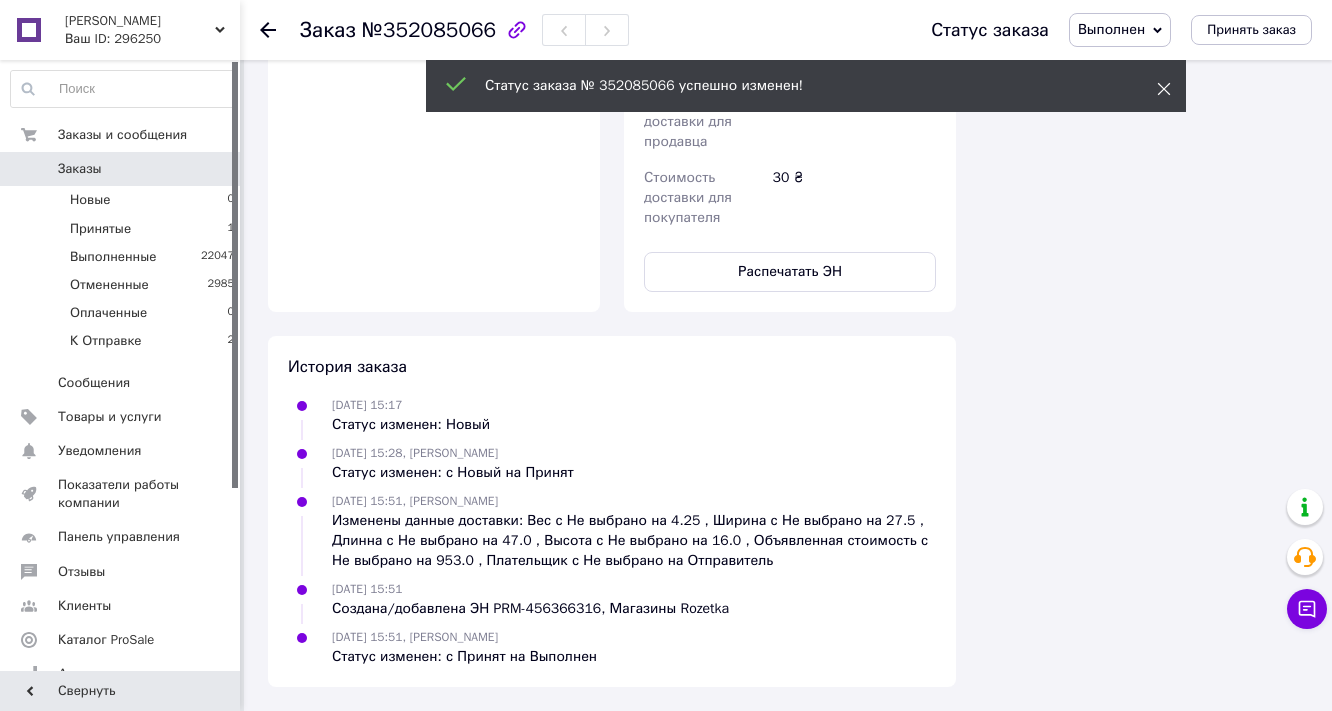 click 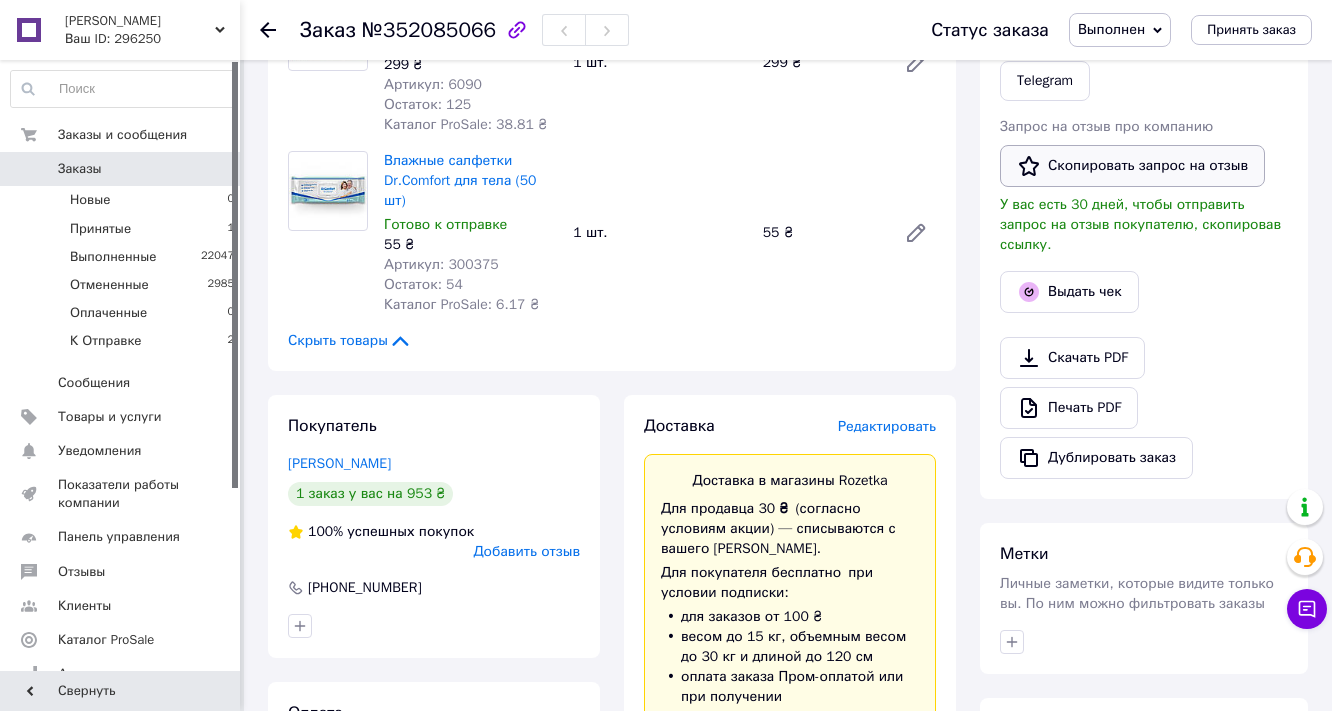 scroll, scrollTop: 439, scrollLeft: 0, axis: vertical 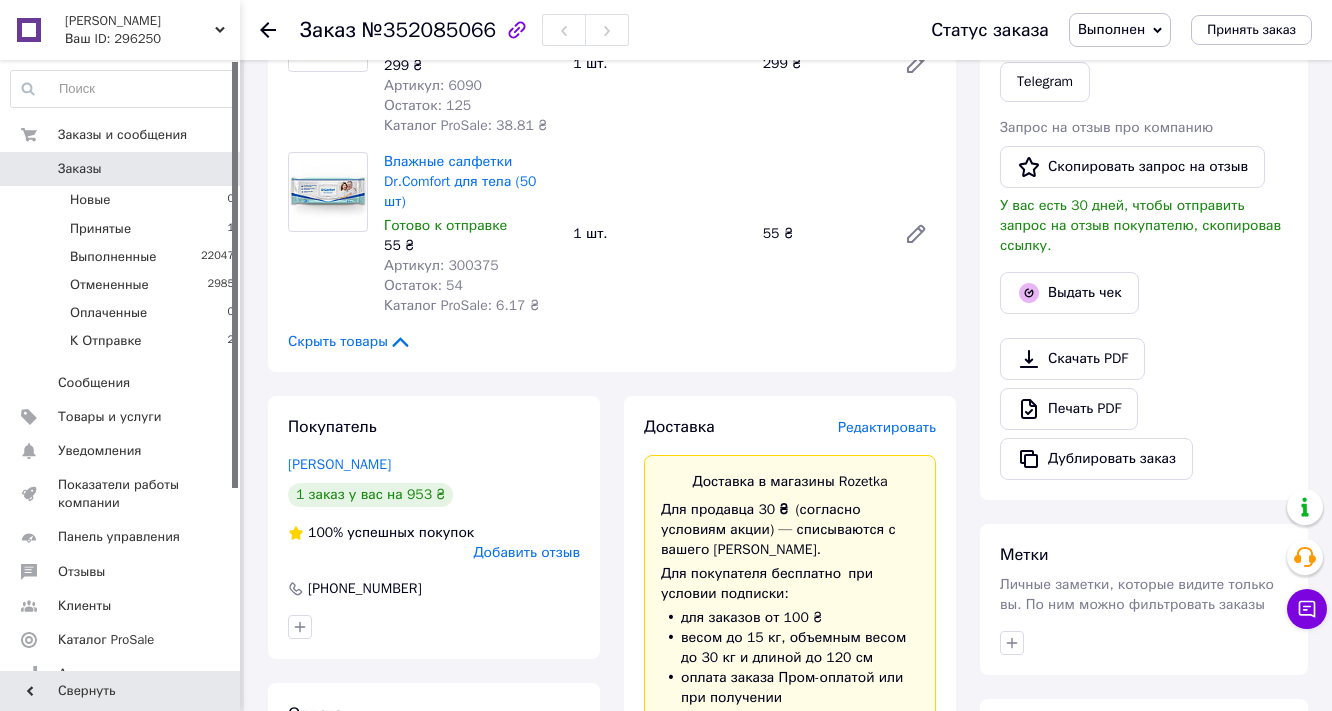 click on "Viber" at bounding box center (1207, 33) 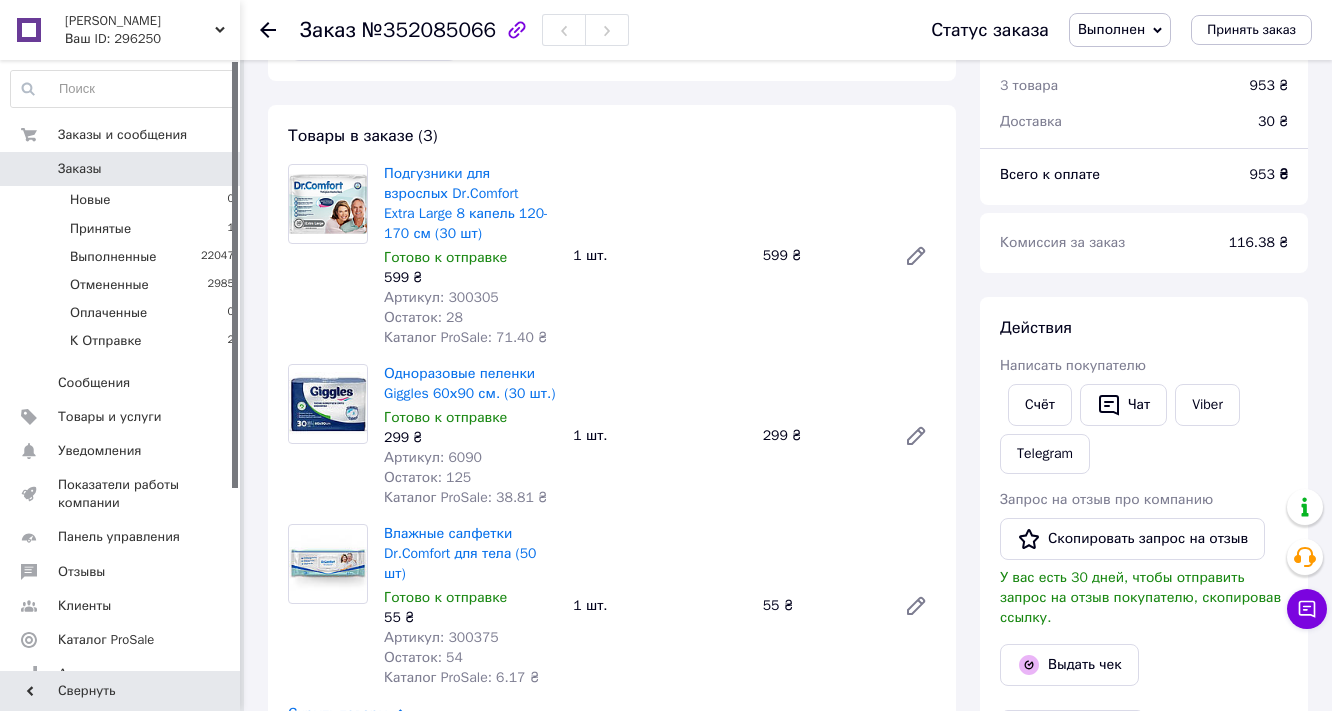 scroll, scrollTop: 0, scrollLeft: 0, axis: both 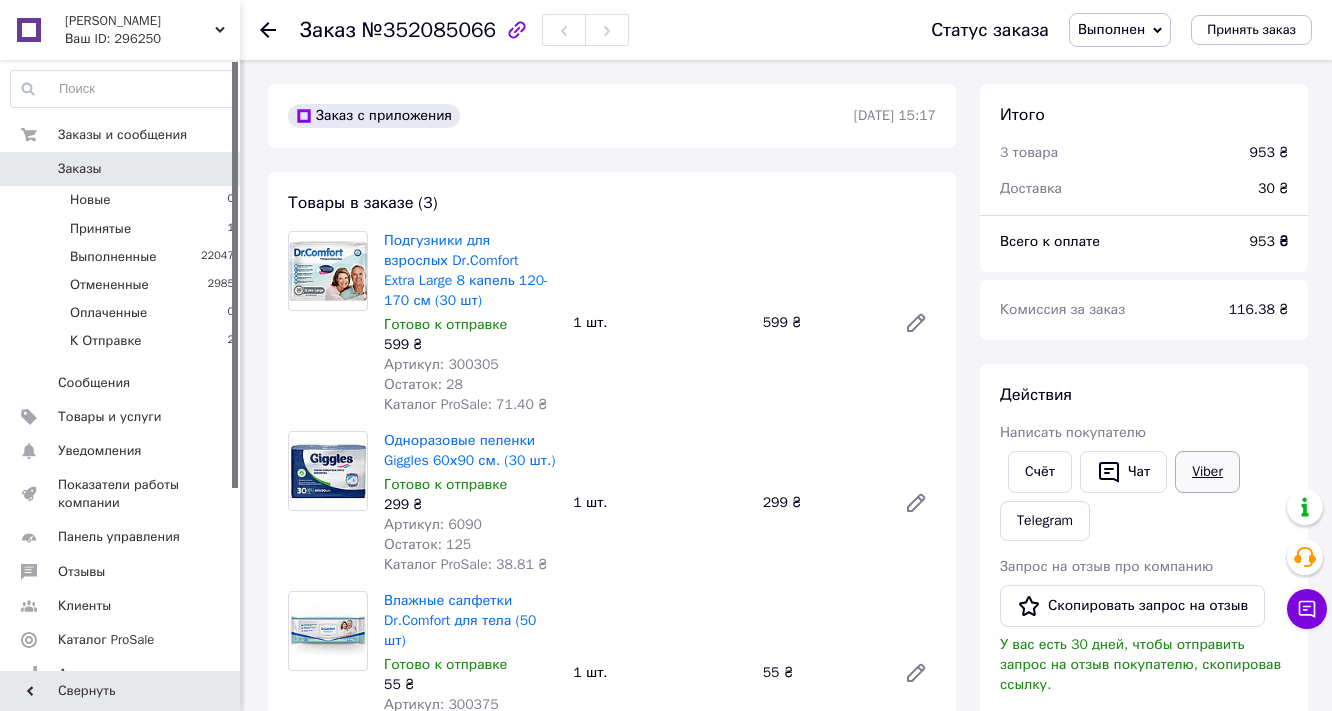 click on "Viber" at bounding box center (1207, 472) 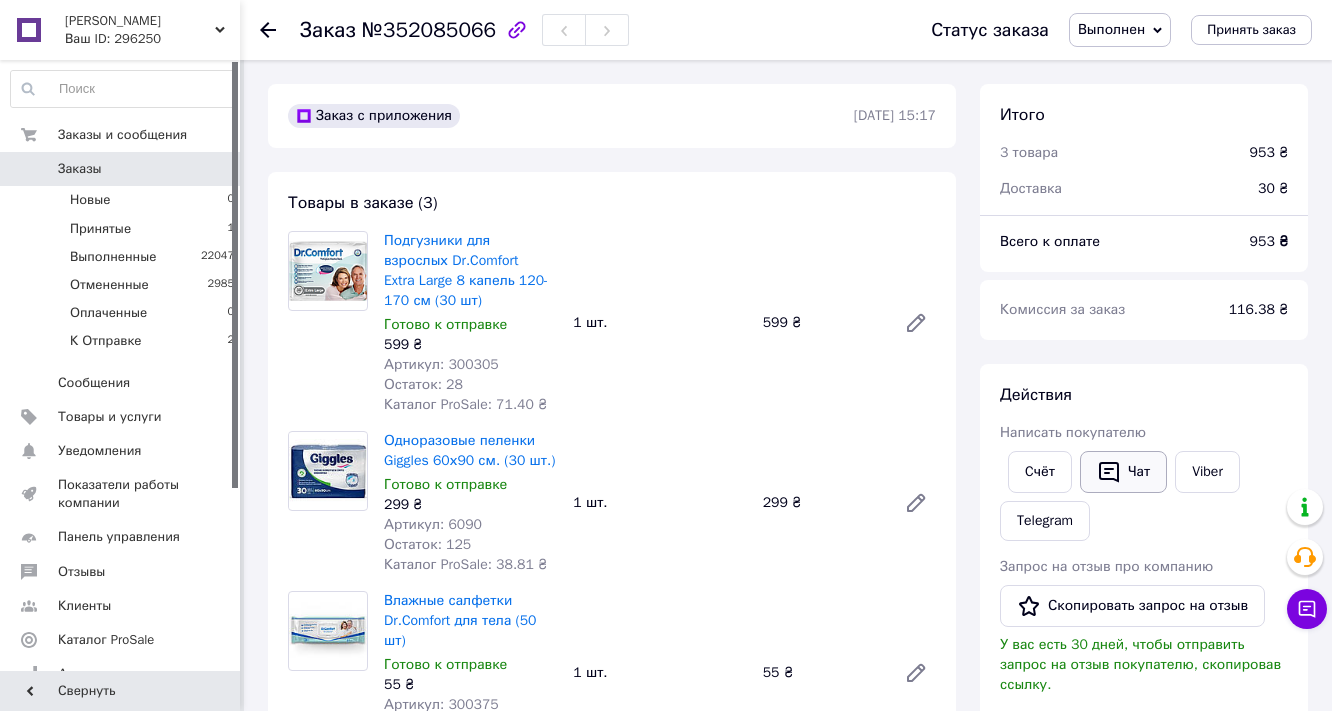 click on "Чат" at bounding box center [1123, 472] 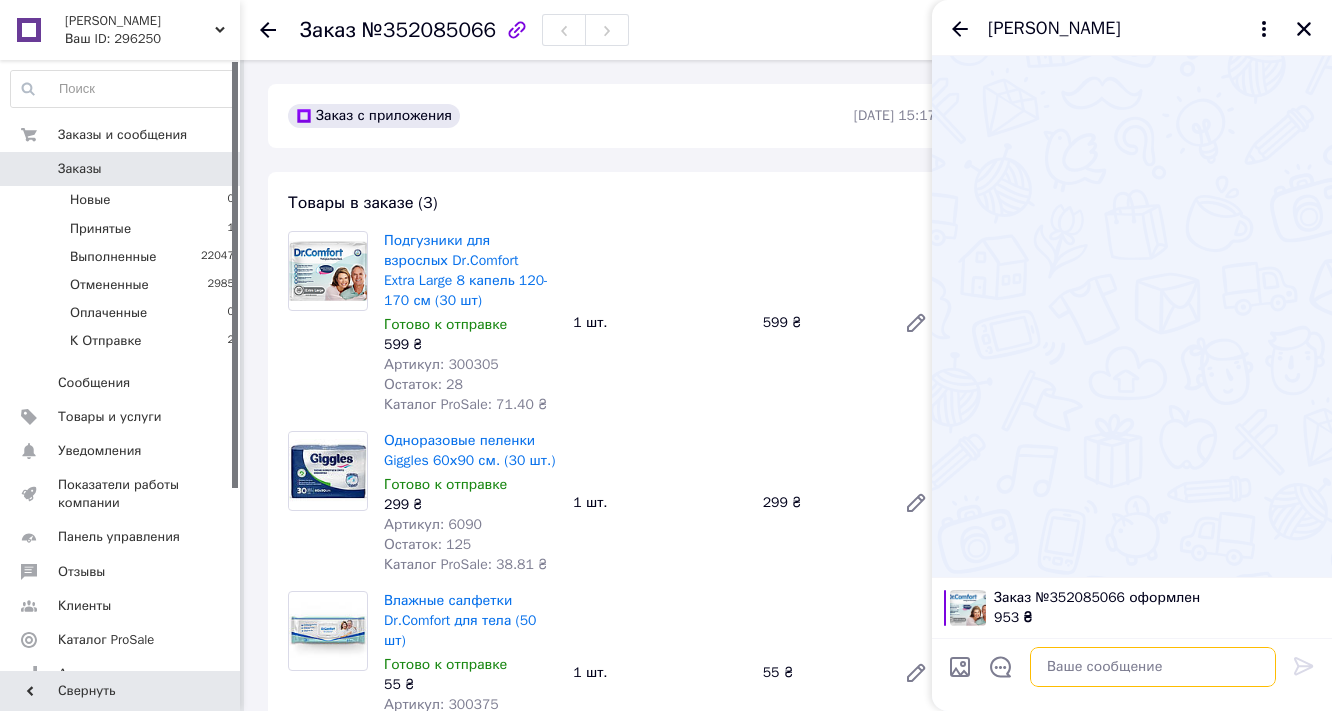 click at bounding box center [1153, 667] 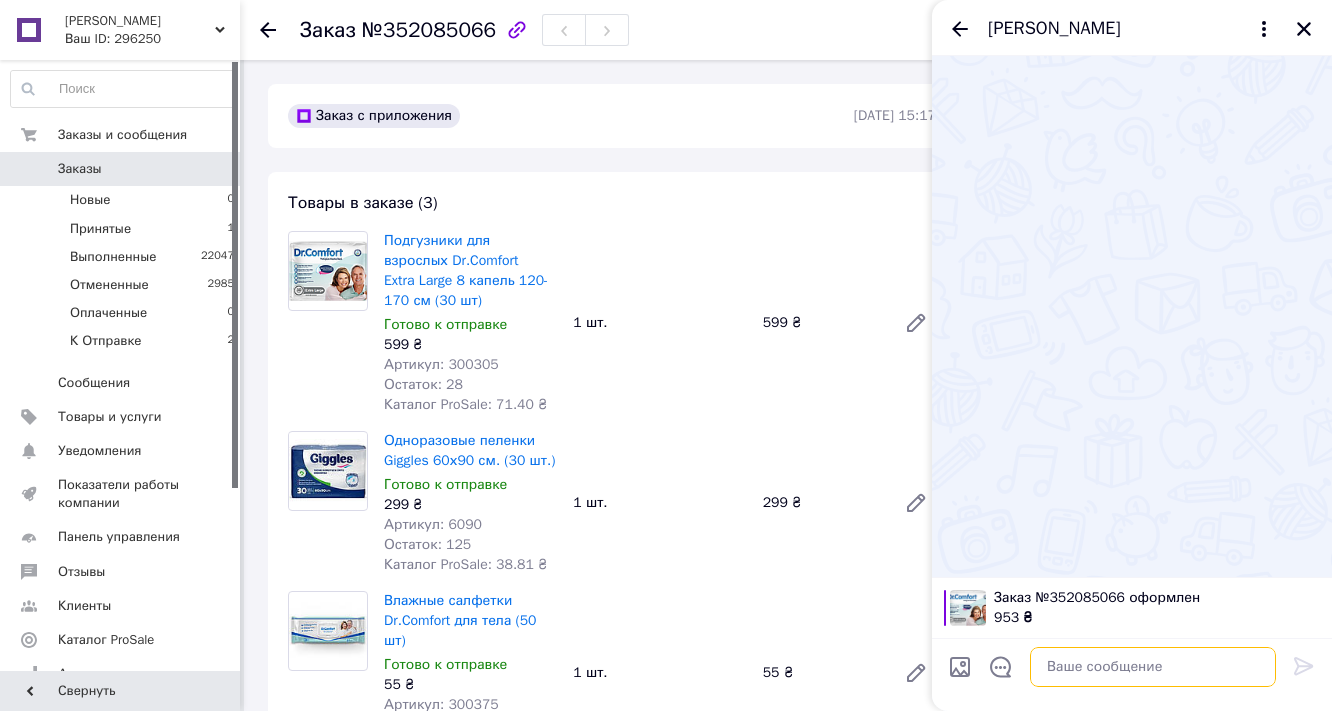 paste on ".Вас вітає інтернет-магазин 💙igorek.com.ua💛
Ваше замовлення відправлено🚚
Номер накладної: PRM-456366316
Дякуємо за замовлення та гарного Вам дня⭐
Наші контакти:
+38(097)100-07-54📱
+38(093)100-07-54📱
+38(095)540-24-07📱" 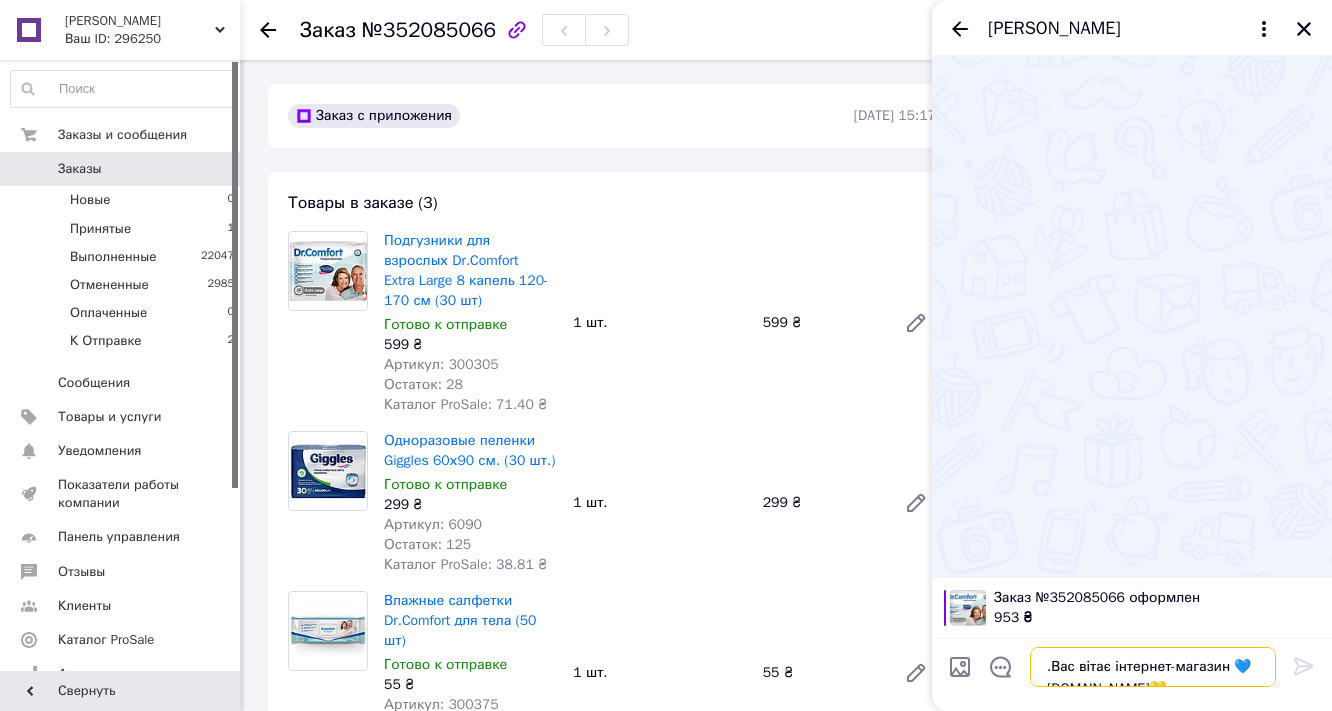 scroll, scrollTop: 92, scrollLeft: 0, axis: vertical 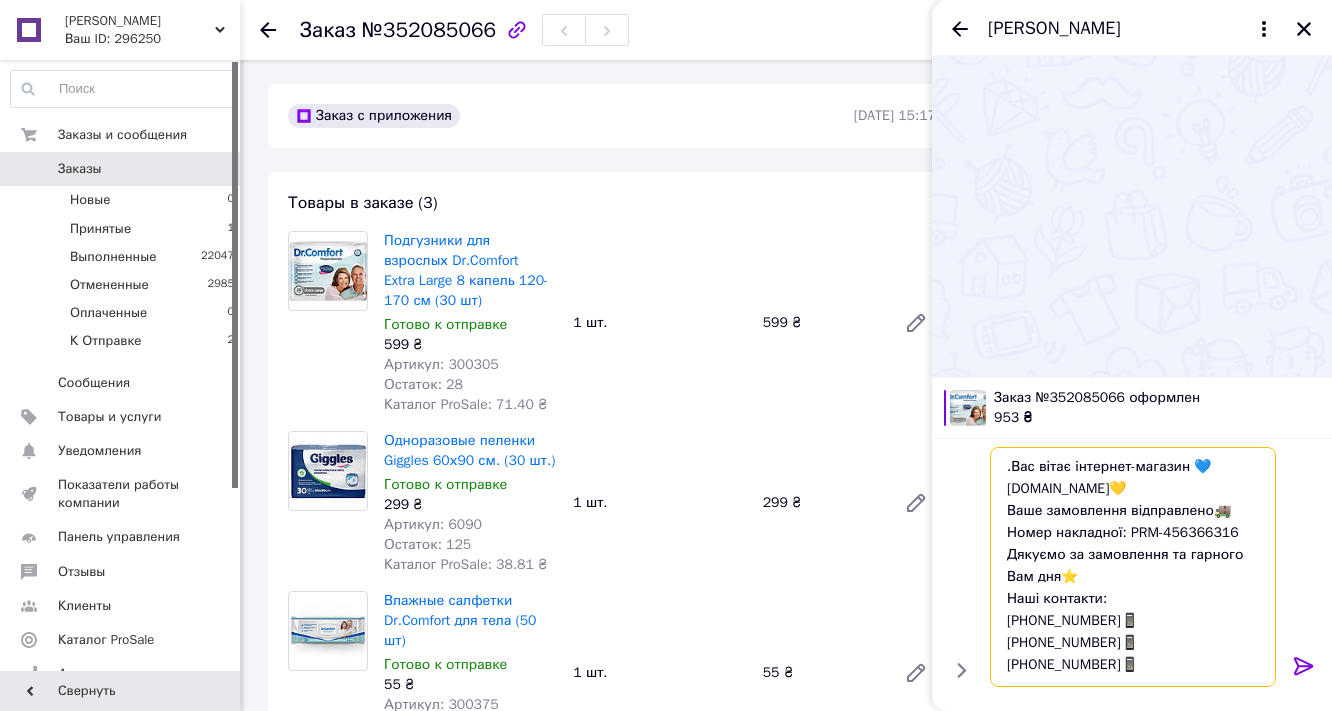 type on ".Вас вітає інтернет-магазин 💙igorek.com.ua💛
Ваше замовлення відправлено🚚
Номер накладної: PRM-456366316
Дякуємо за замовлення та гарного Вам дня⭐
Наші контакти:
+38(097)100-07-54📱
+38(093)100-07-54📱
+38(095)540-24-07📱" 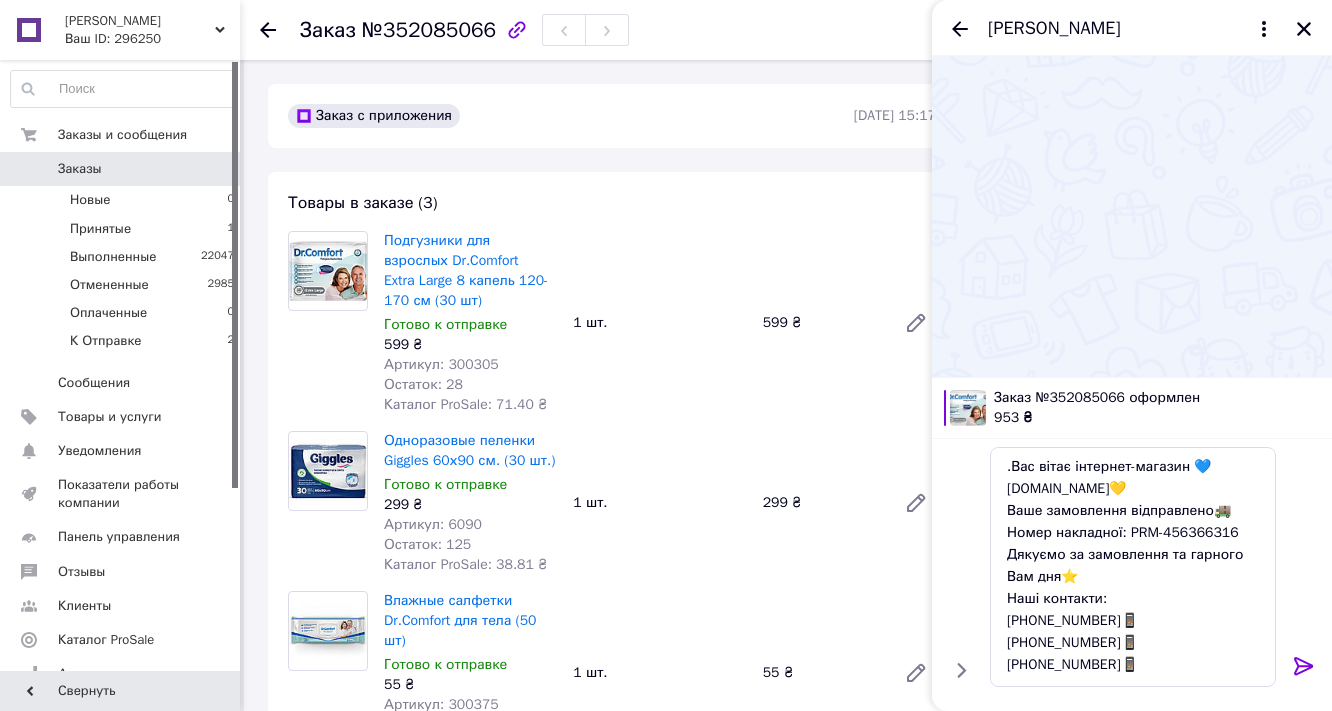 click 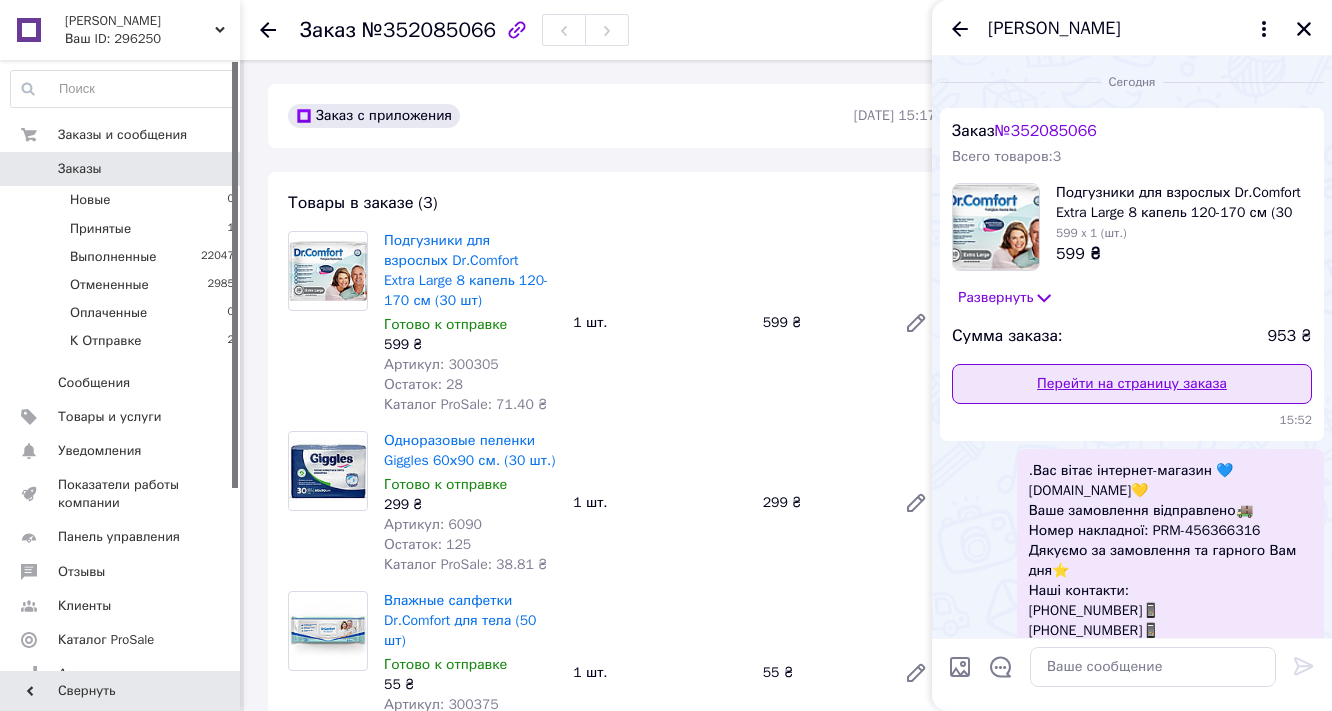 scroll, scrollTop: 0, scrollLeft: 0, axis: both 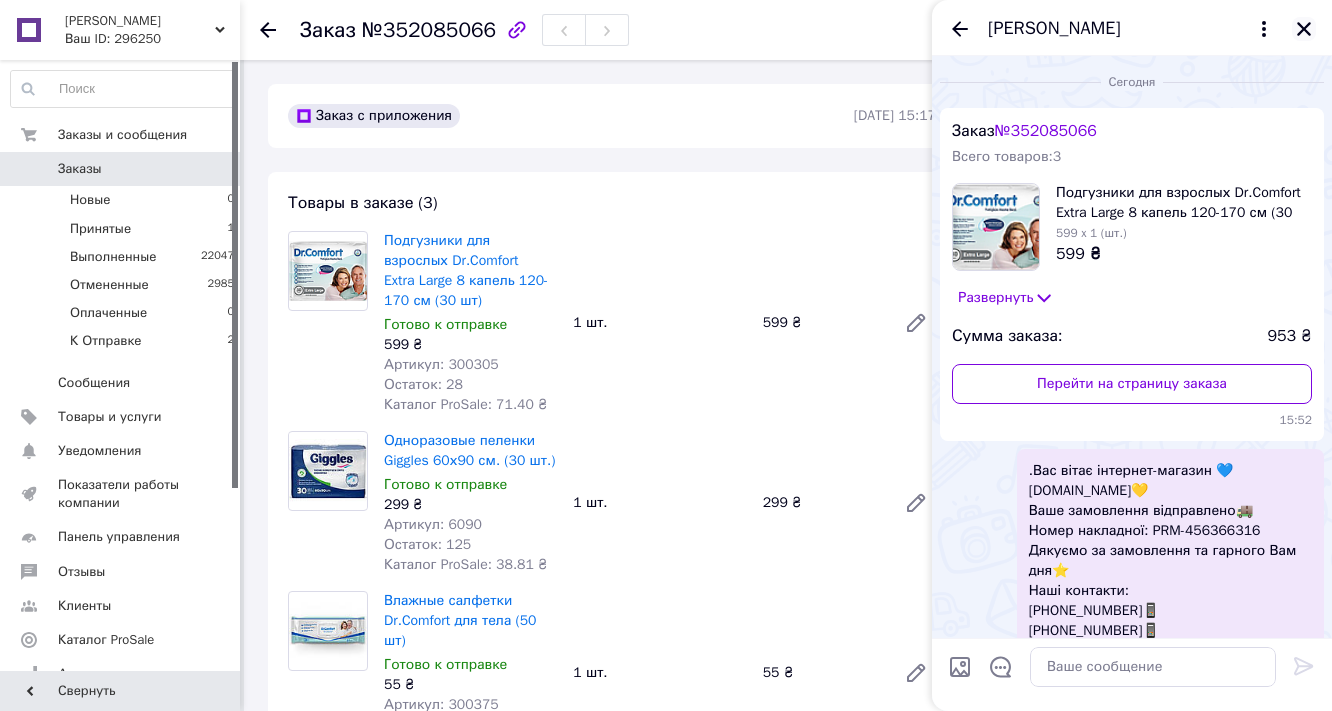 click 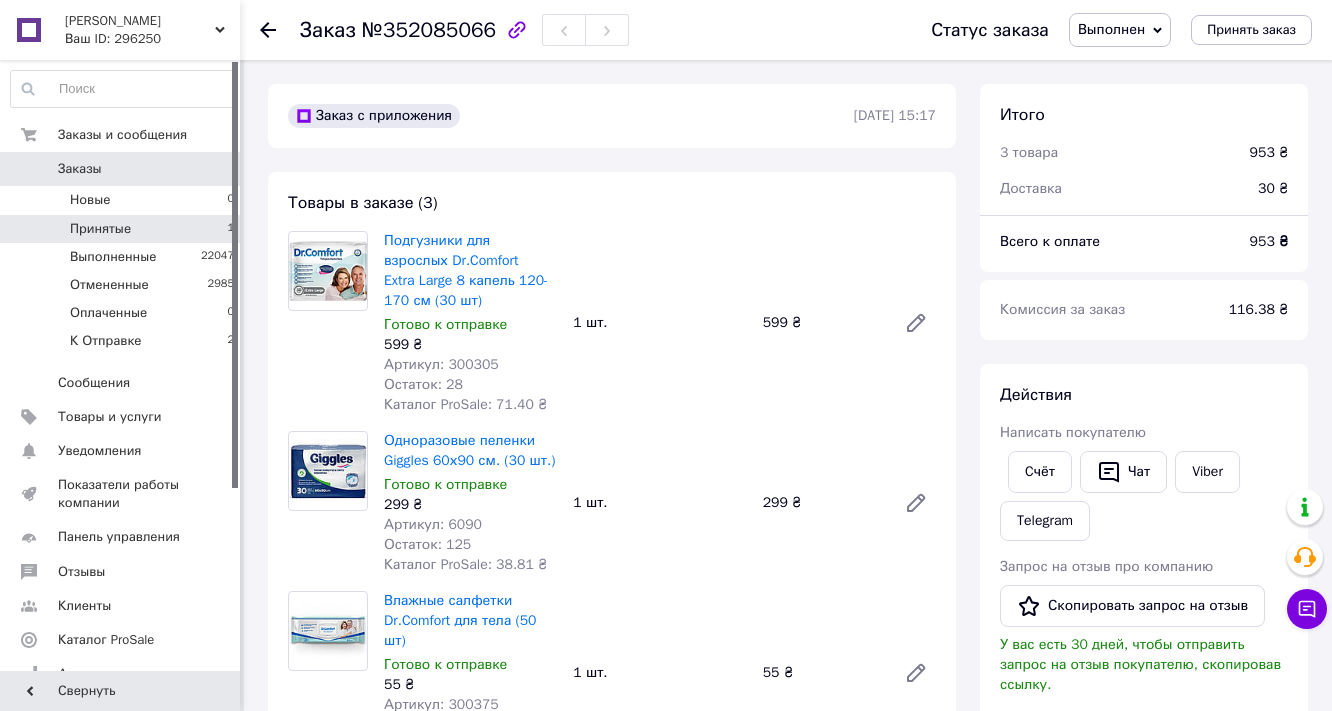 click on "Принятые 1" at bounding box center [123, 229] 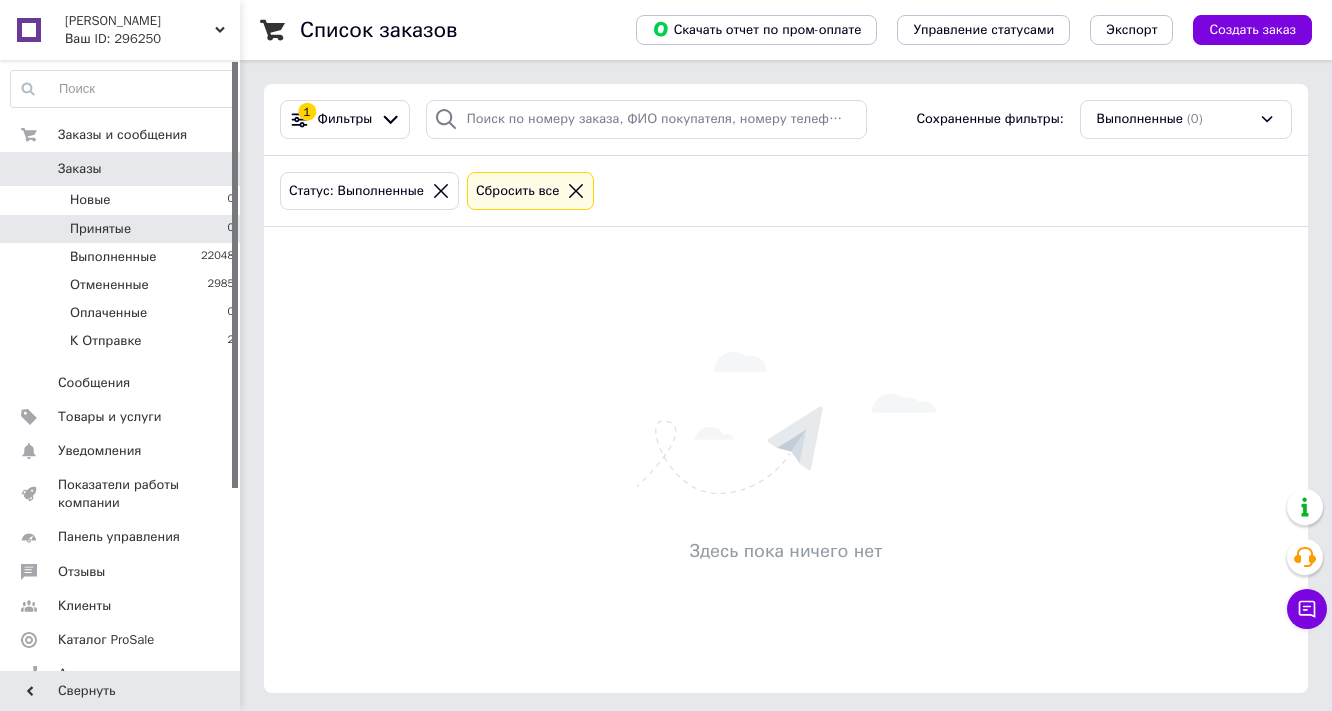 click 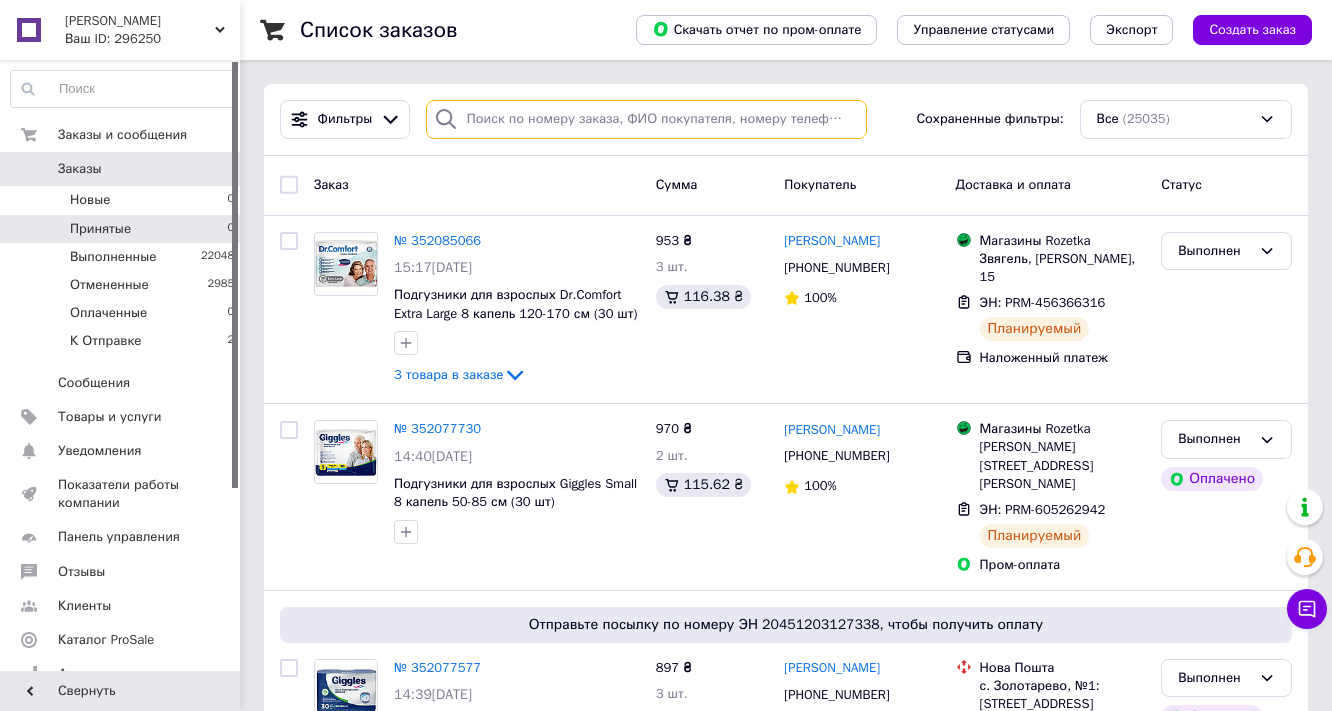 click at bounding box center [646, 119] 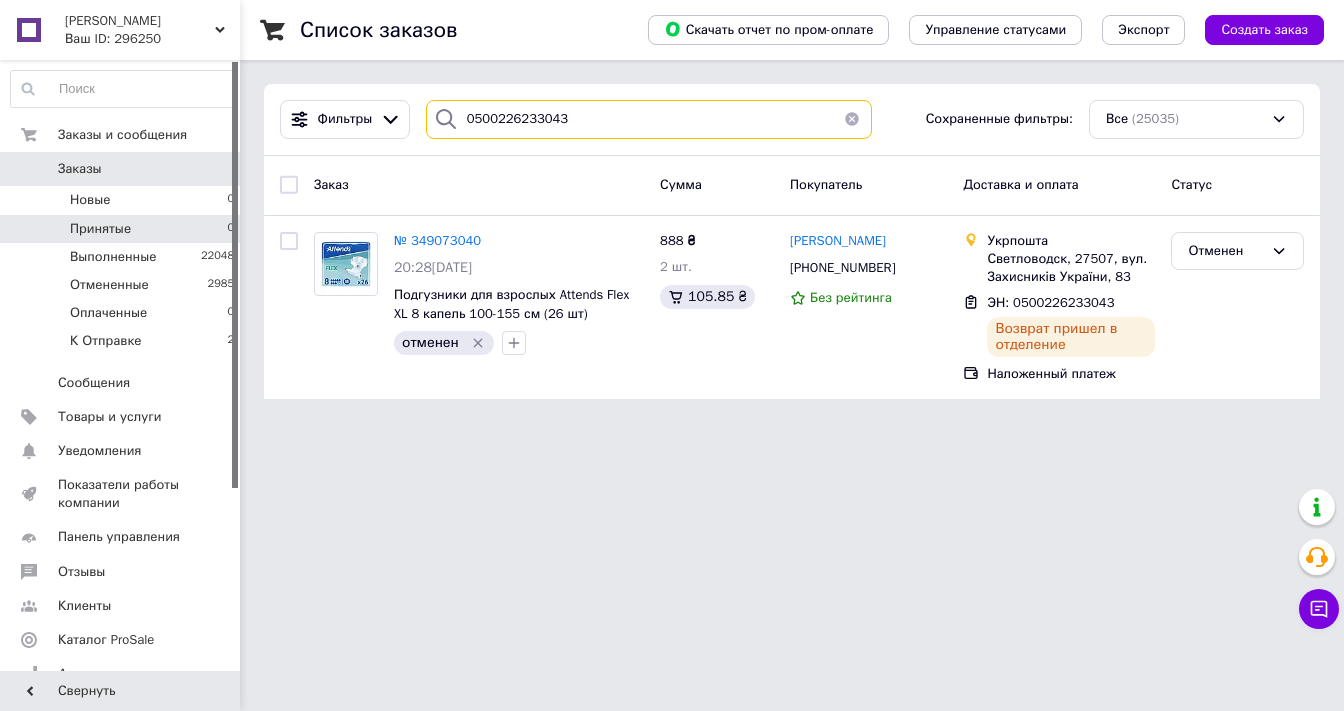 type on "0500226233043" 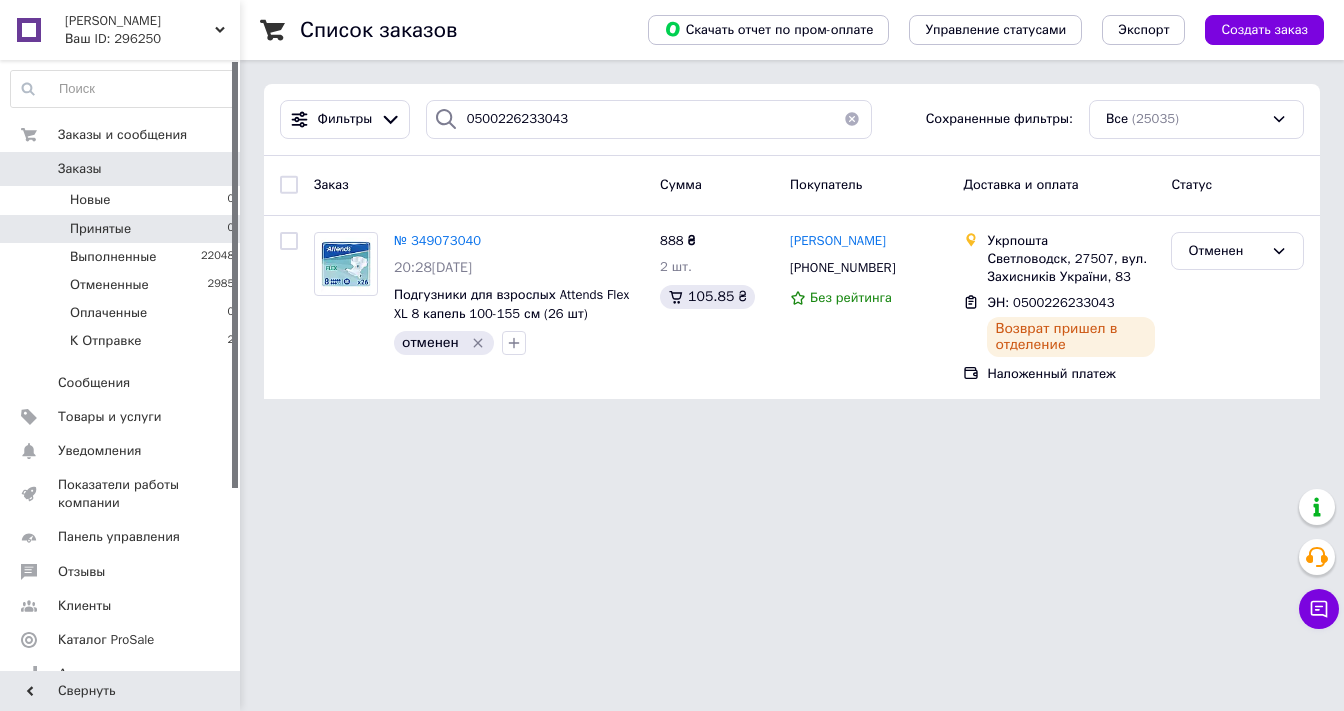 click on "Принятые 0" at bounding box center (123, 229) 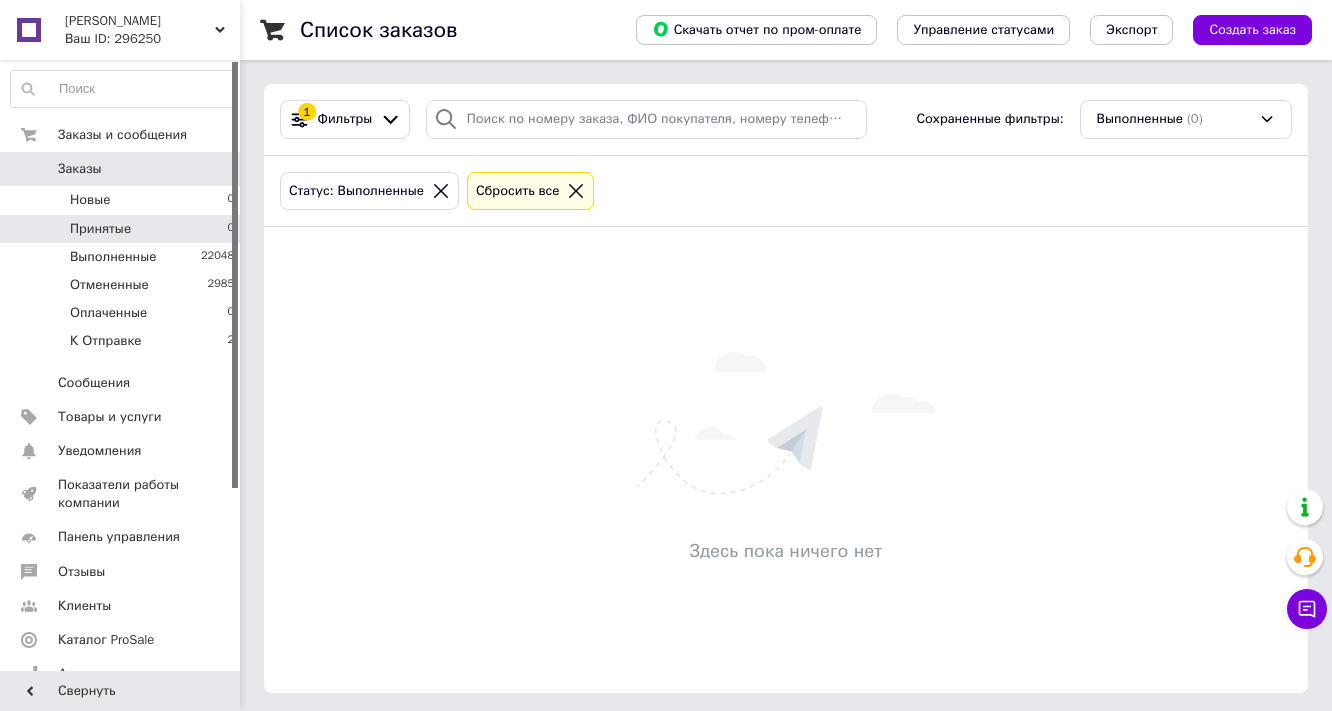 click 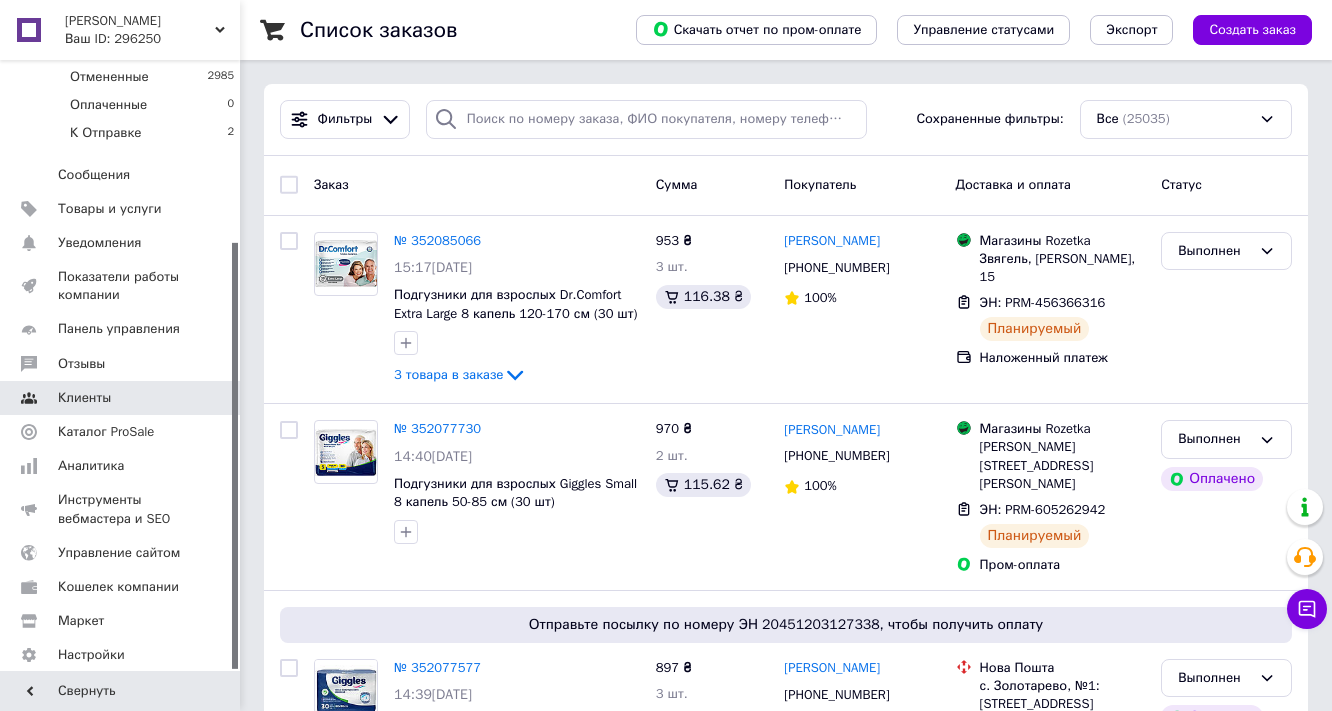 scroll, scrollTop: 260, scrollLeft: 0, axis: vertical 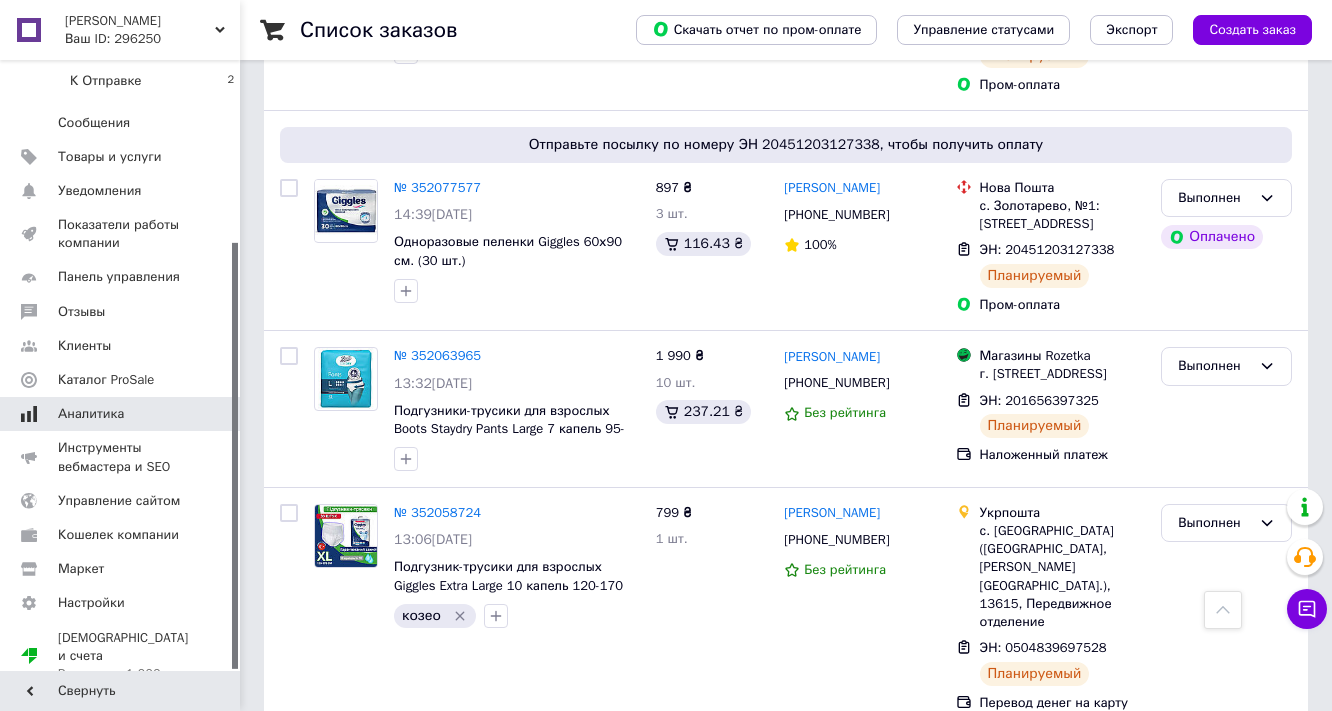 click on "Аналитика" at bounding box center [91, 414] 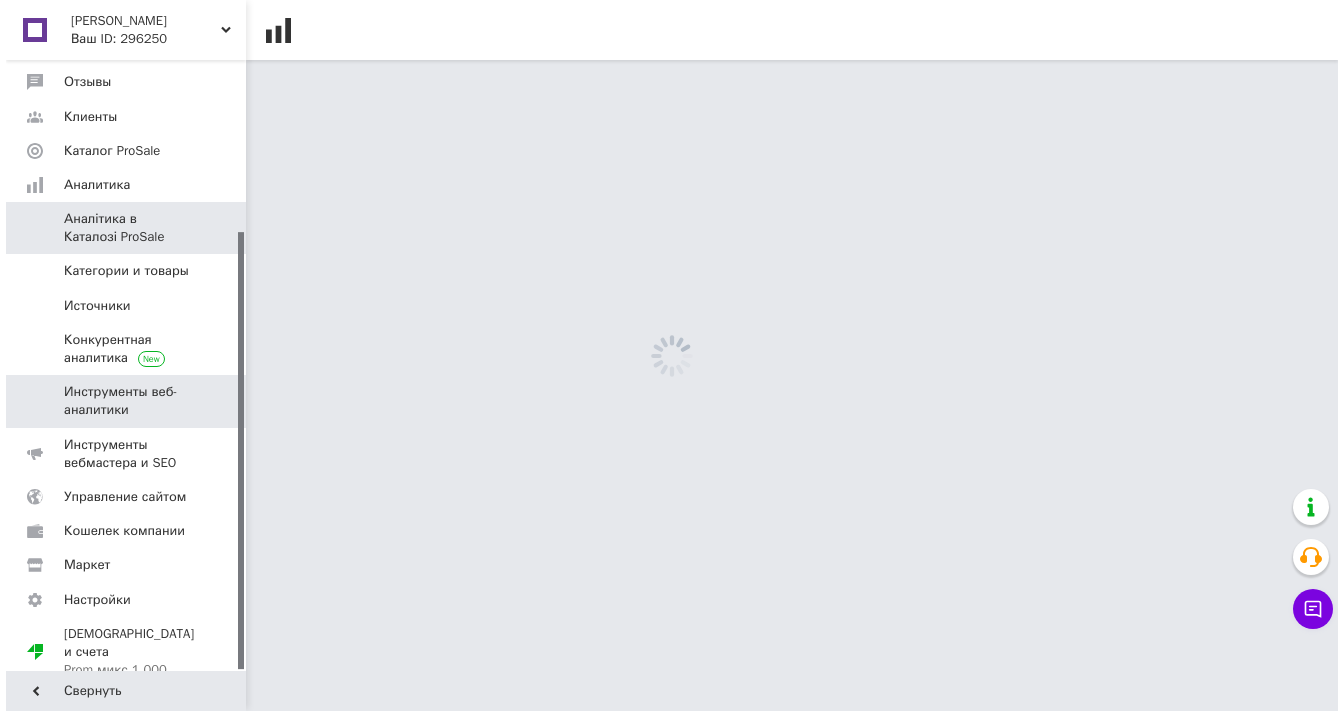 scroll, scrollTop: 0, scrollLeft: 0, axis: both 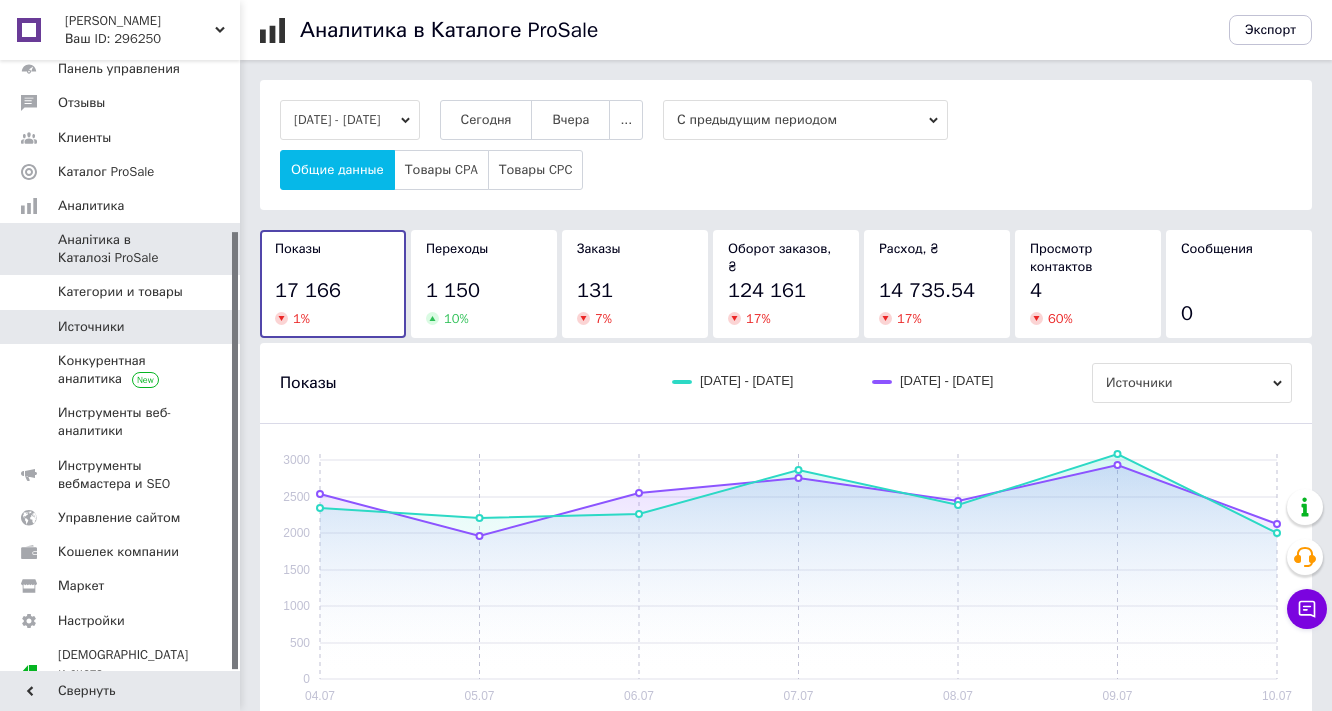 click on "Источники" at bounding box center [91, 327] 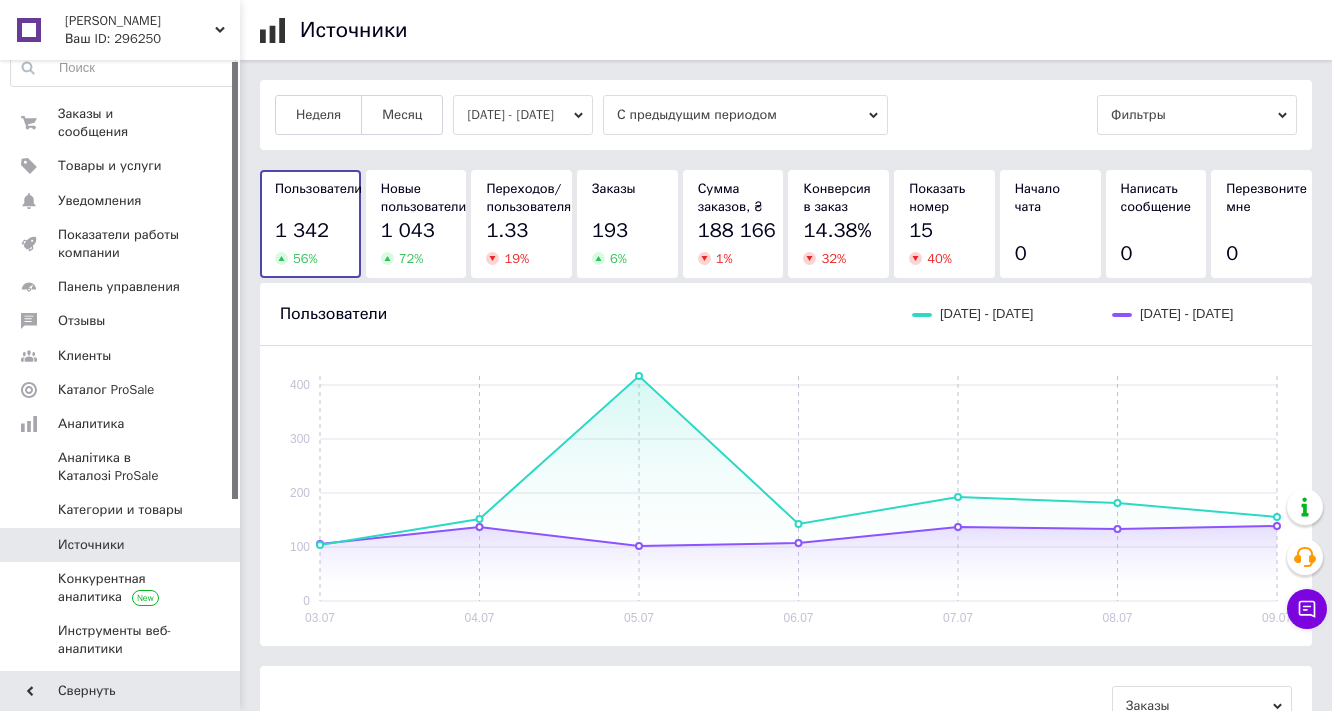 scroll, scrollTop: 0, scrollLeft: 0, axis: both 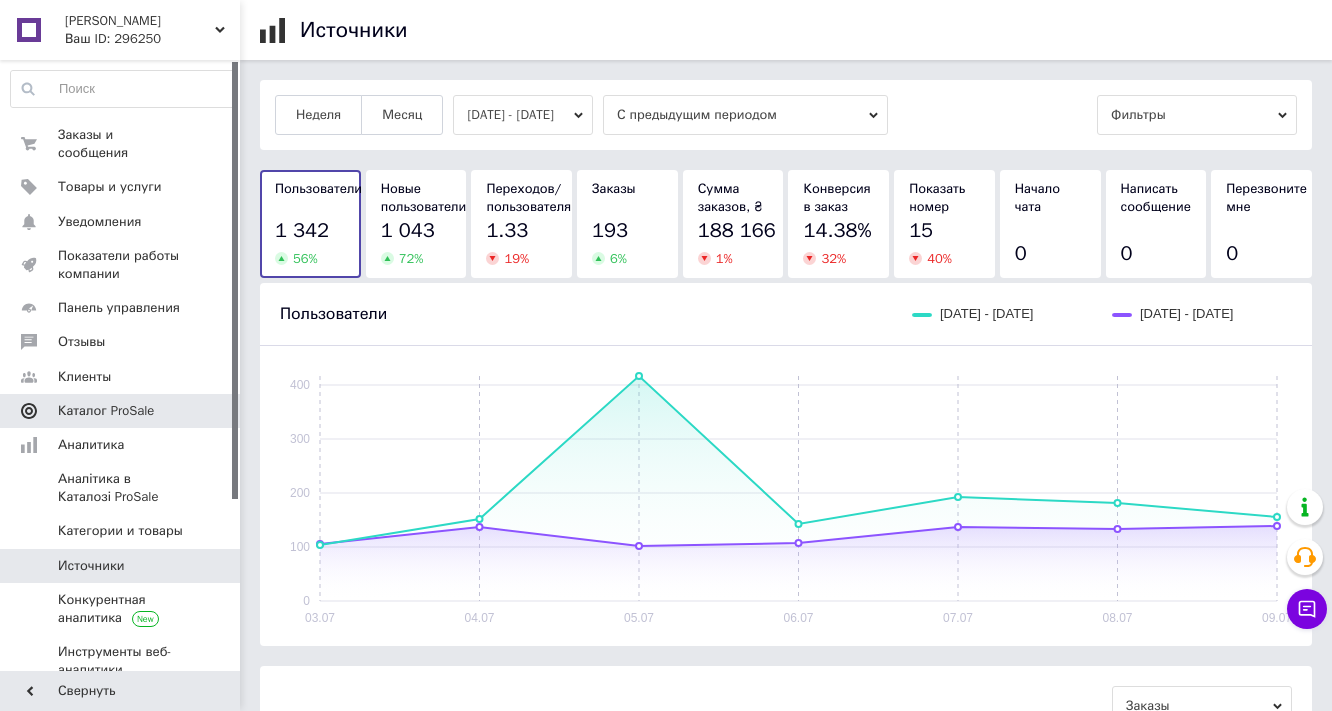 click on "Каталог ProSale" at bounding box center [123, 411] 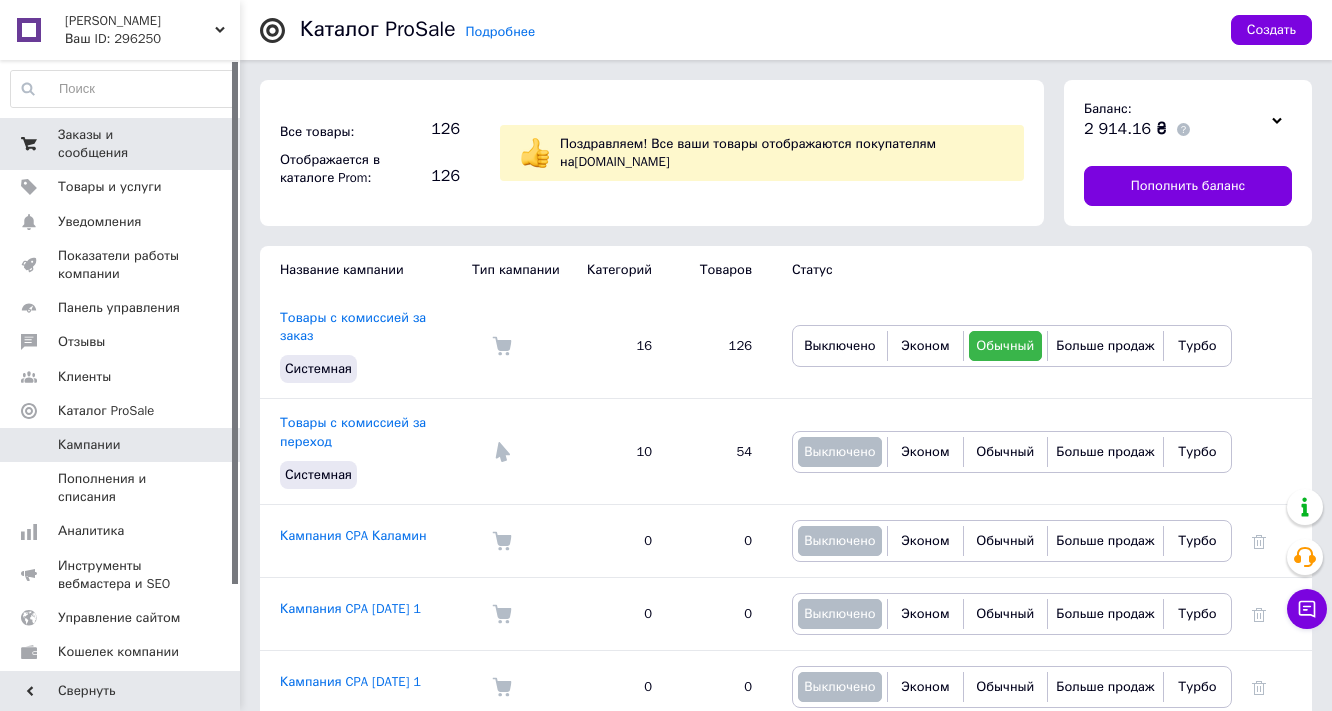 click on "Заказы и сообщения" at bounding box center [121, 144] 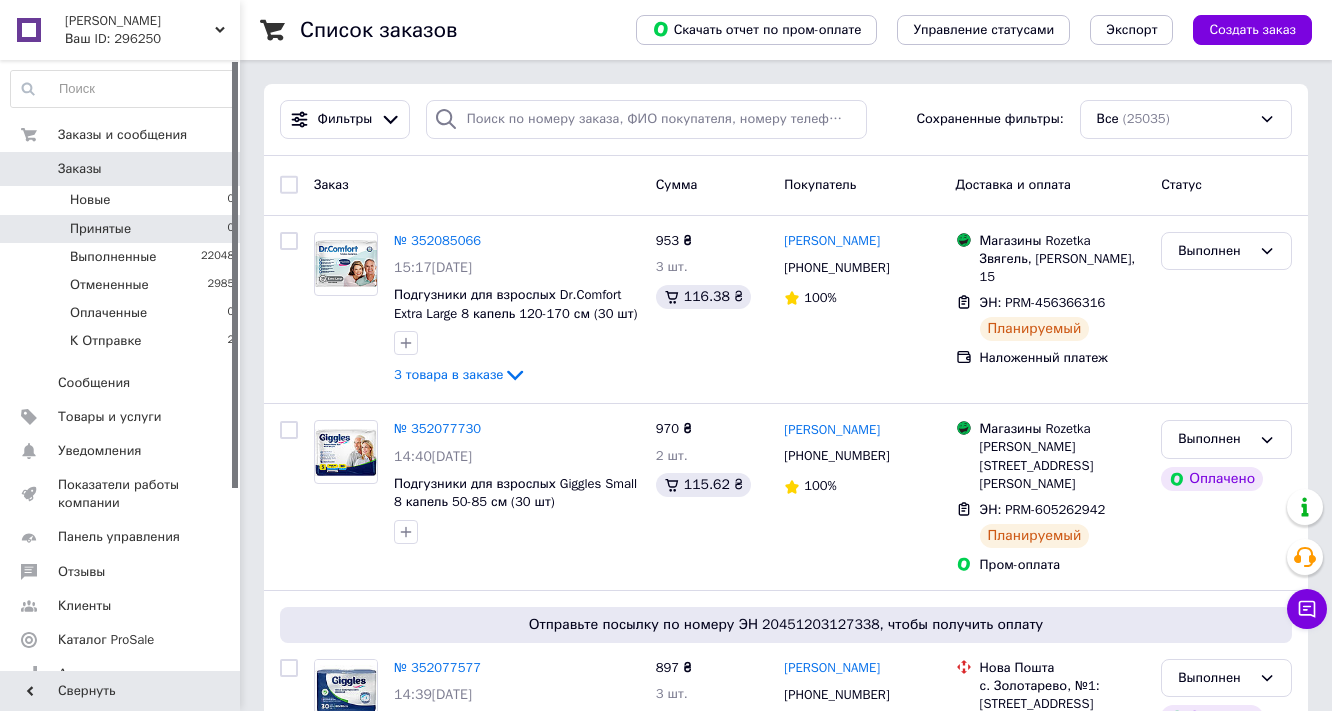 click on "Принятые 0" at bounding box center (123, 229) 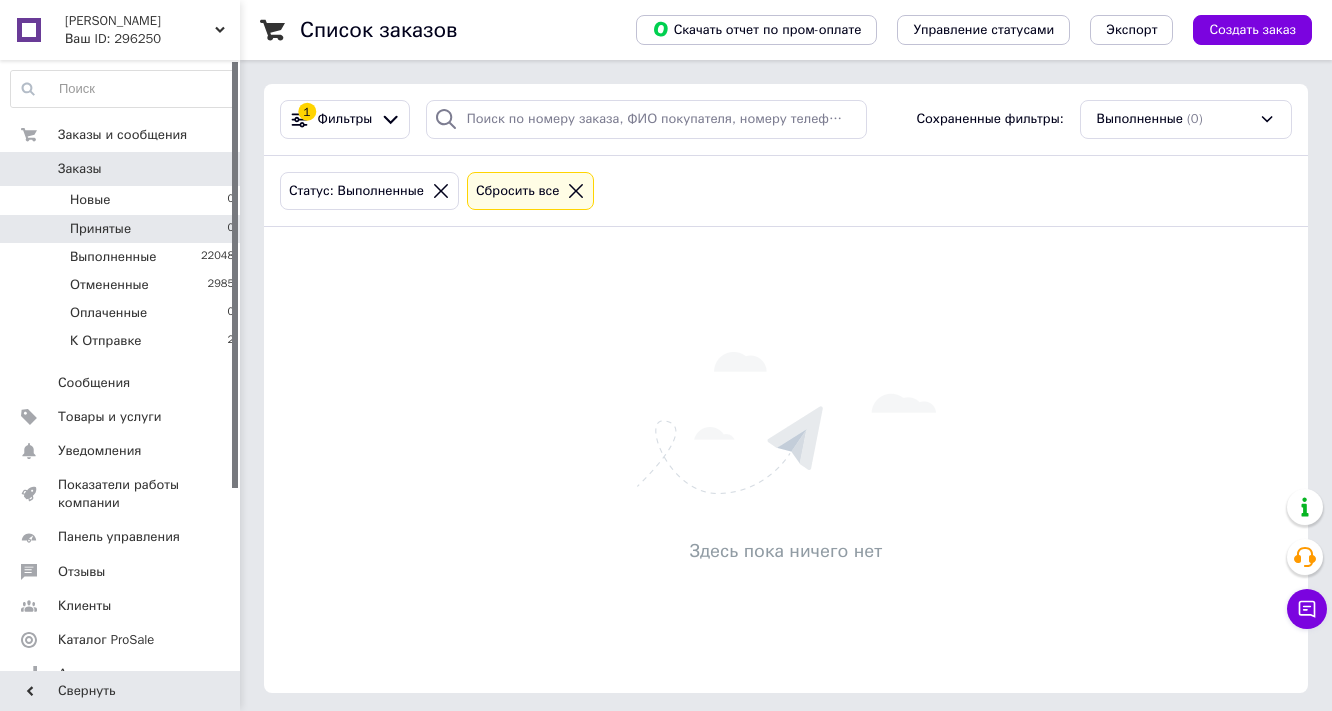 click 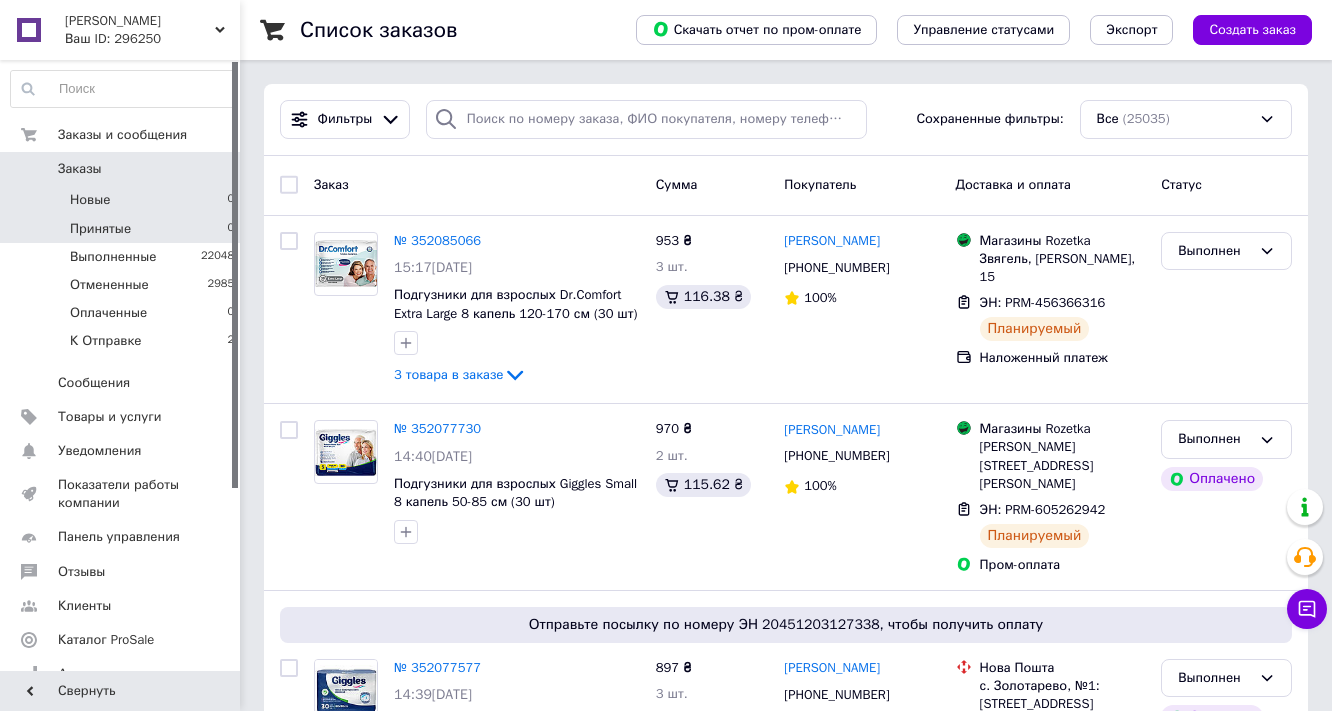 click on "Новые 0" at bounding box center [123, 200] 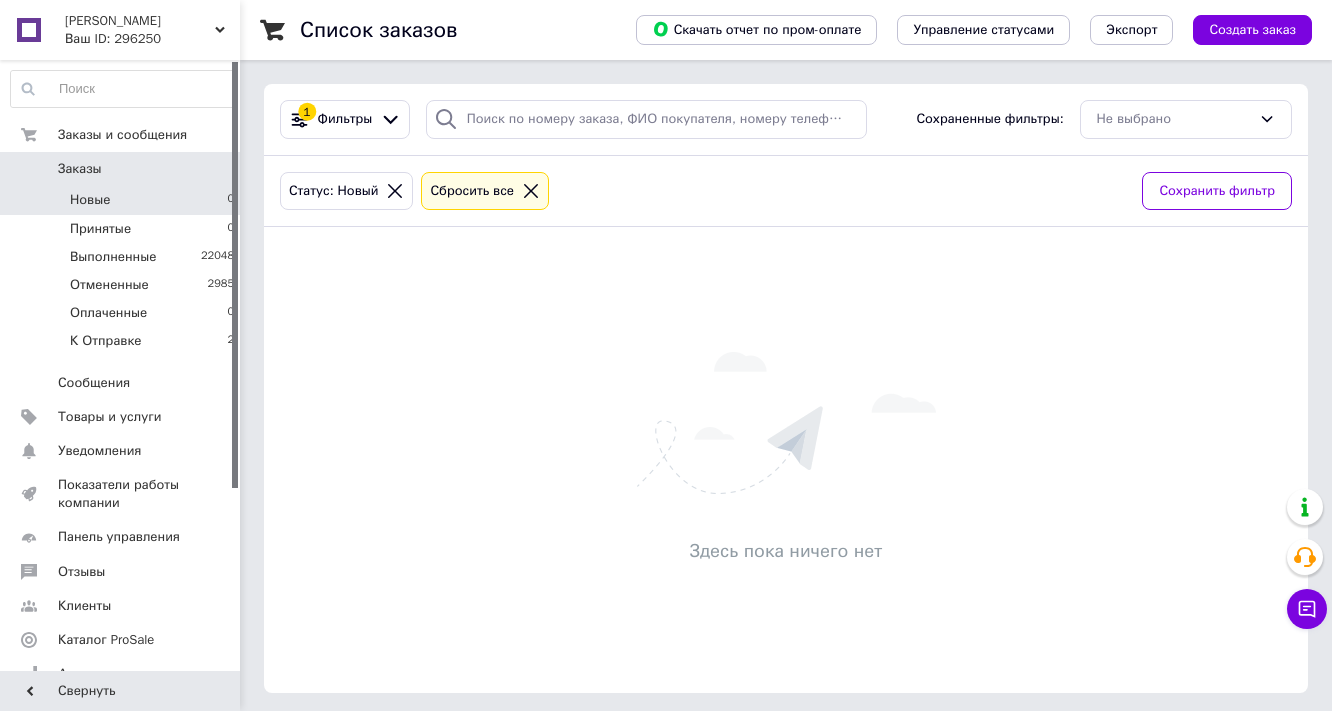 click 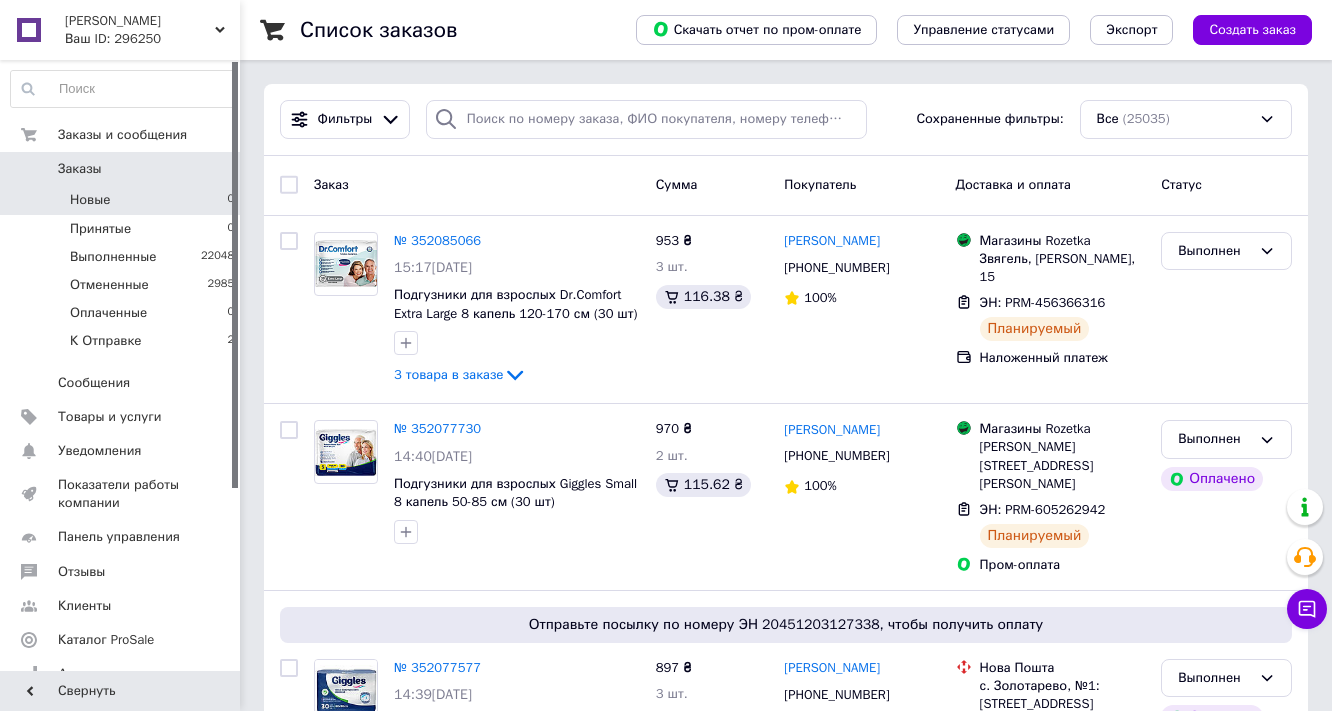 click on "Новые 0" at bounding box center [123, 200] 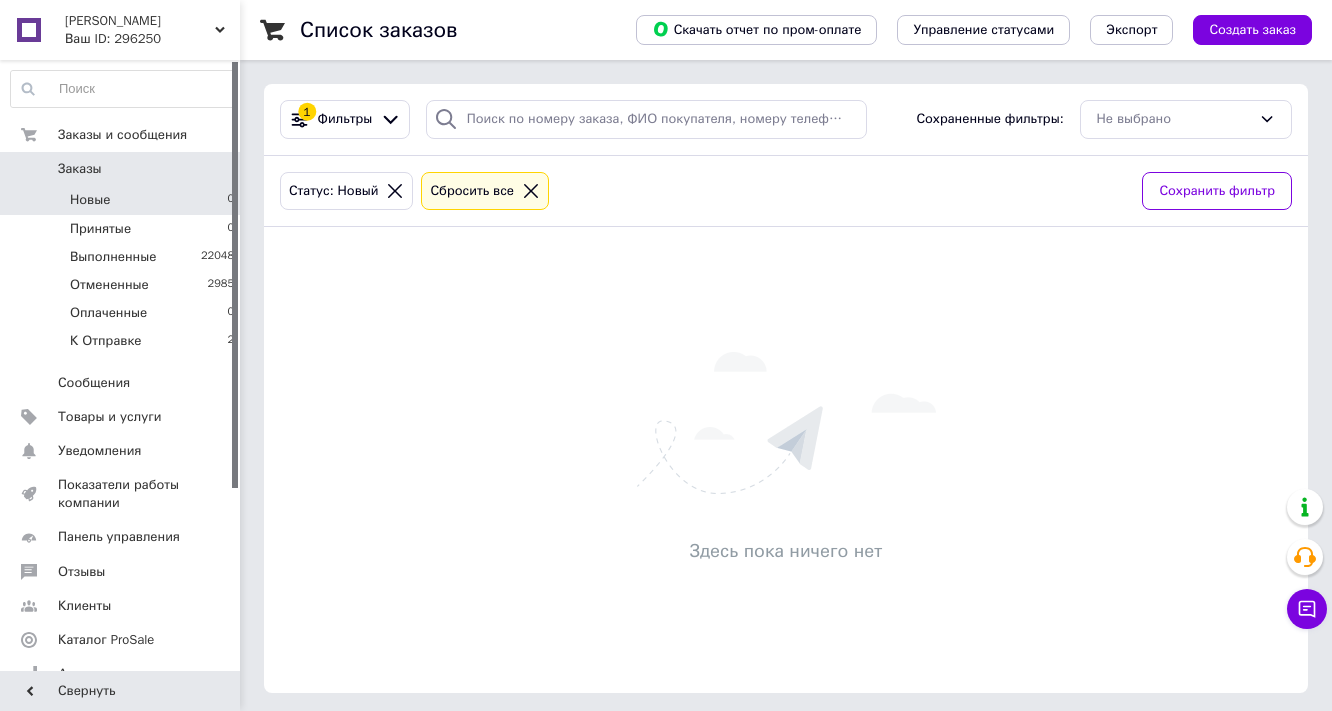 click 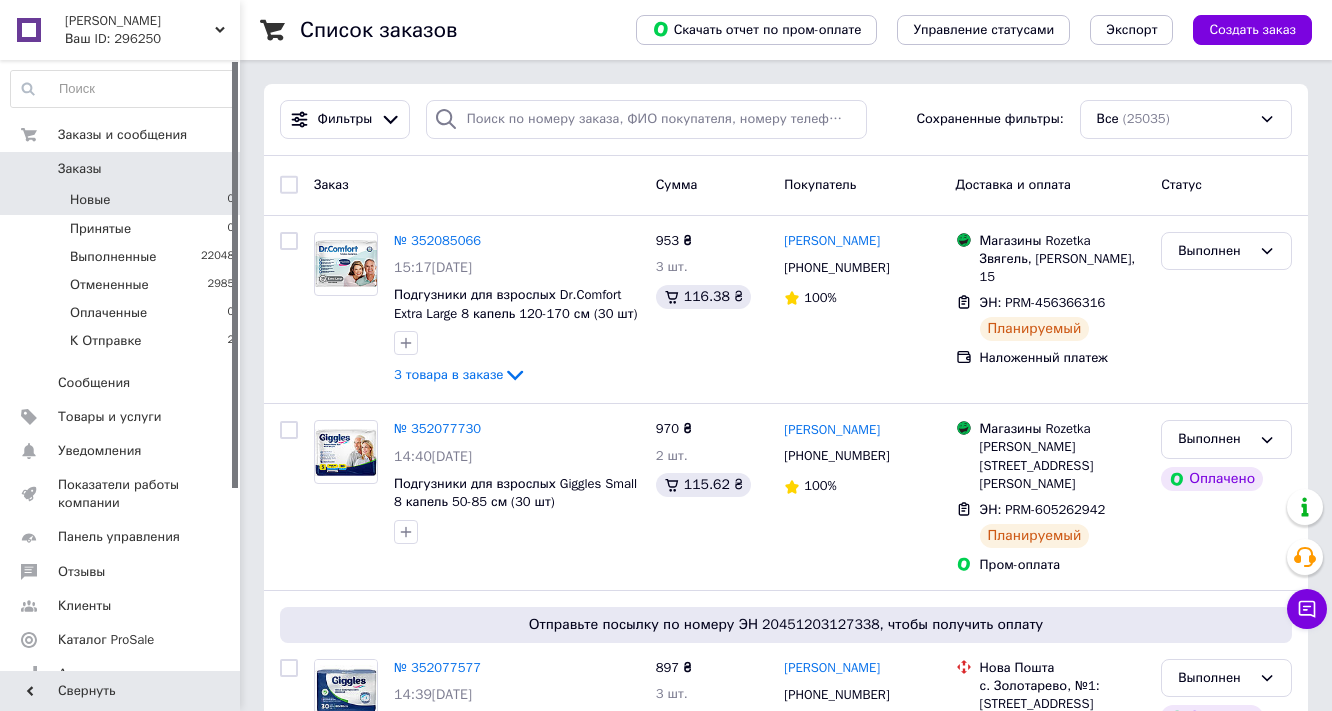 click on "Новые 0" at bounding box center (123, 200) 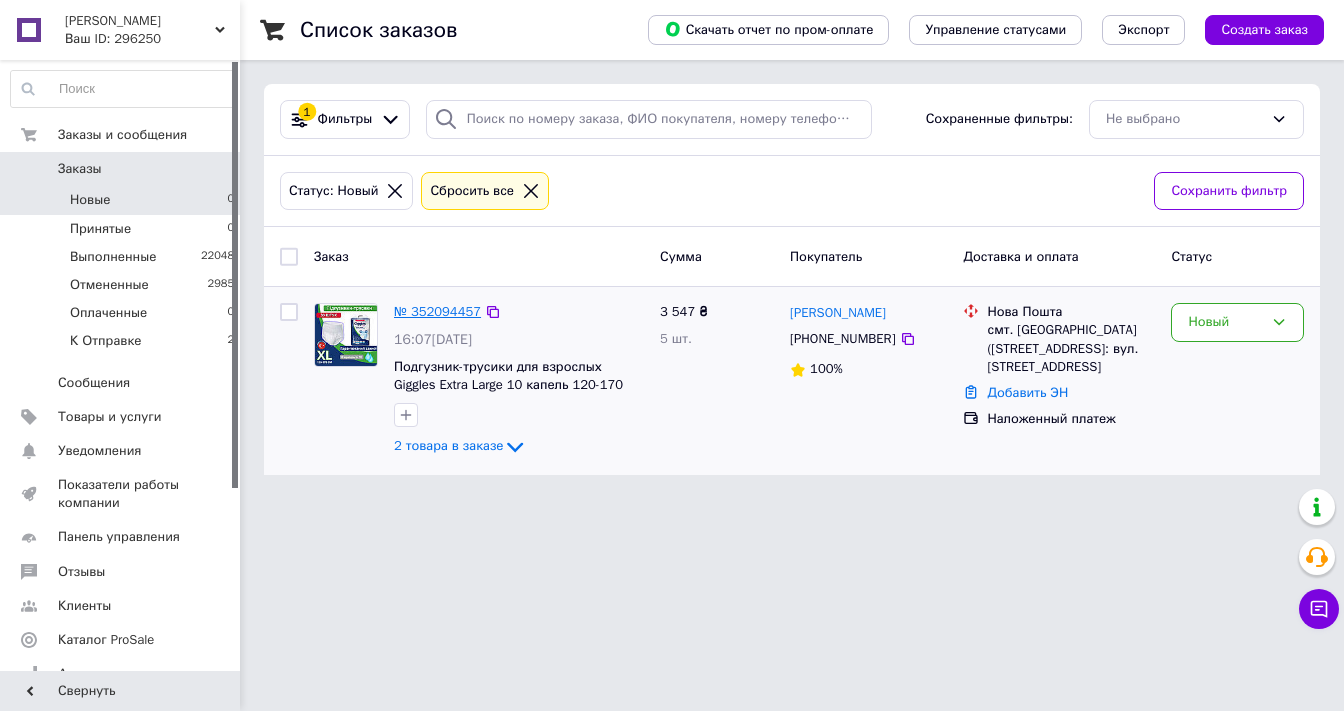 click on "№ 352094457" at bounding box center [437, 311] 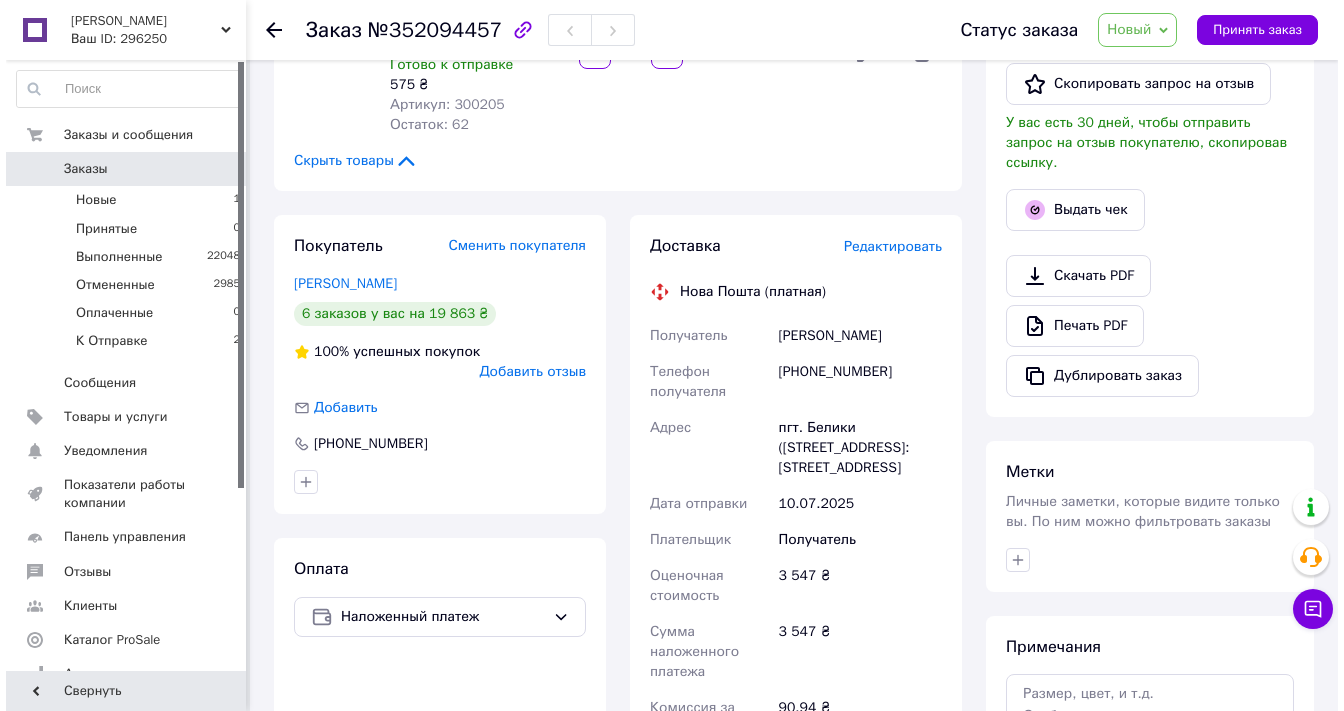 scroll, scrollTop: 480, scrollLeft: 0, axis: vertical 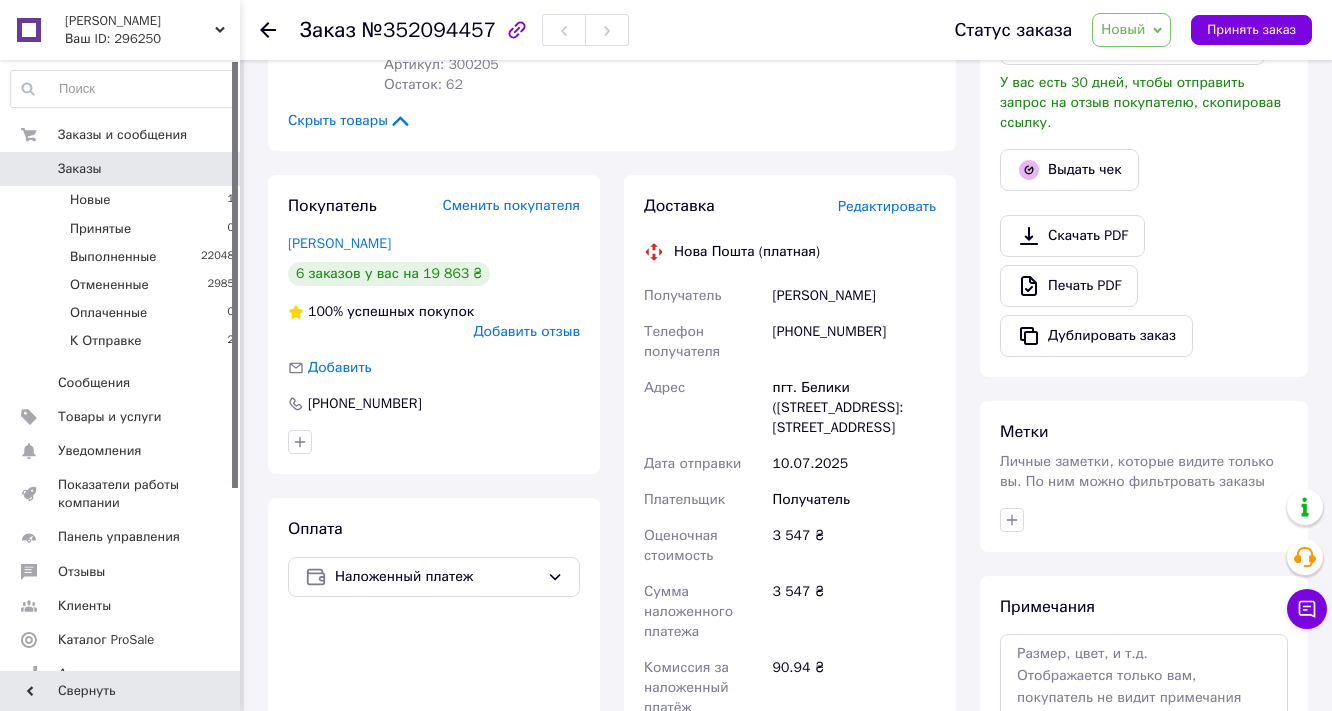 click on "Редактировать" at bounding box center [887, 206] 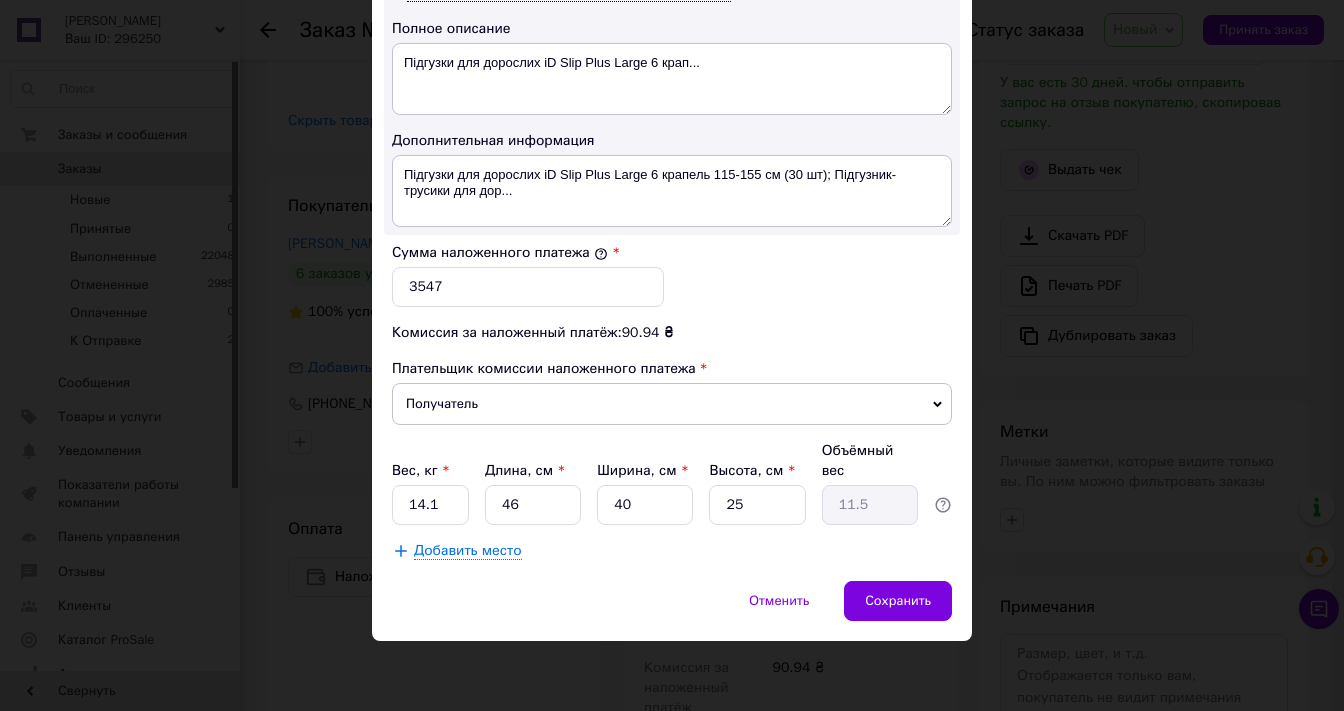 scroll, scrollTop: 1120, scrollLeft: 0, axis: vertical 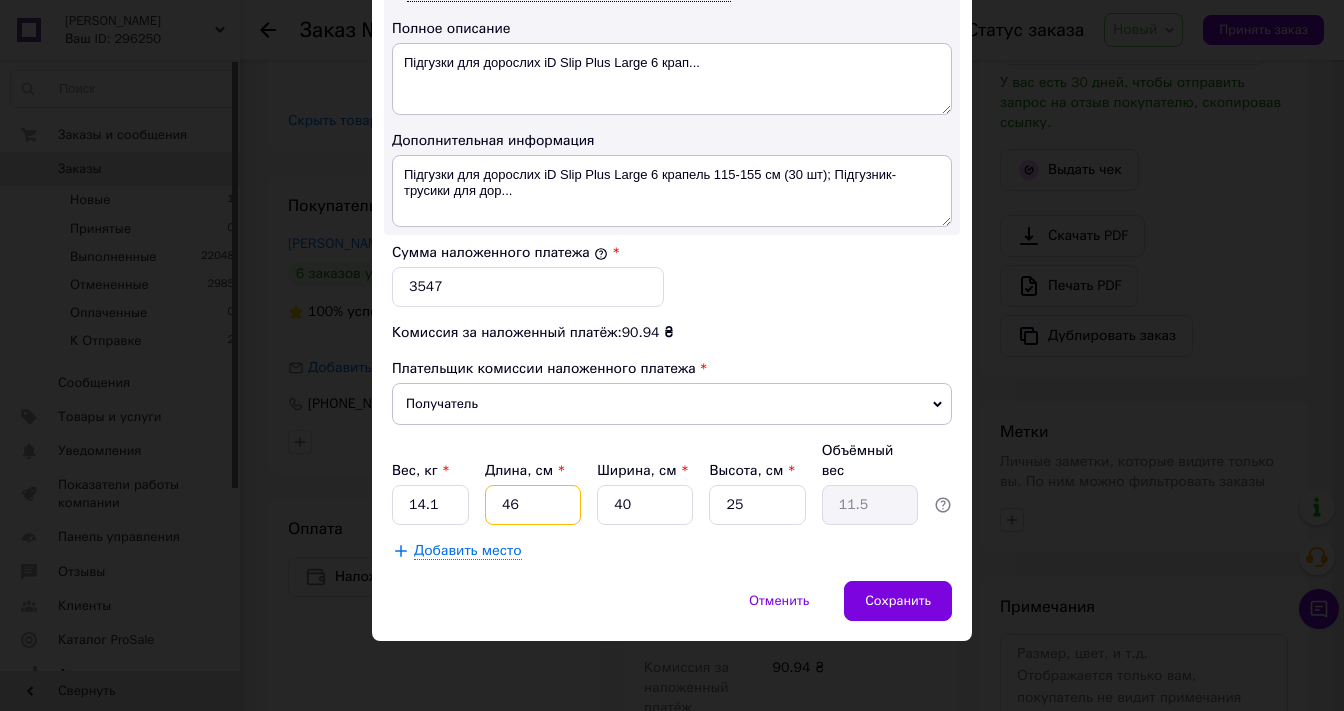 click on "46" at bounding box center (533, 505) 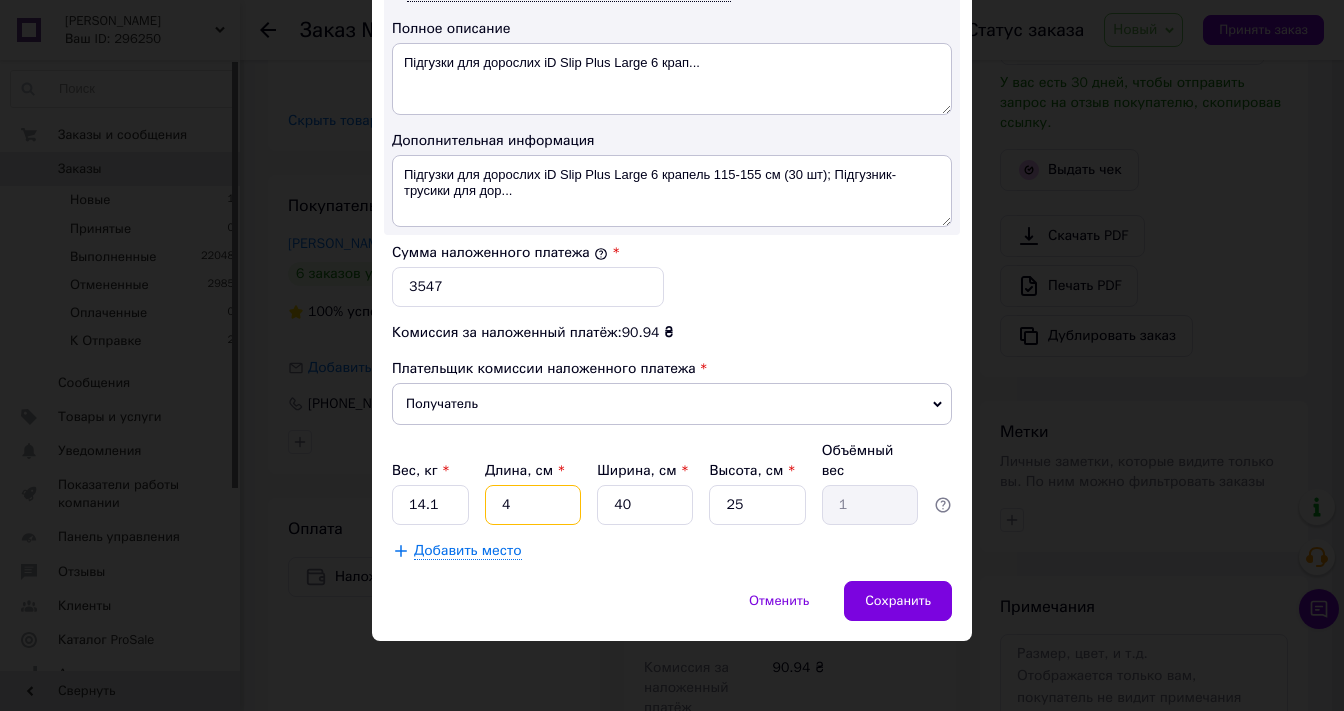 type 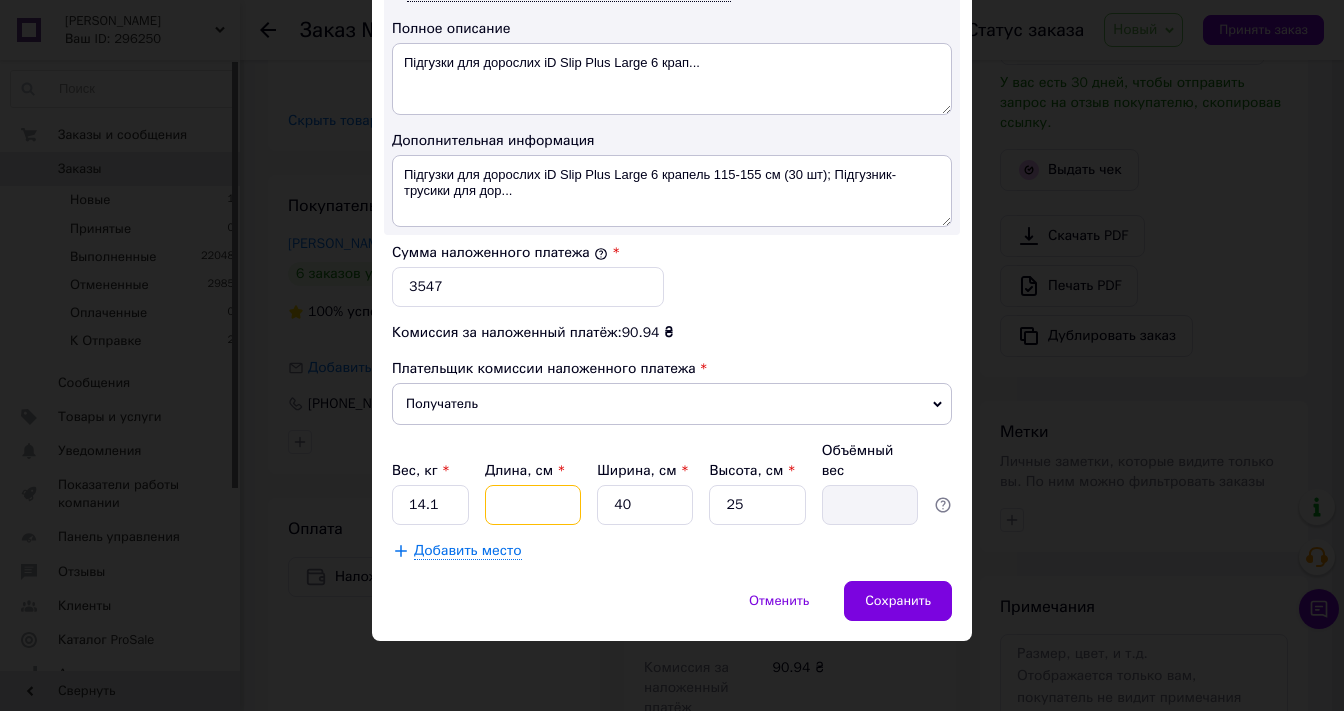 type on "5" 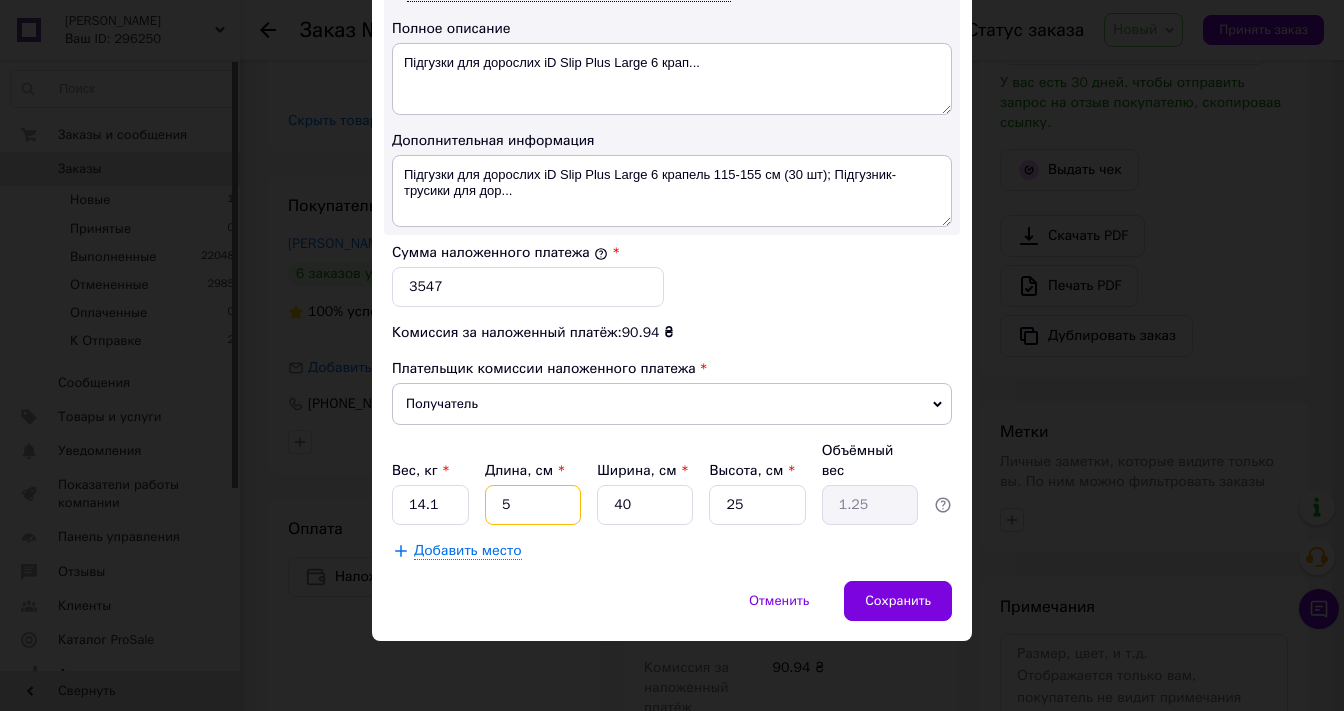 type on "59" 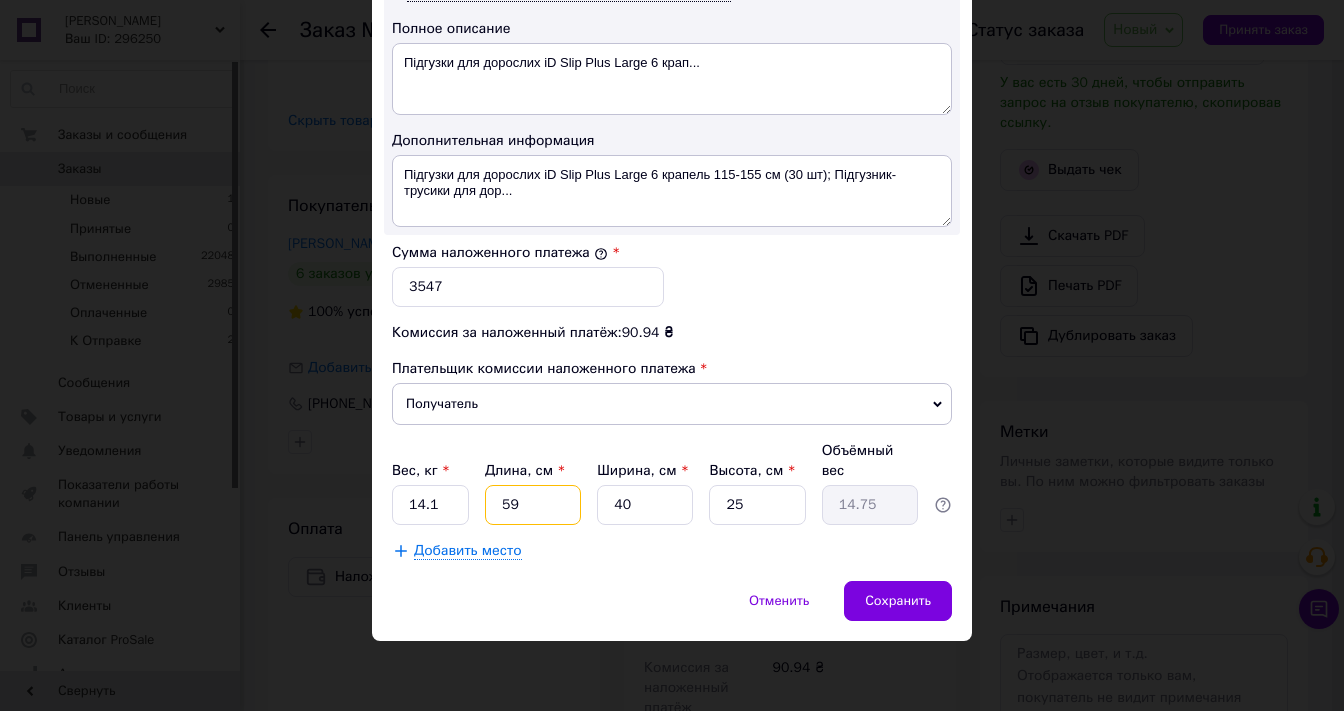 type on "59" 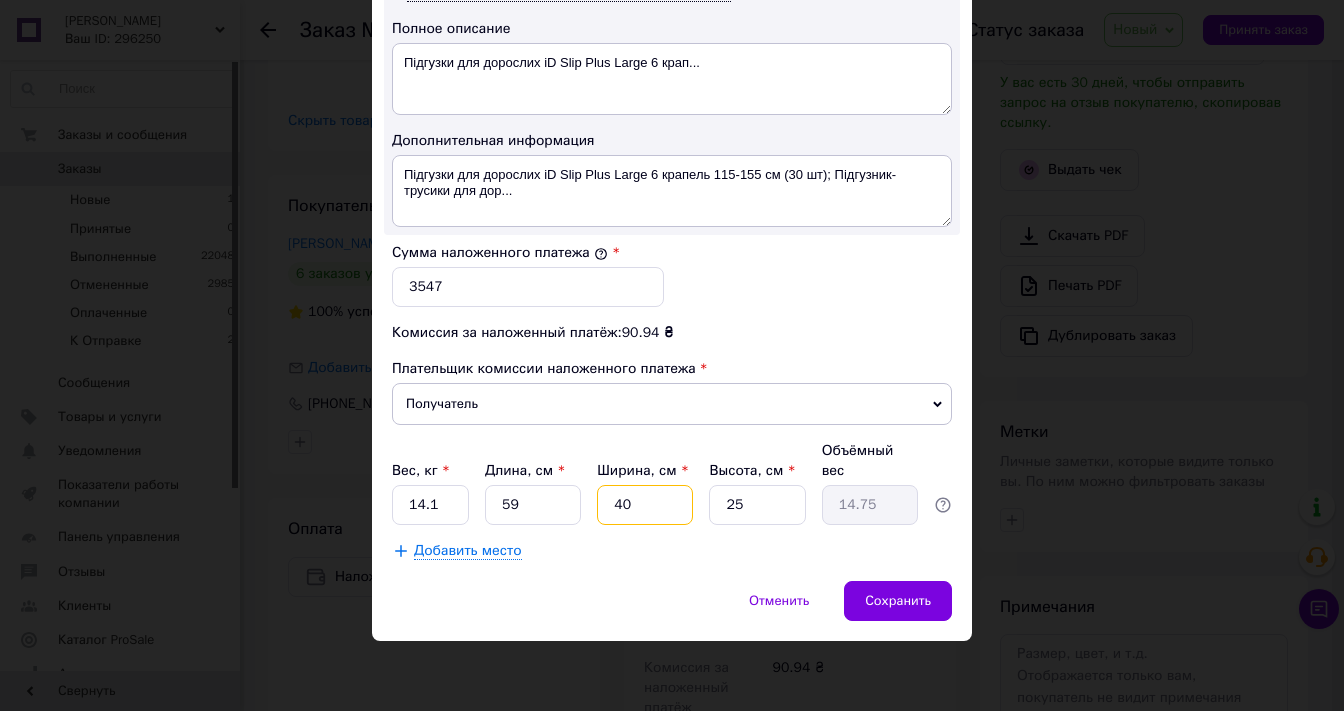 click on "40" at bounding box center [645, 505] 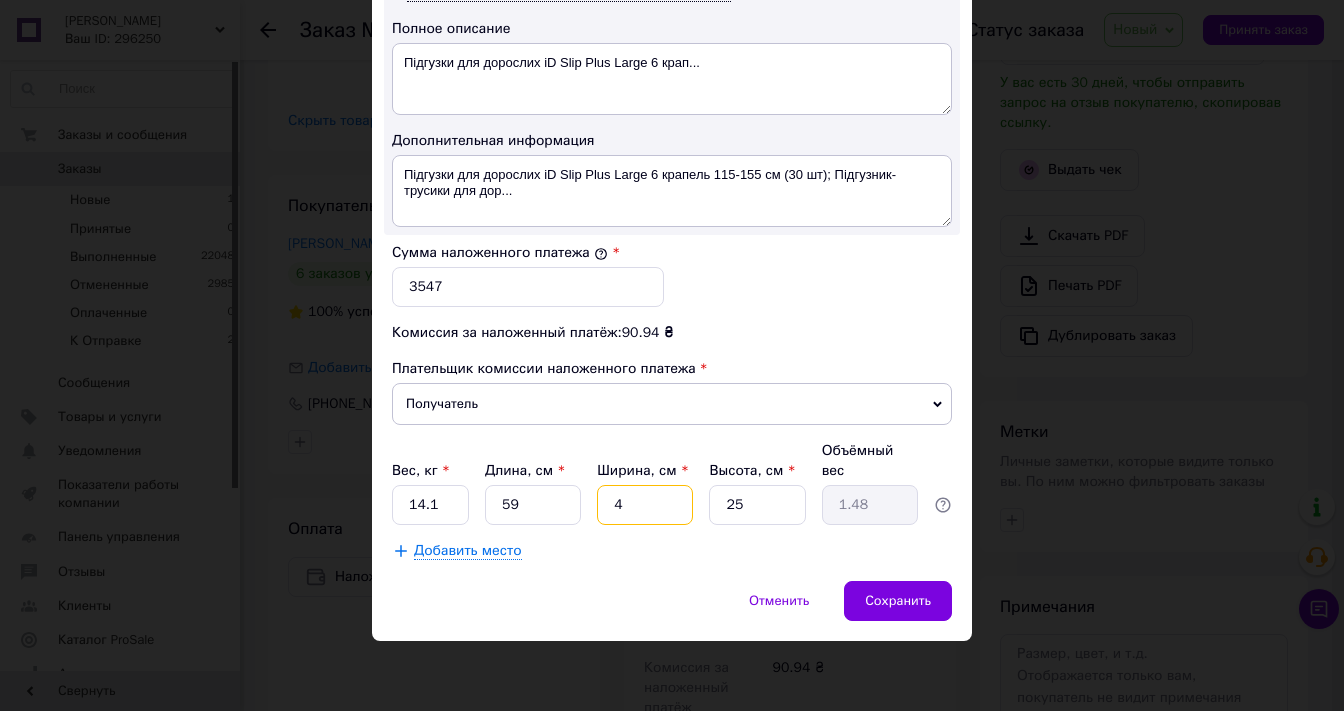 type 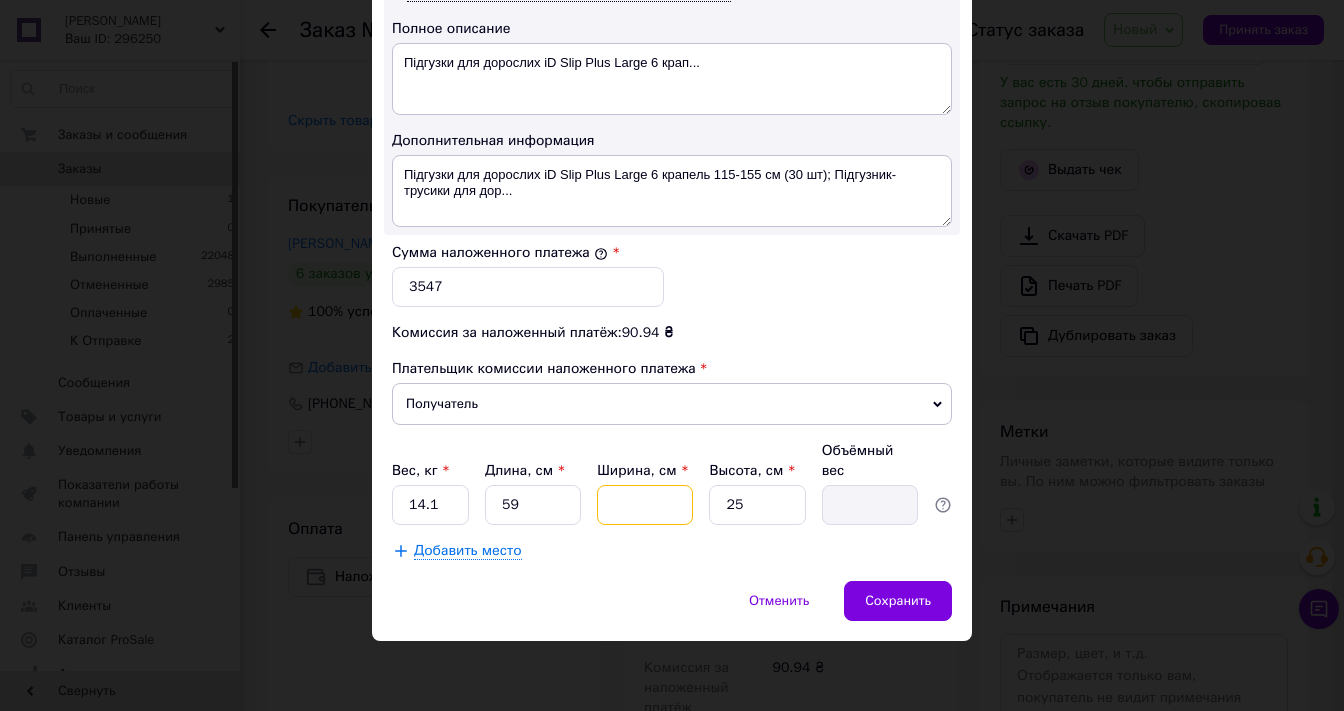 type on "3" 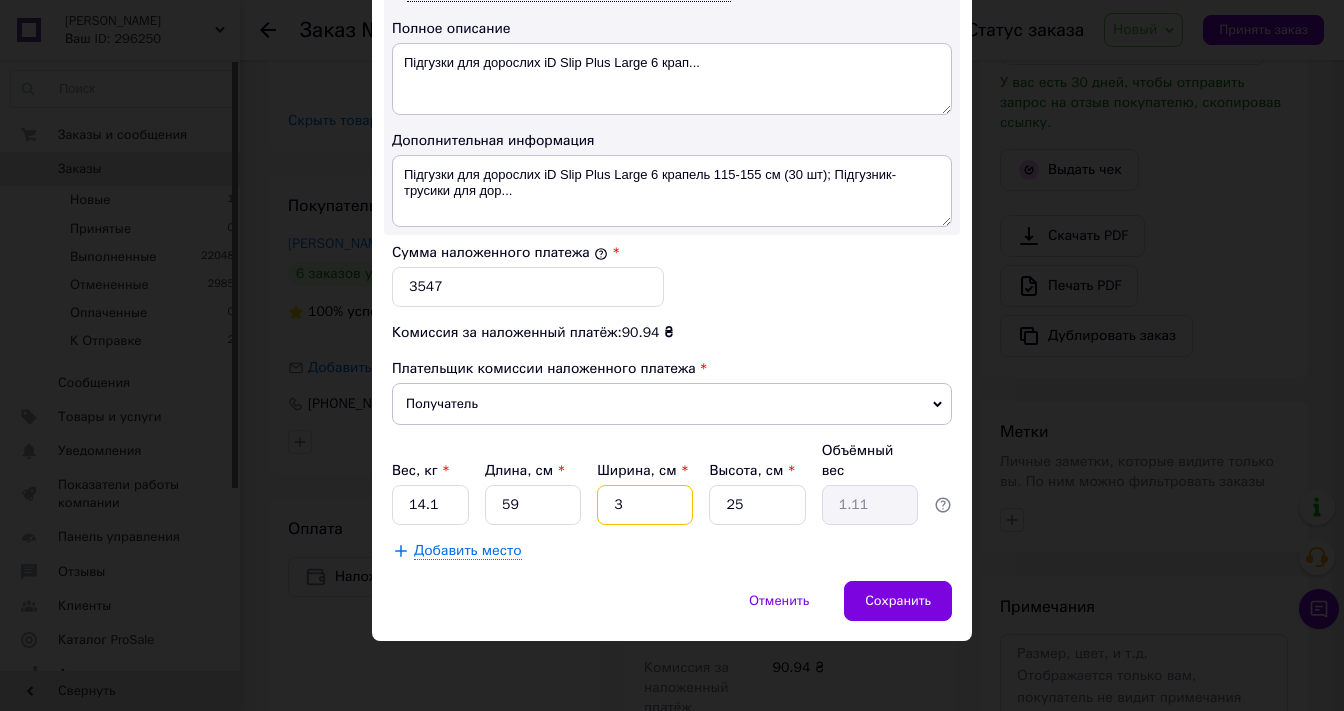 type on "37" 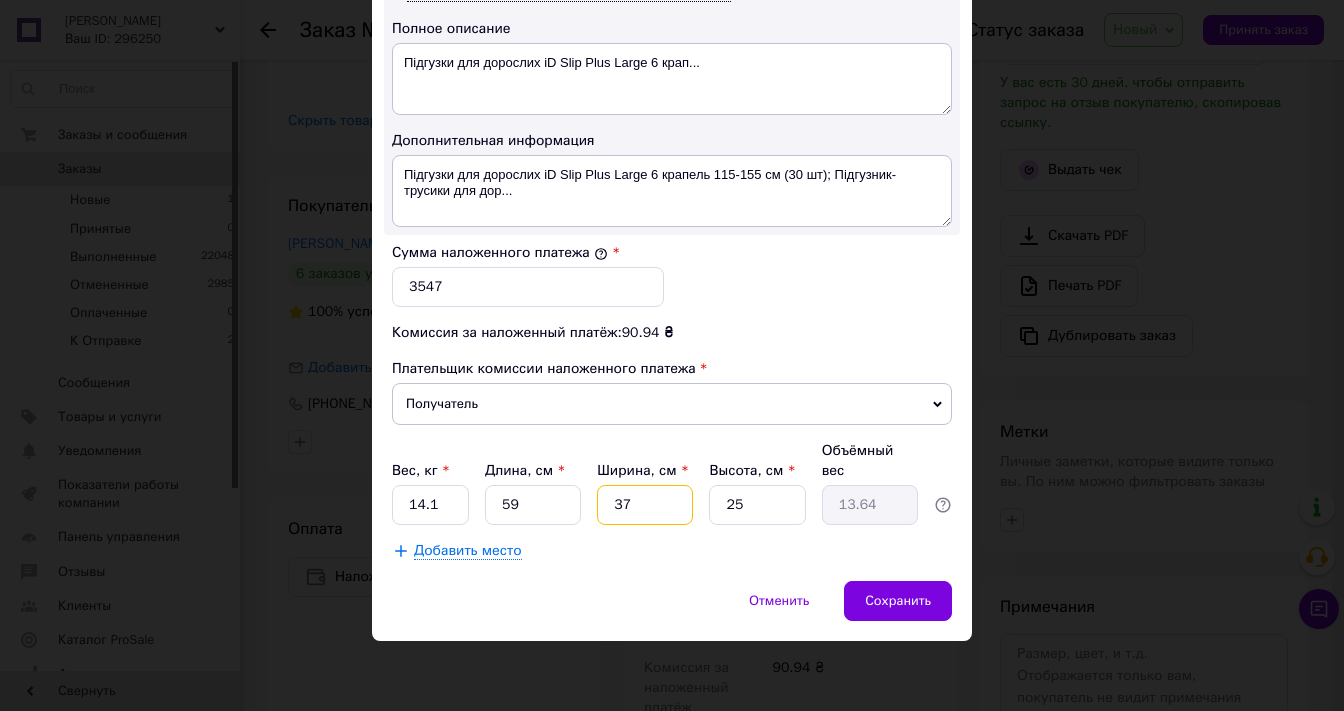 type on "37" 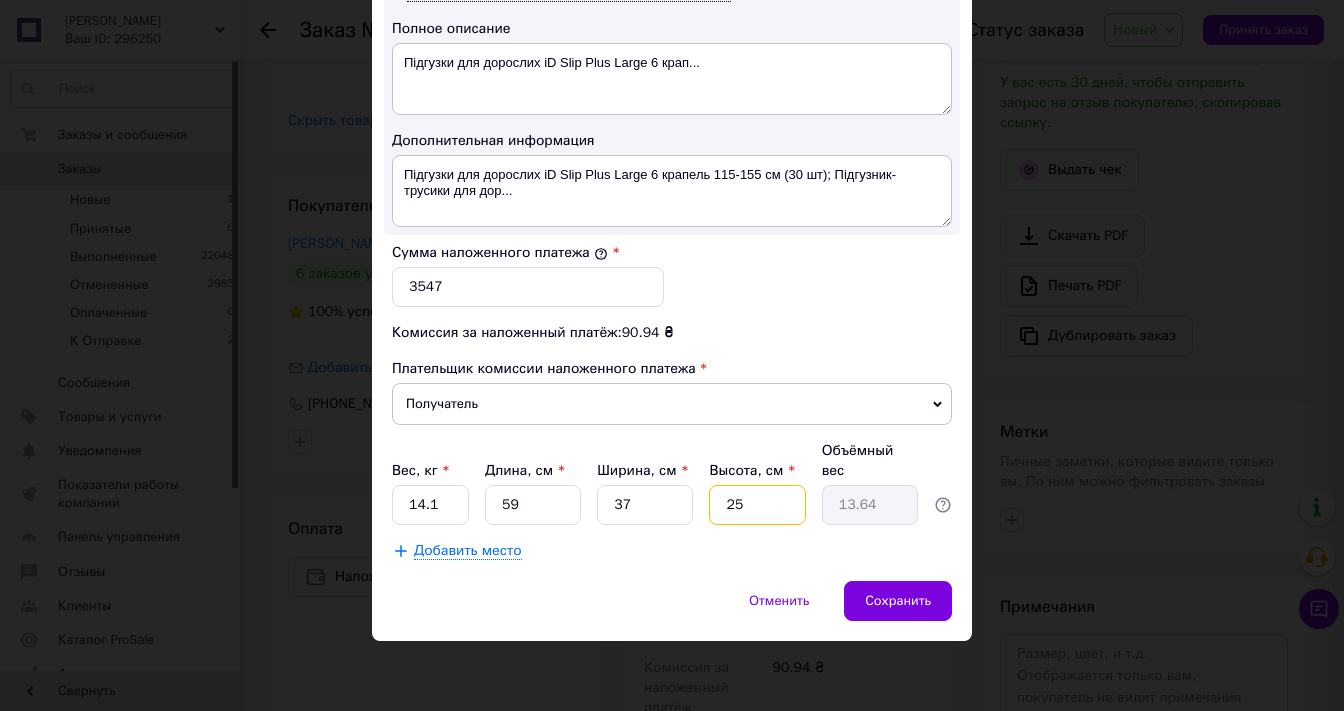 click on "25" at bounding box center (757, 505) 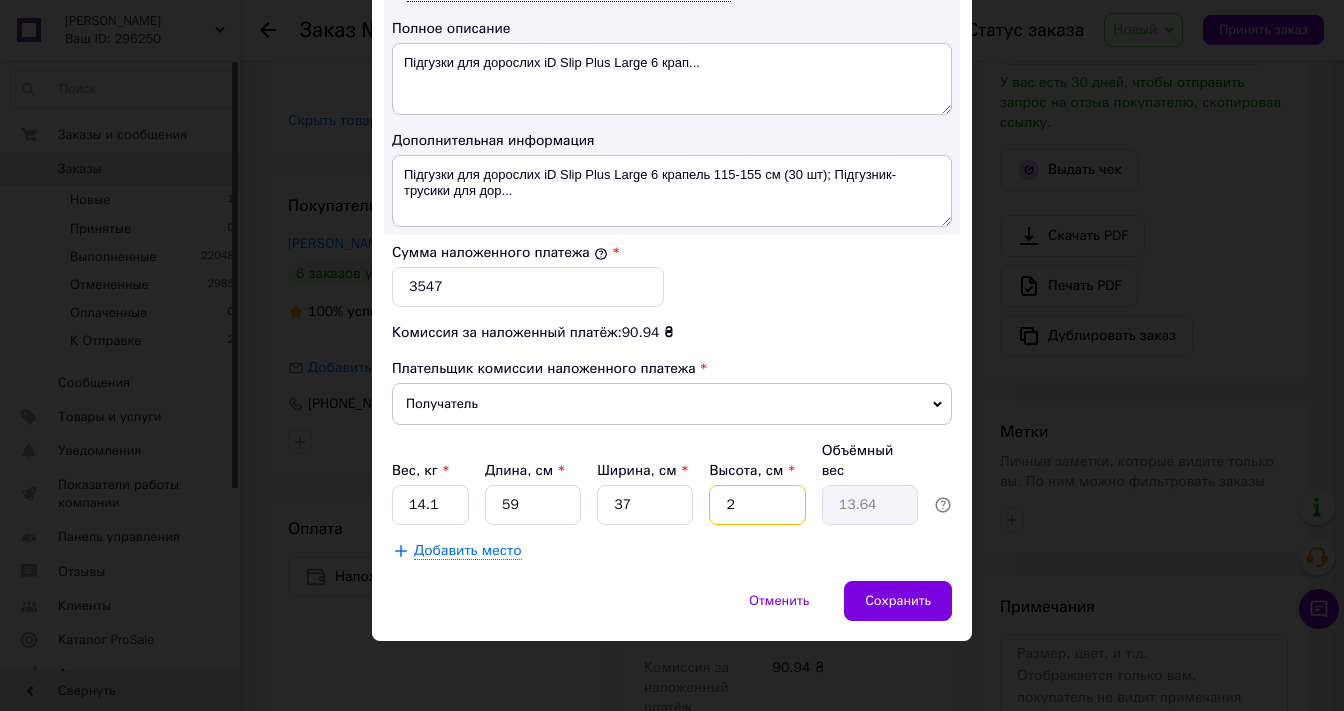 type on "1.09" 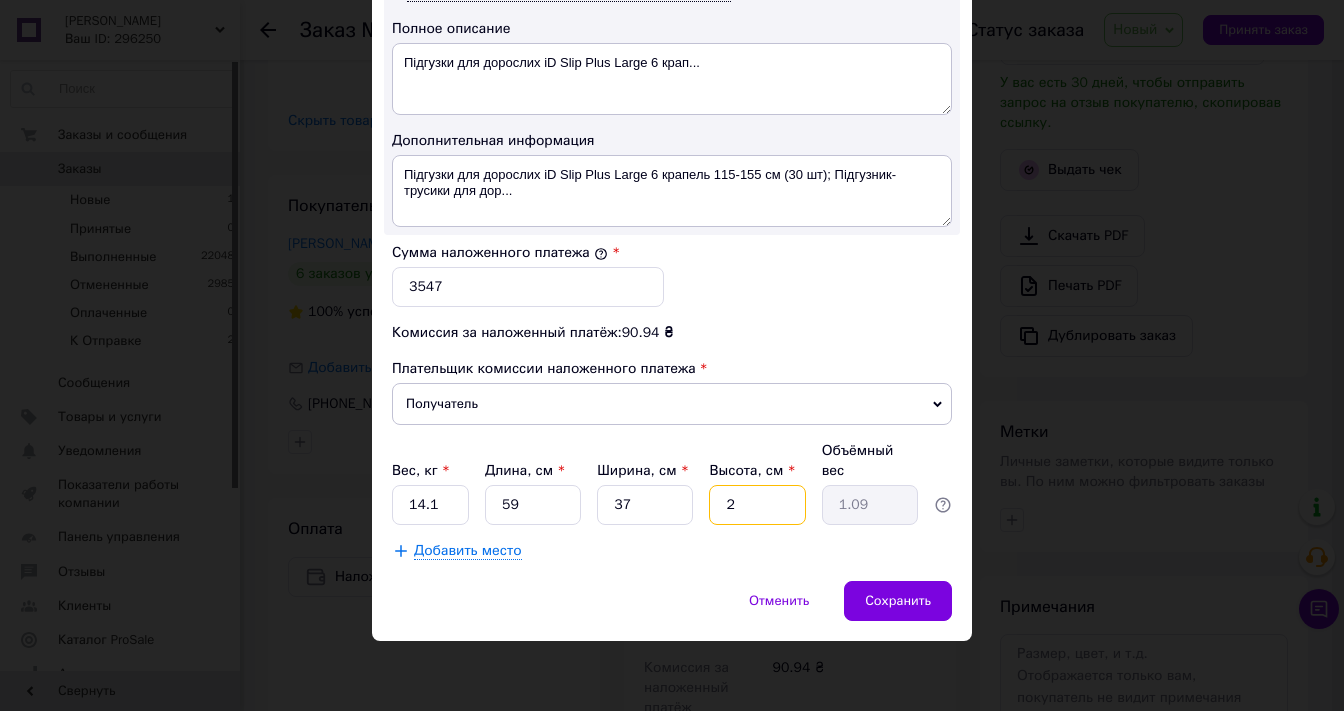 type 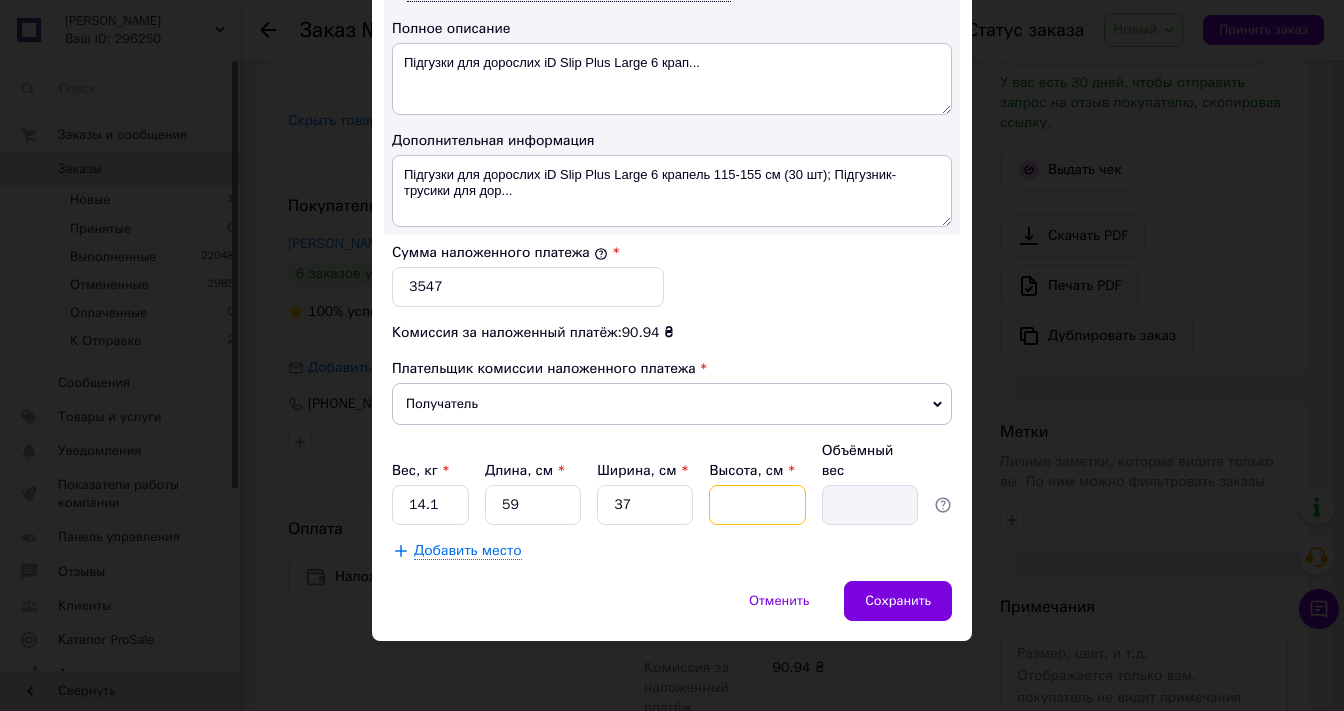 type on "4" 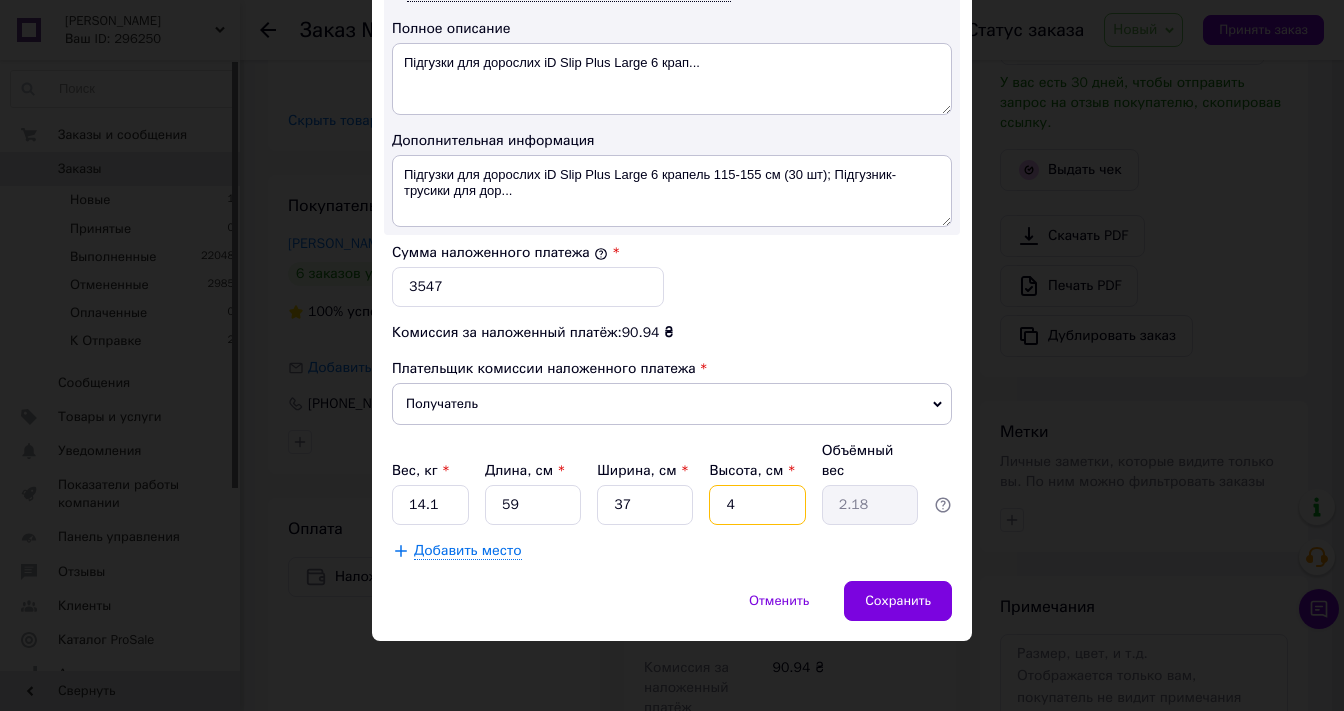 type on "45" 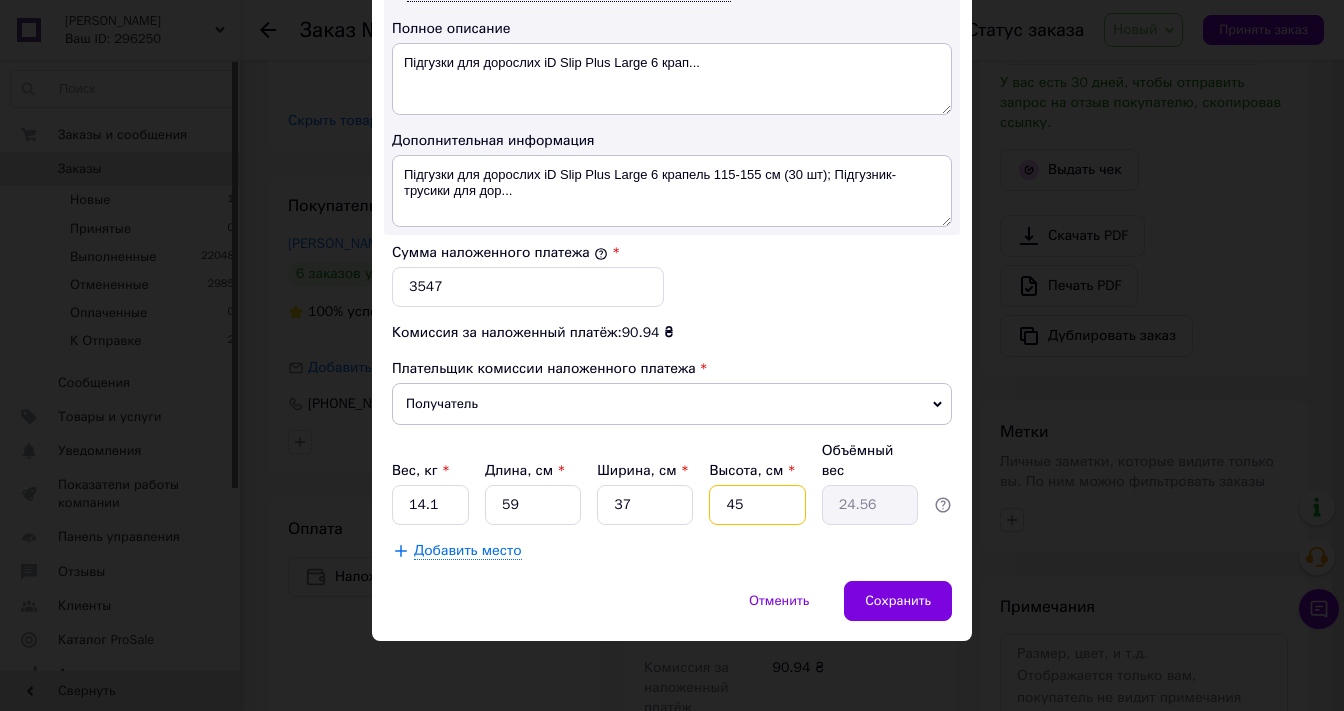 type on "45" 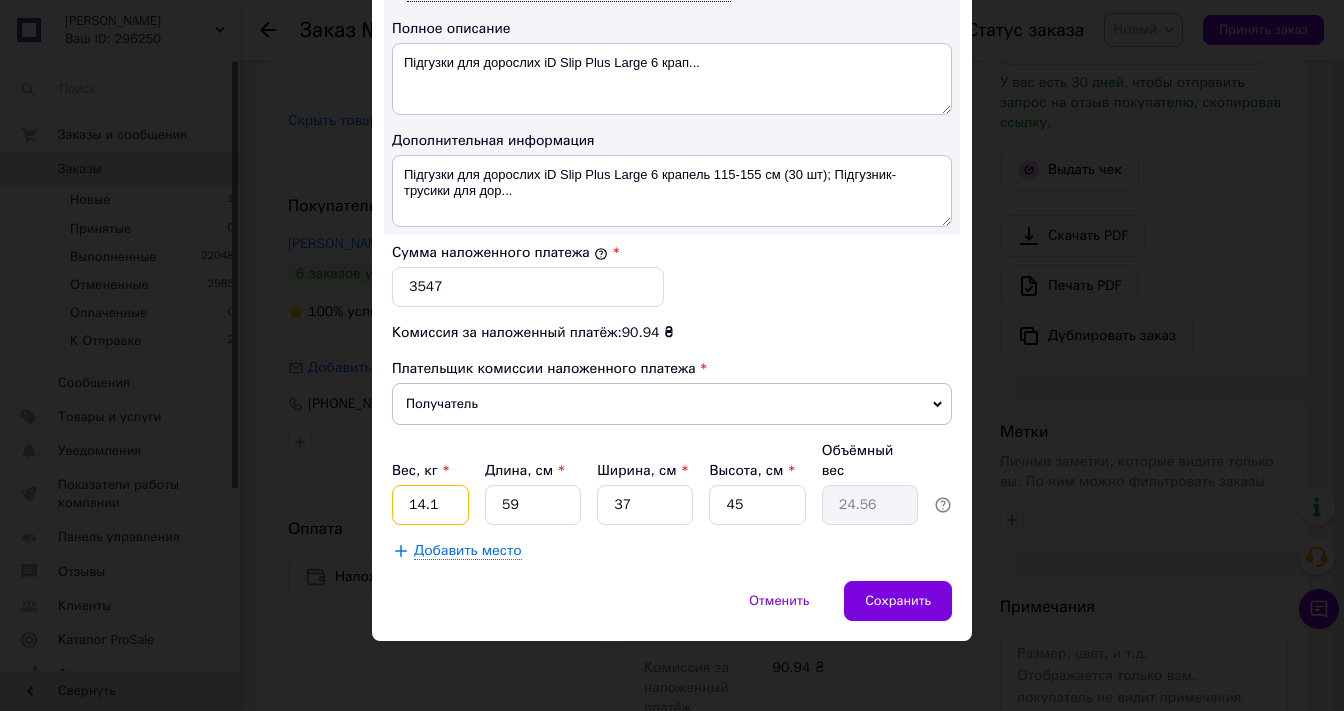 click on "14.1" at bounding box center (430, 505) 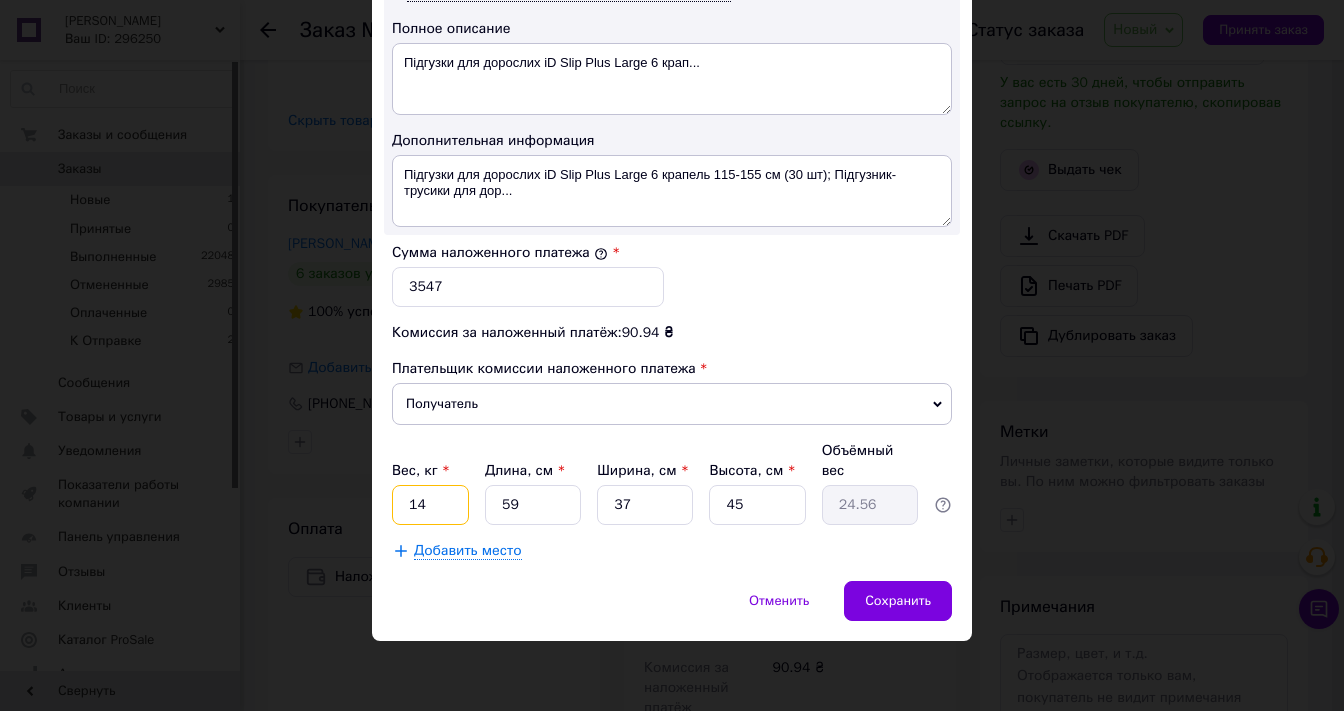 type on "1" 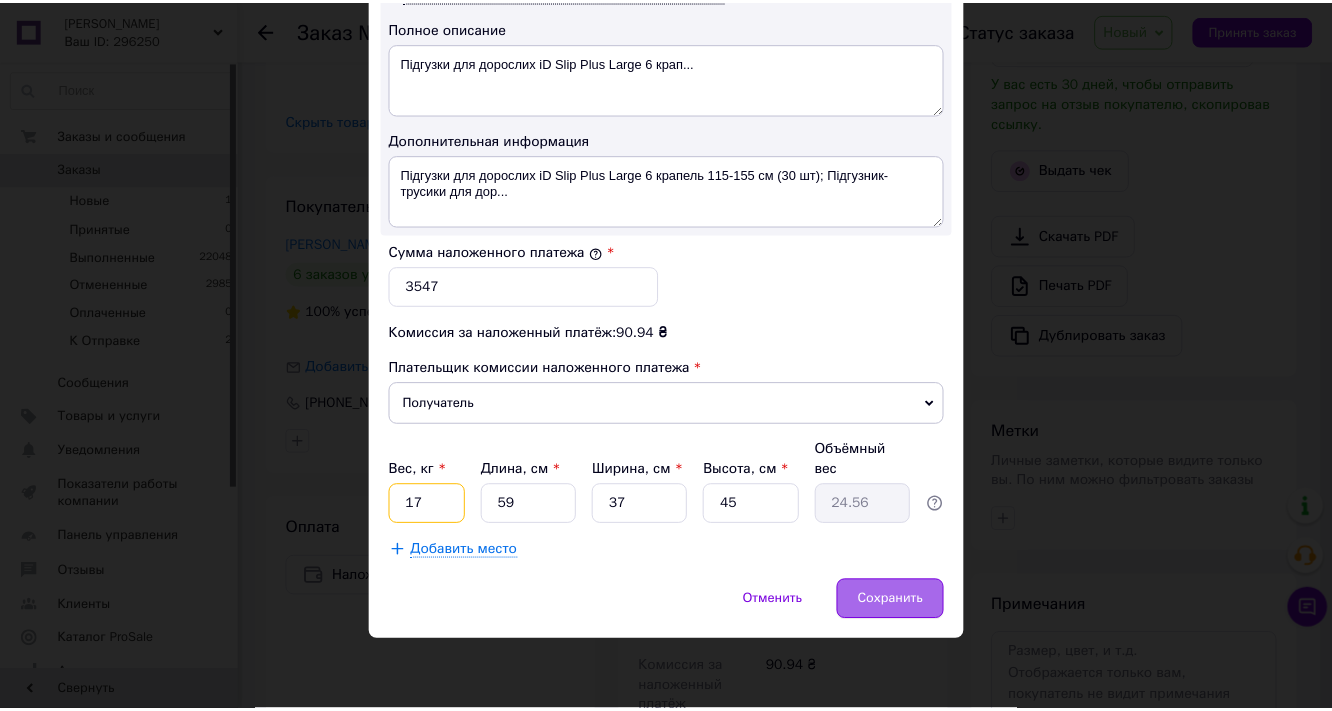 scroll, scrollTop: 1232, scrollLeft: 0, axis: vertical 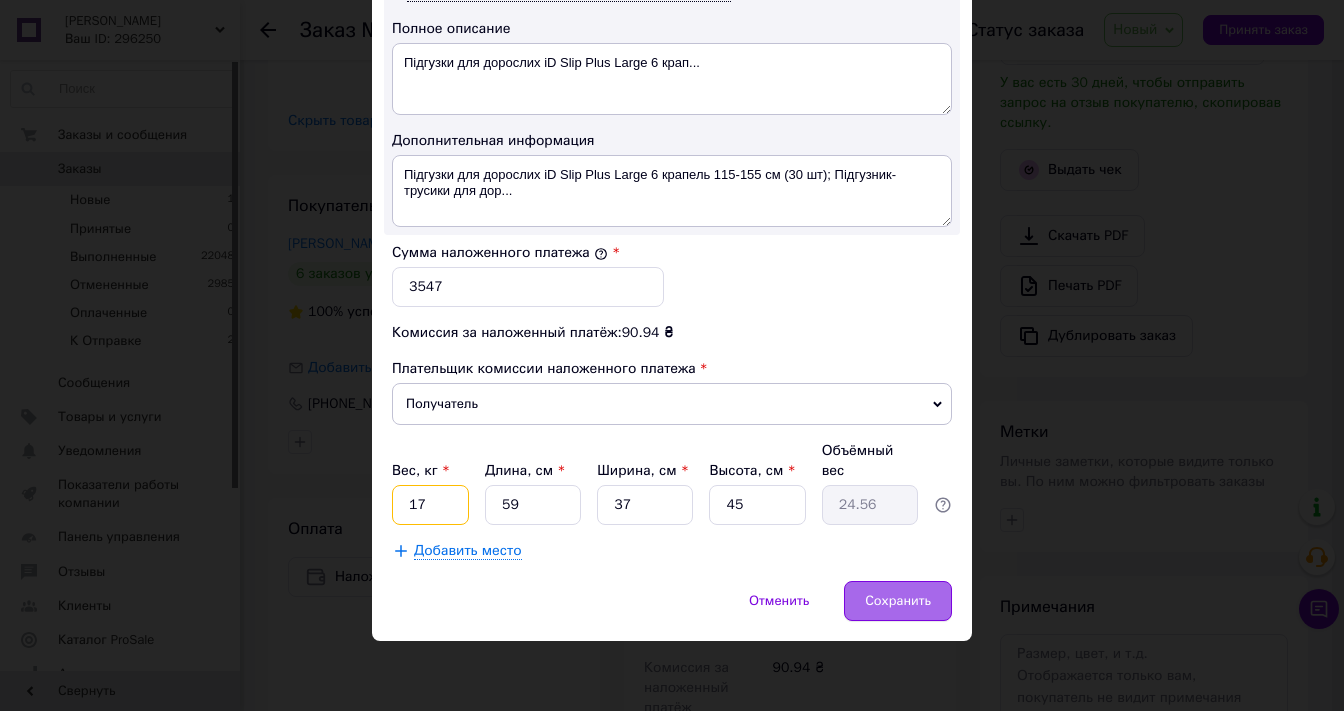 type on "17" 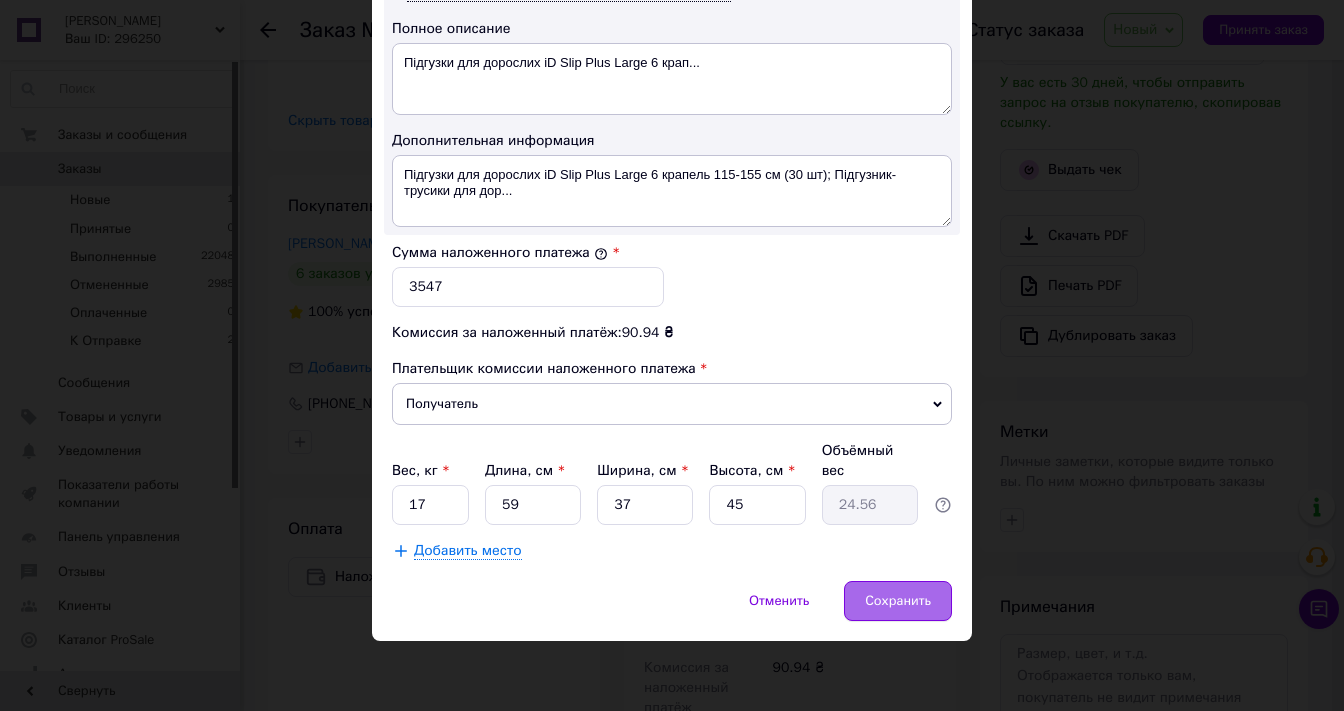 click on "Сохранить" at bounding box center (898, 601) 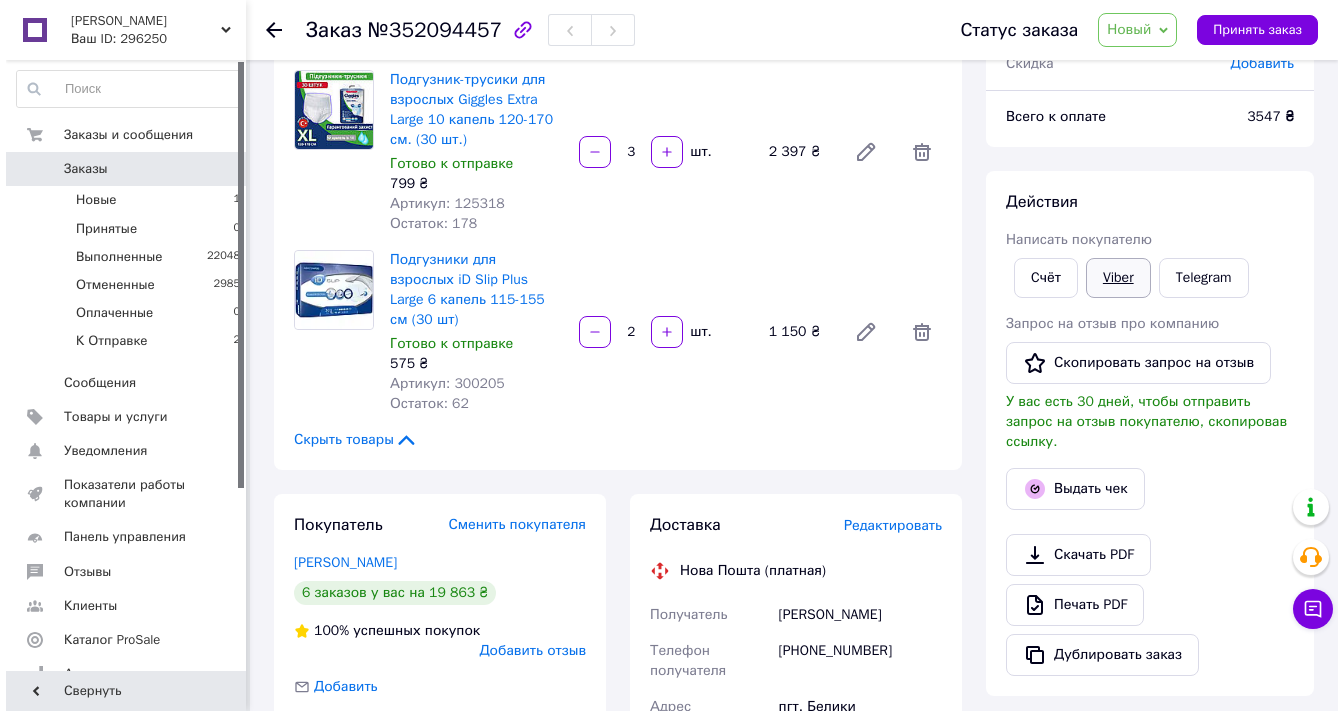 scroll, scrollTop: 160, scrollLeft: 0, axis: vertical 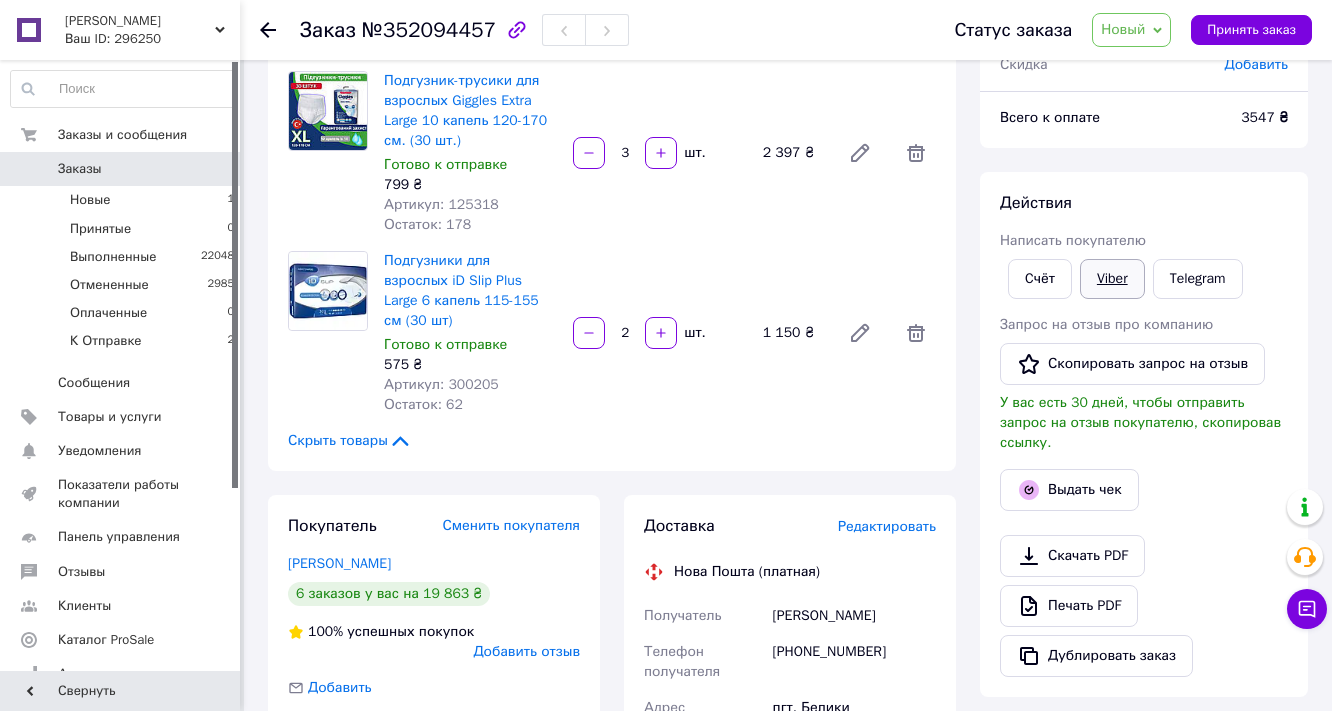 click on "Viber" at bounding box center (1112, 279) 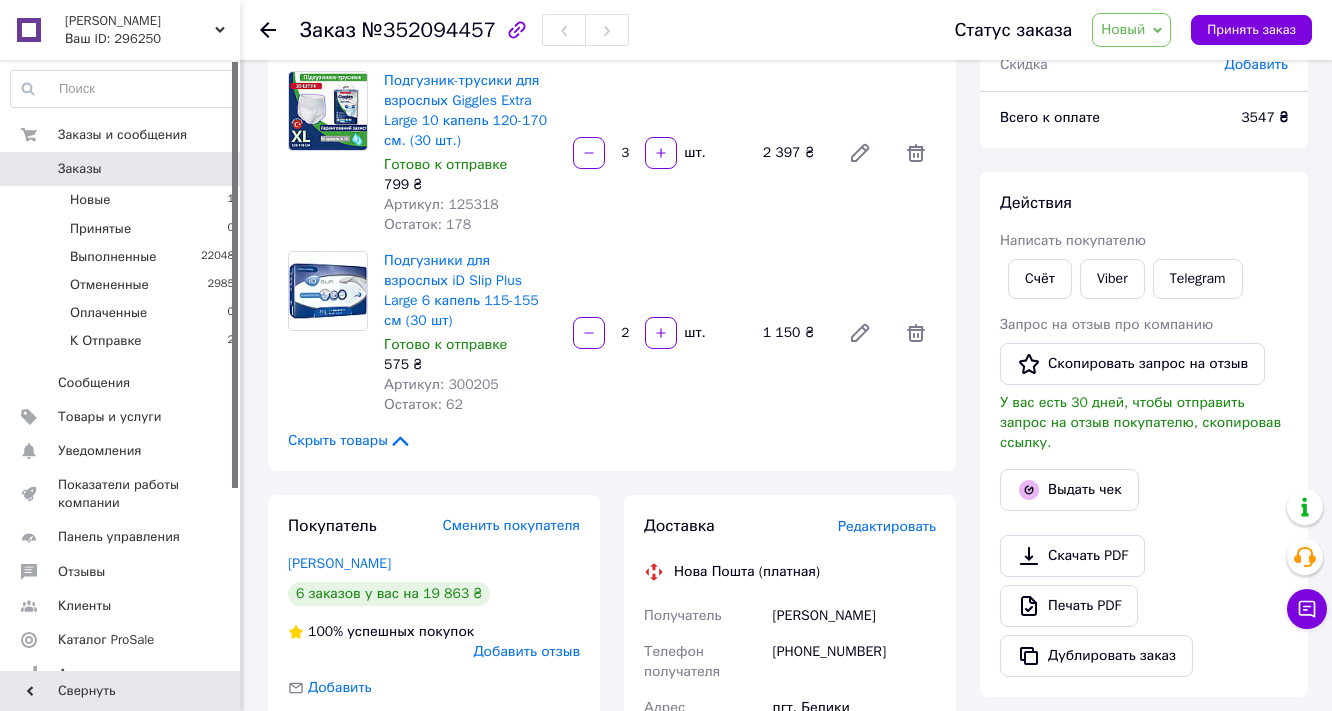 click on "Редактировать" at bounding box center [887, 526] 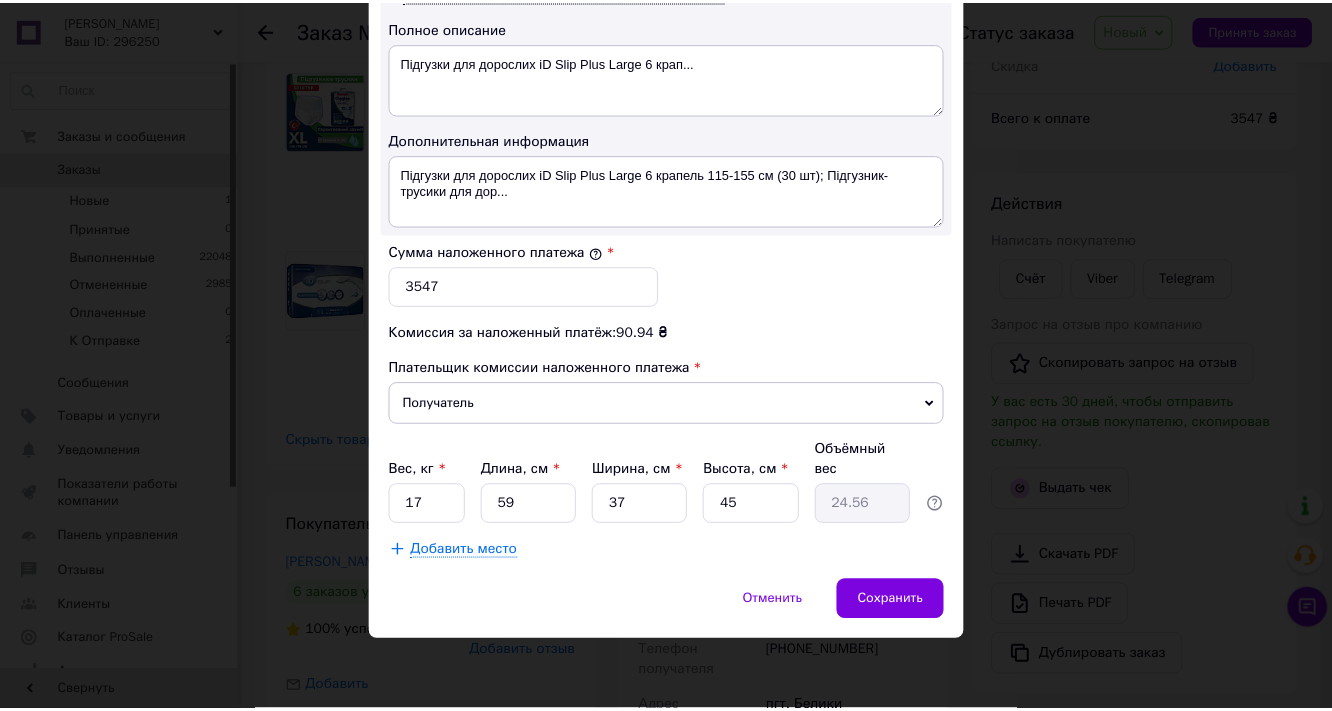scroll, scrollTop: 1232, scrollLeft: 0, axis: vertical 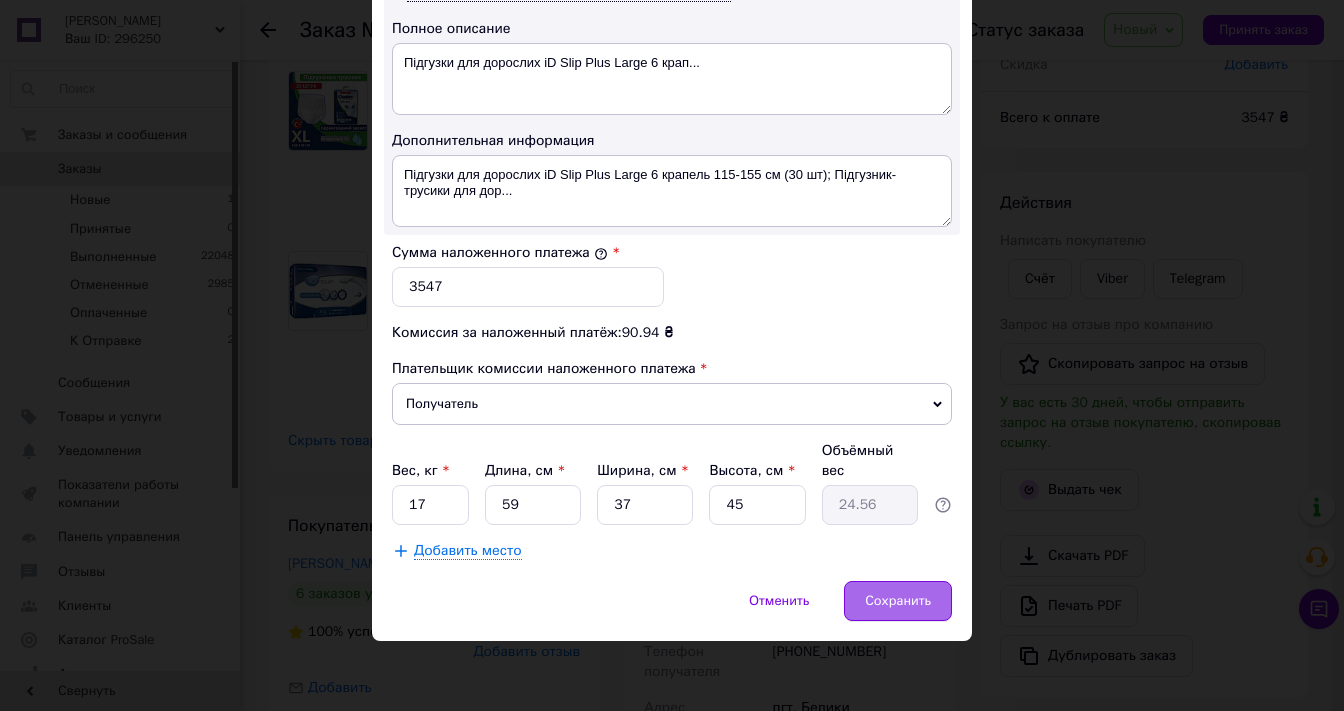 click on "Сохранить" at bounding box center [898, 601] 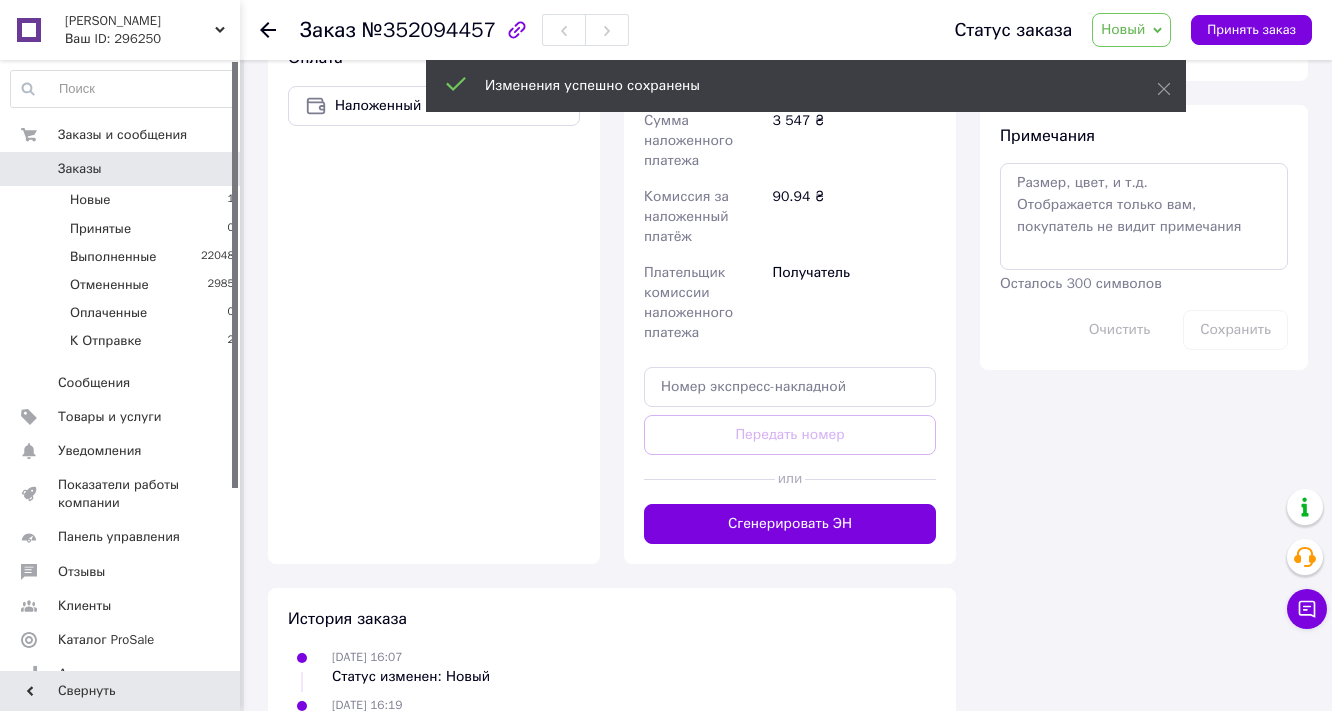 scroll, scrollTop: 1040, scrollLeft: 0, axis: vertical 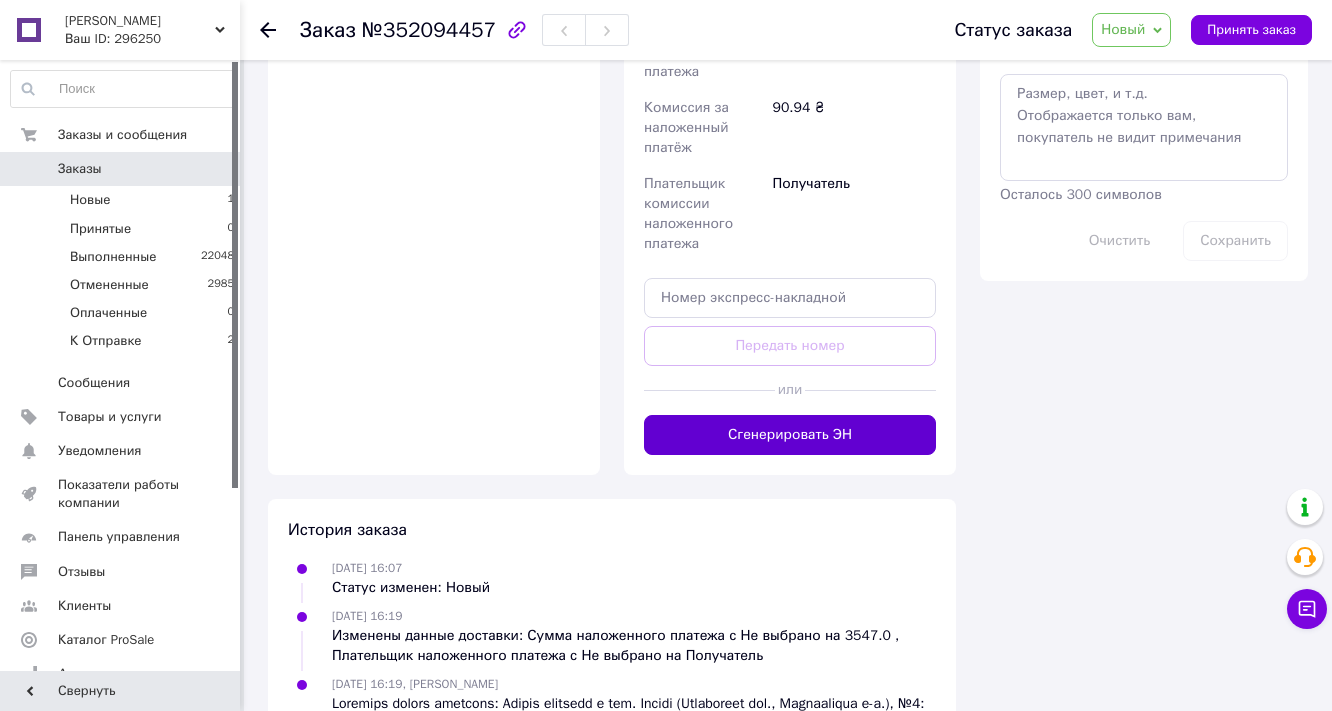 click on "Сгенерировать ЭН" at bounding box center [790, 435] 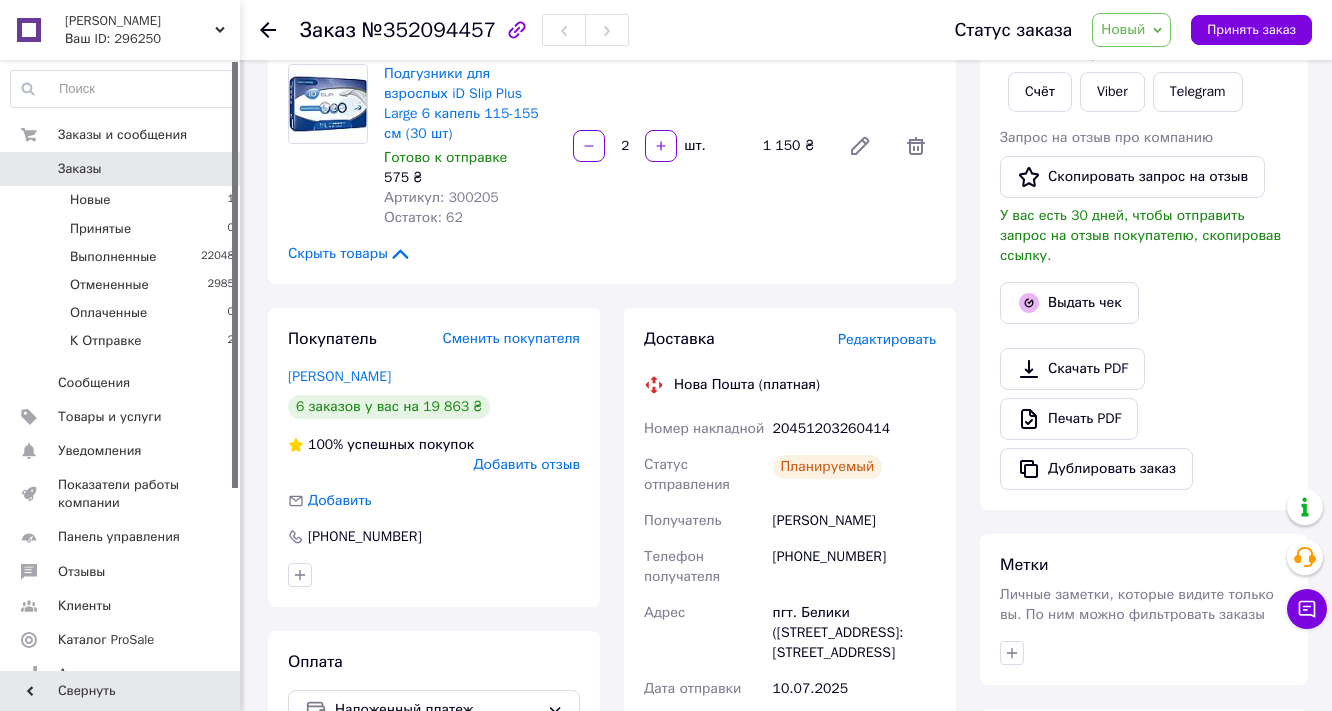 scroll, scrollTop: 320, scrollLeft: 0, axis: vertical 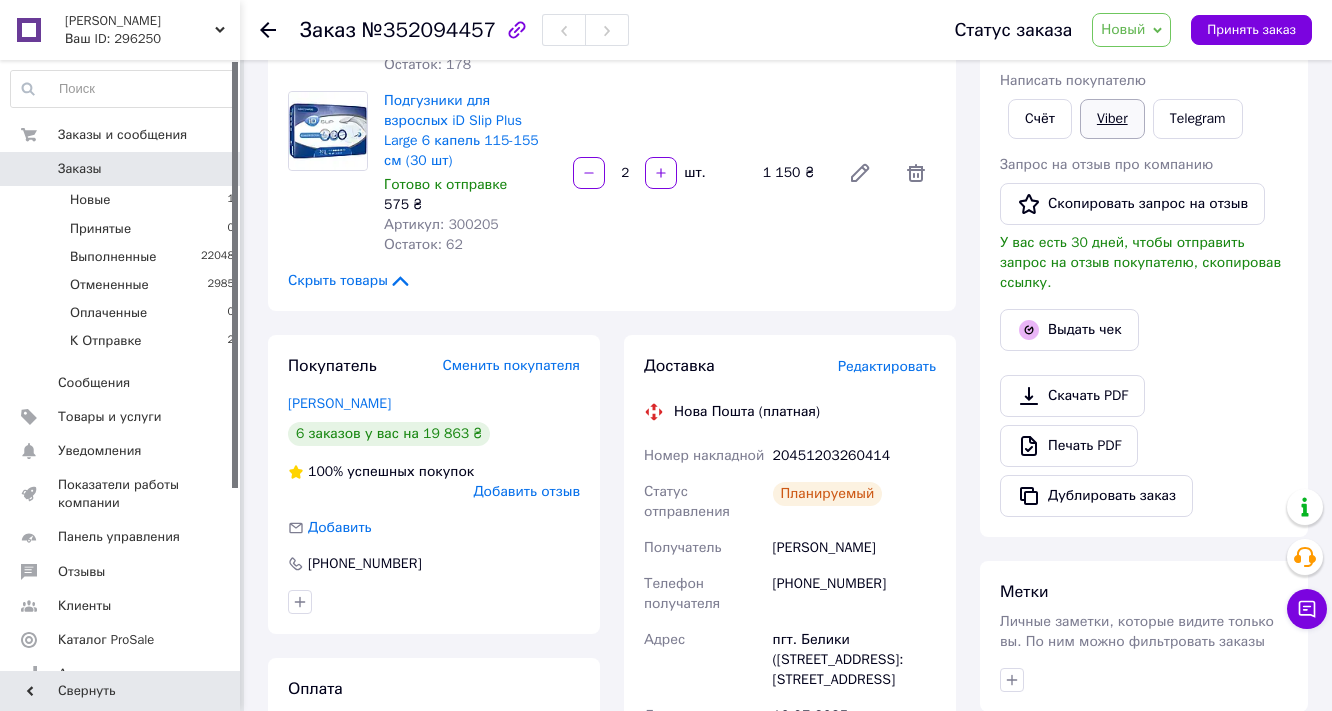 click on "Viber" at bounding box center (1112, 119) 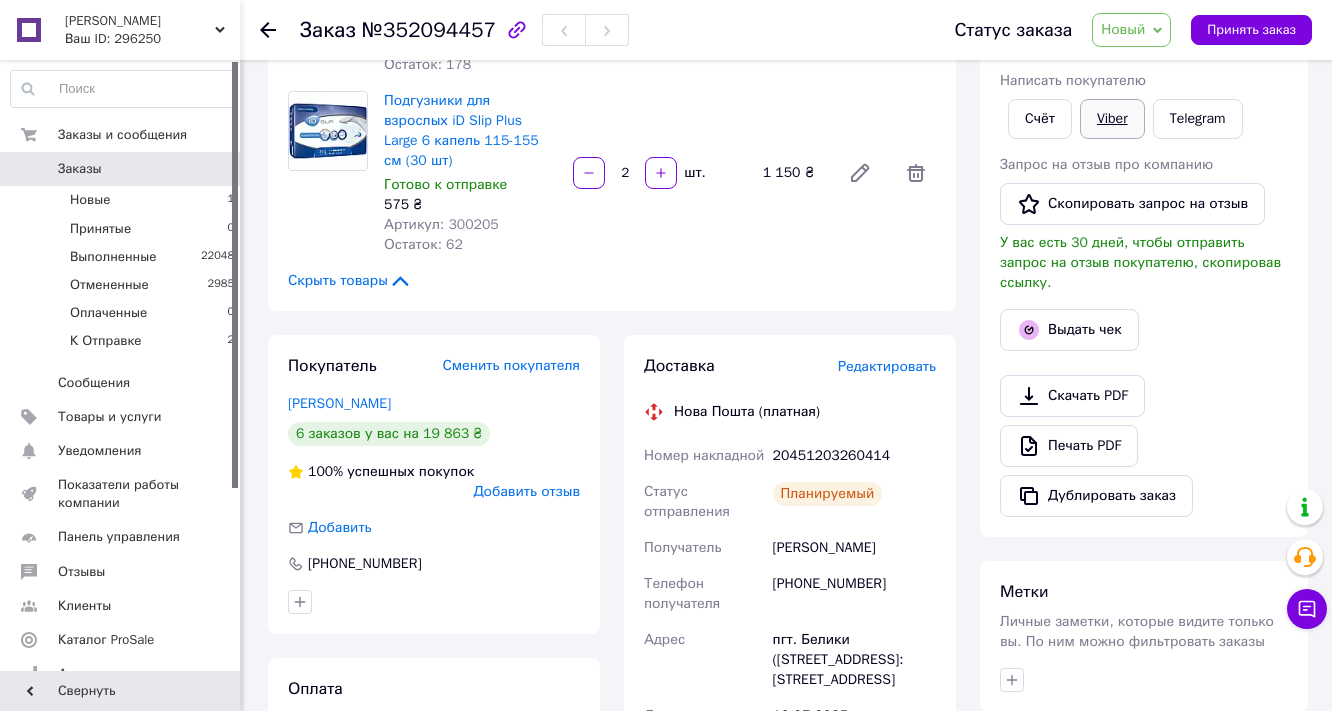 click on "Viber" at bounding box center [1112, 119] 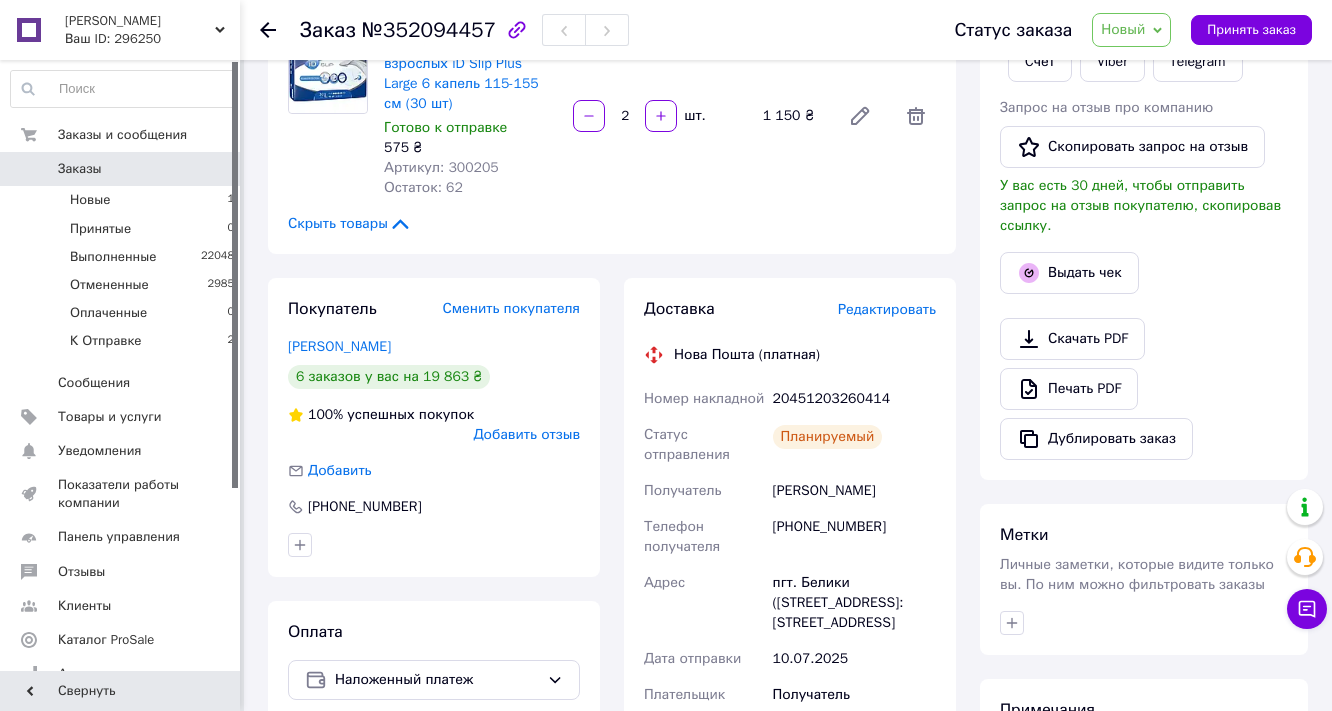 scroll, scrollTop: 480, scrollLeft: 0, axis: vertical 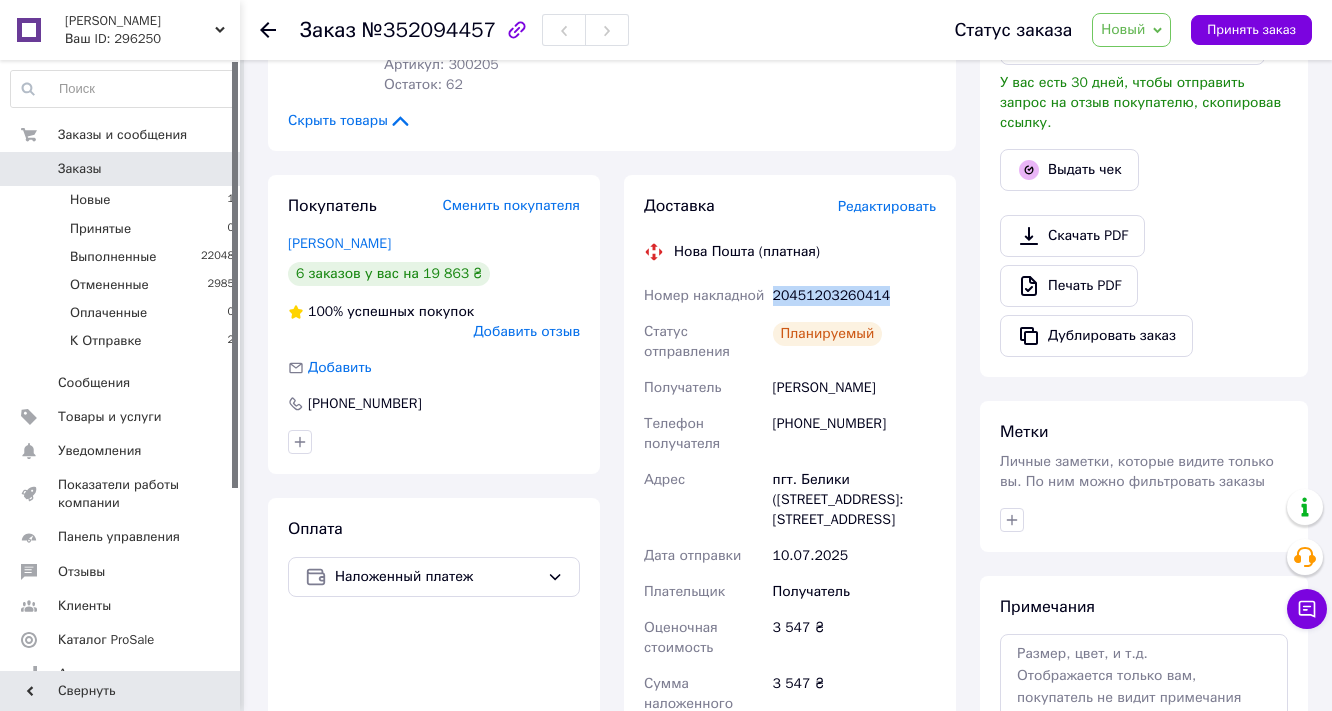 drag, startPoint x: 904, startPoint y: 398, endPoint x: 769, endPoint y: 412, distance: 135.72398 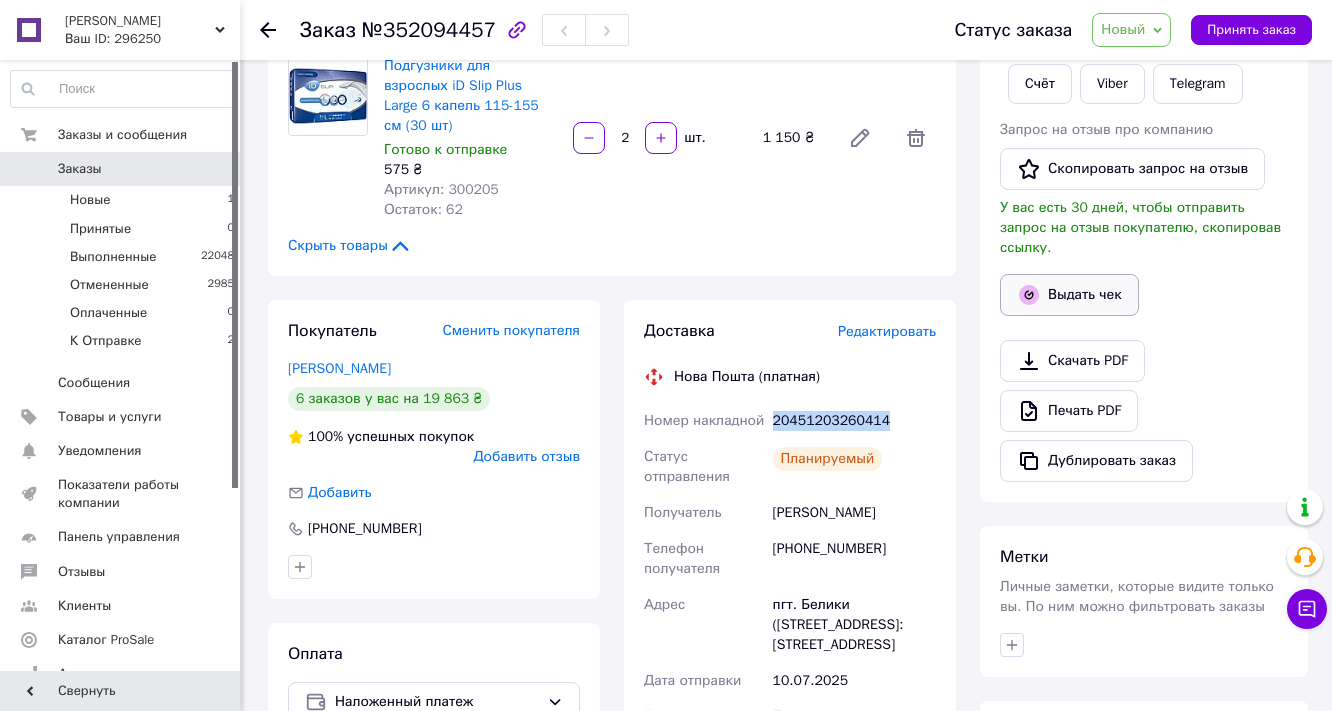scroll, scrollTop: 240, scrollLeft: 0, axis: vertical 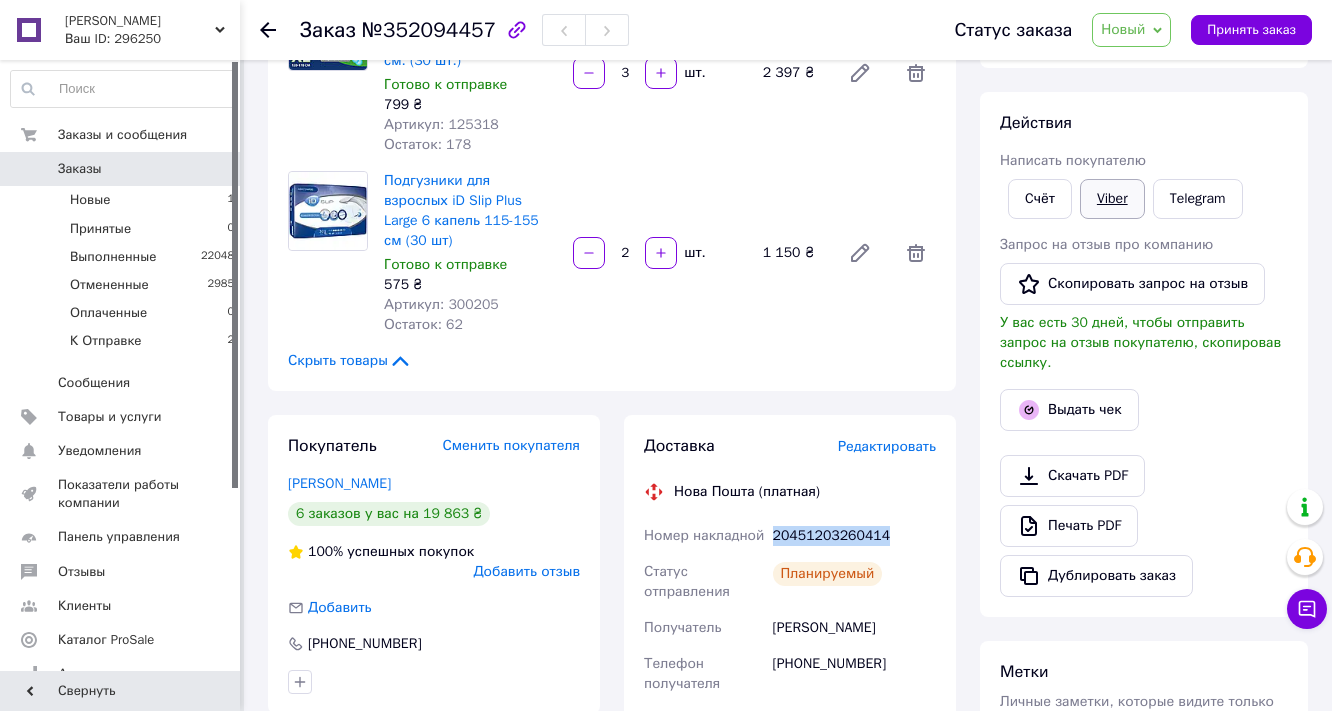click on "Viber" at bounding box center (1112, 199) 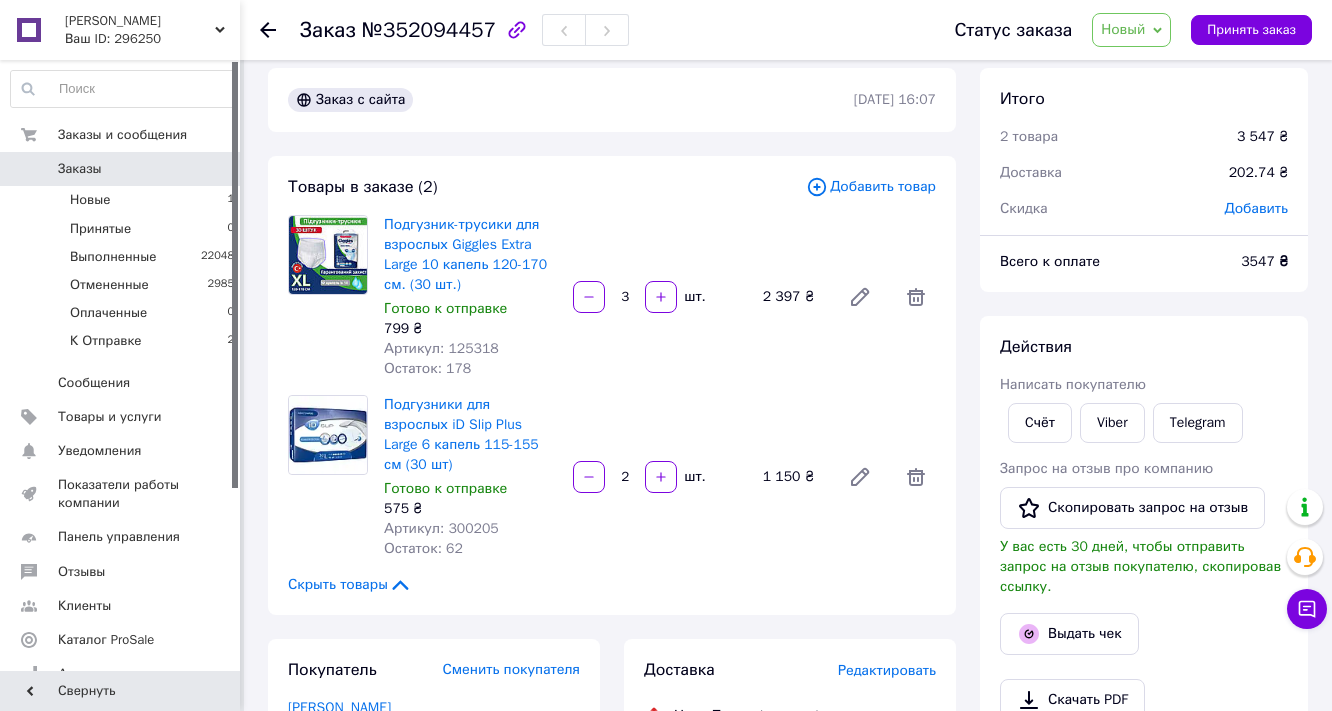 scroll, scrollTop: 0, scrollLeft: 0, axis: both 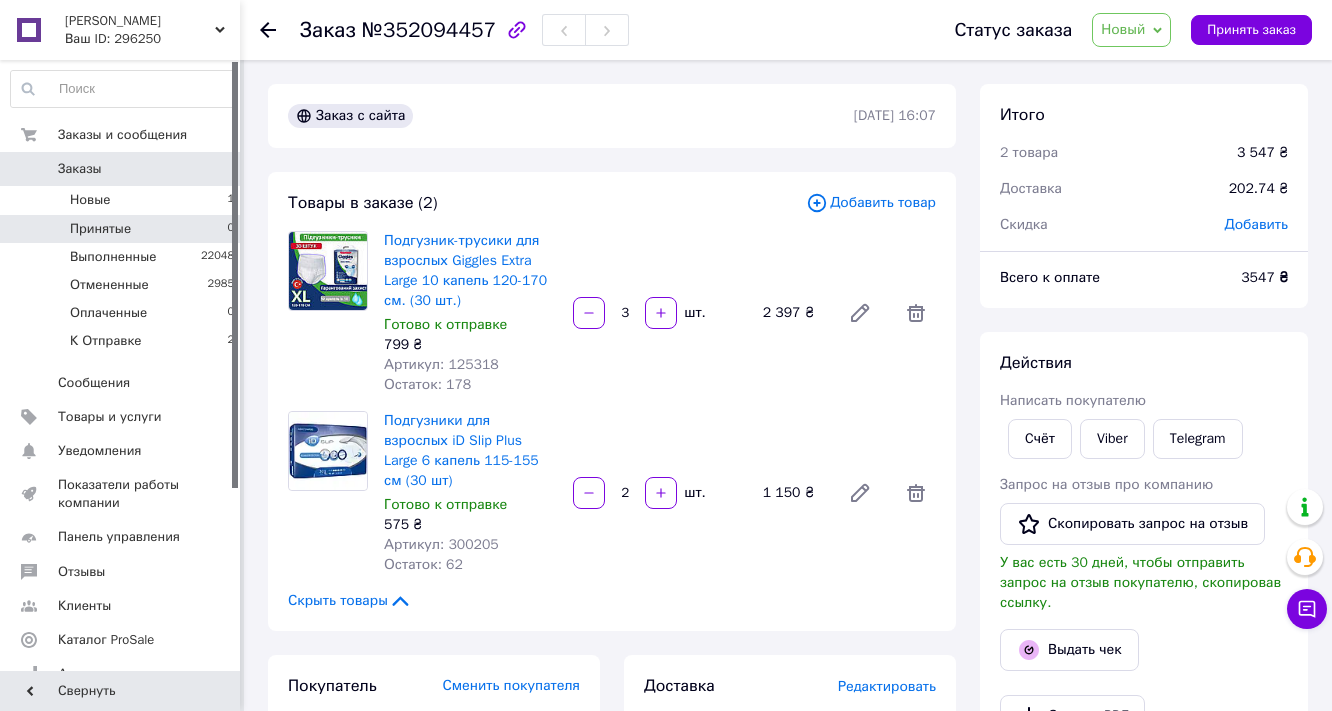 click on "Принятые 0" at bounding box center [123, 229] 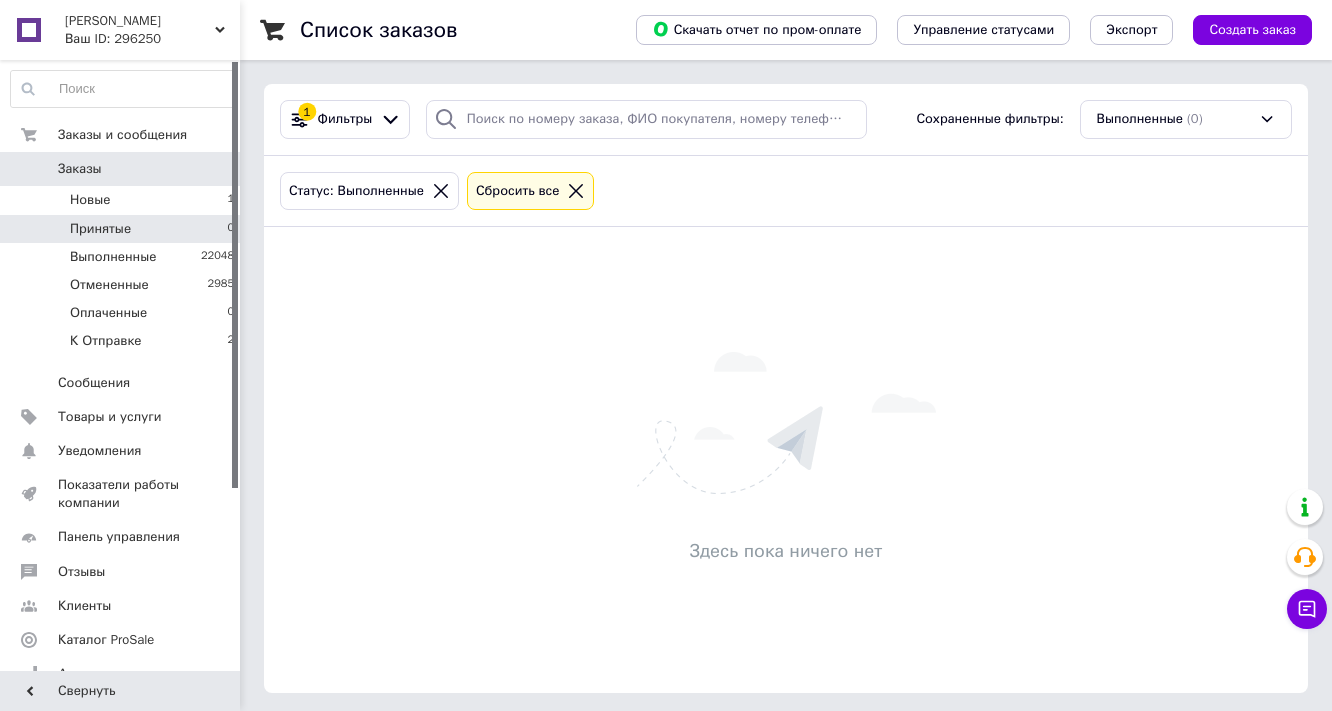 click 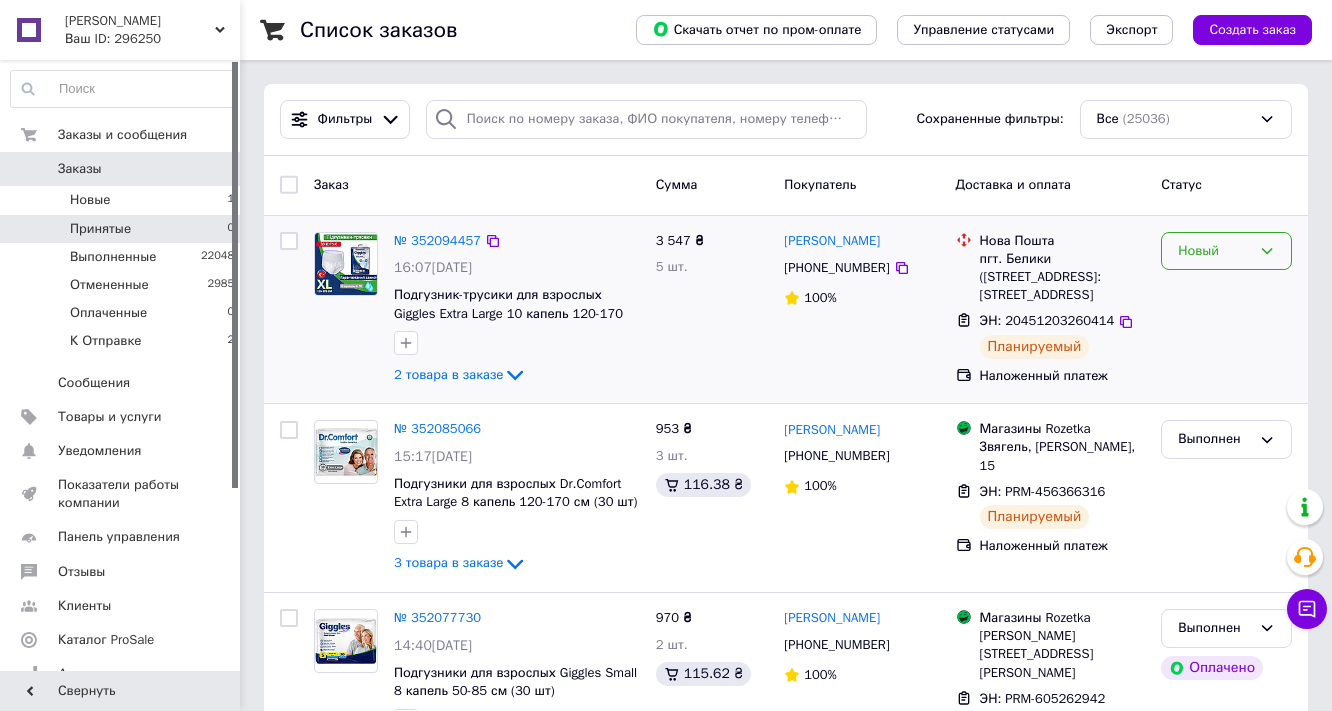 click on "Новый" at bounding box center (1214, 251) 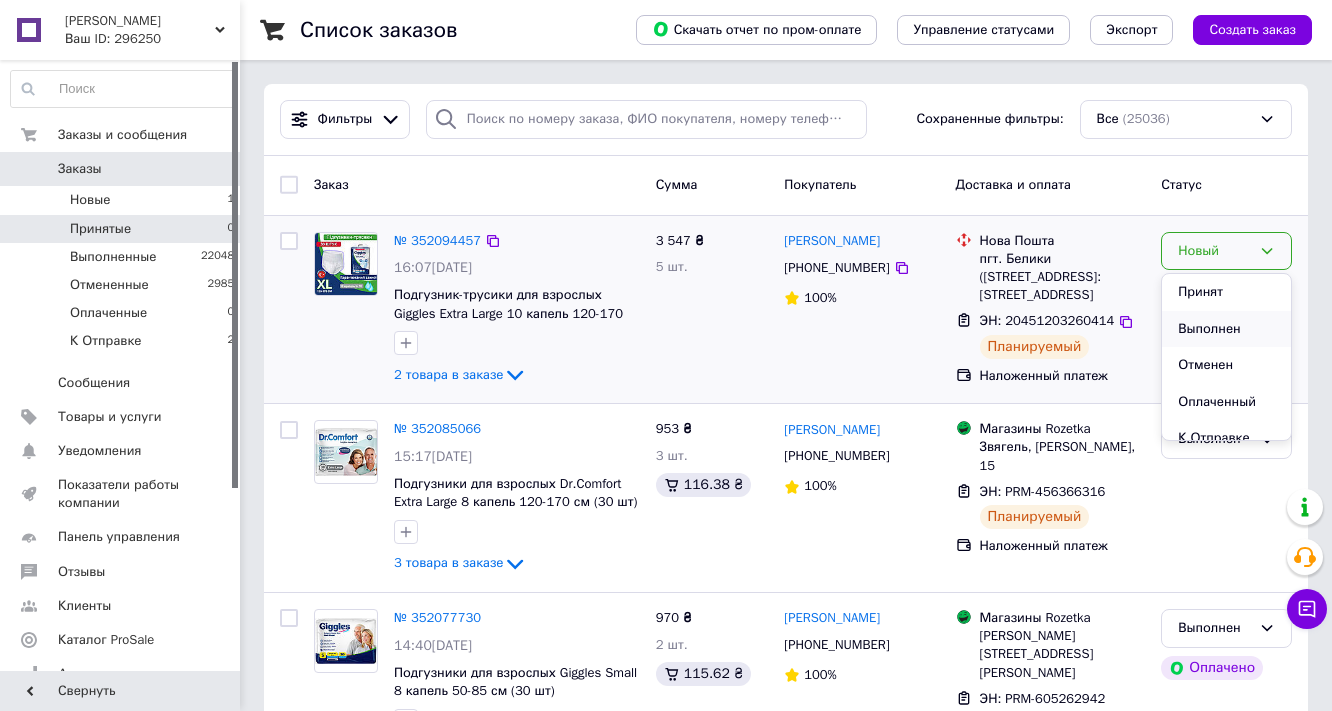 click on "Выполнен" at bounding box center [1226, 329] 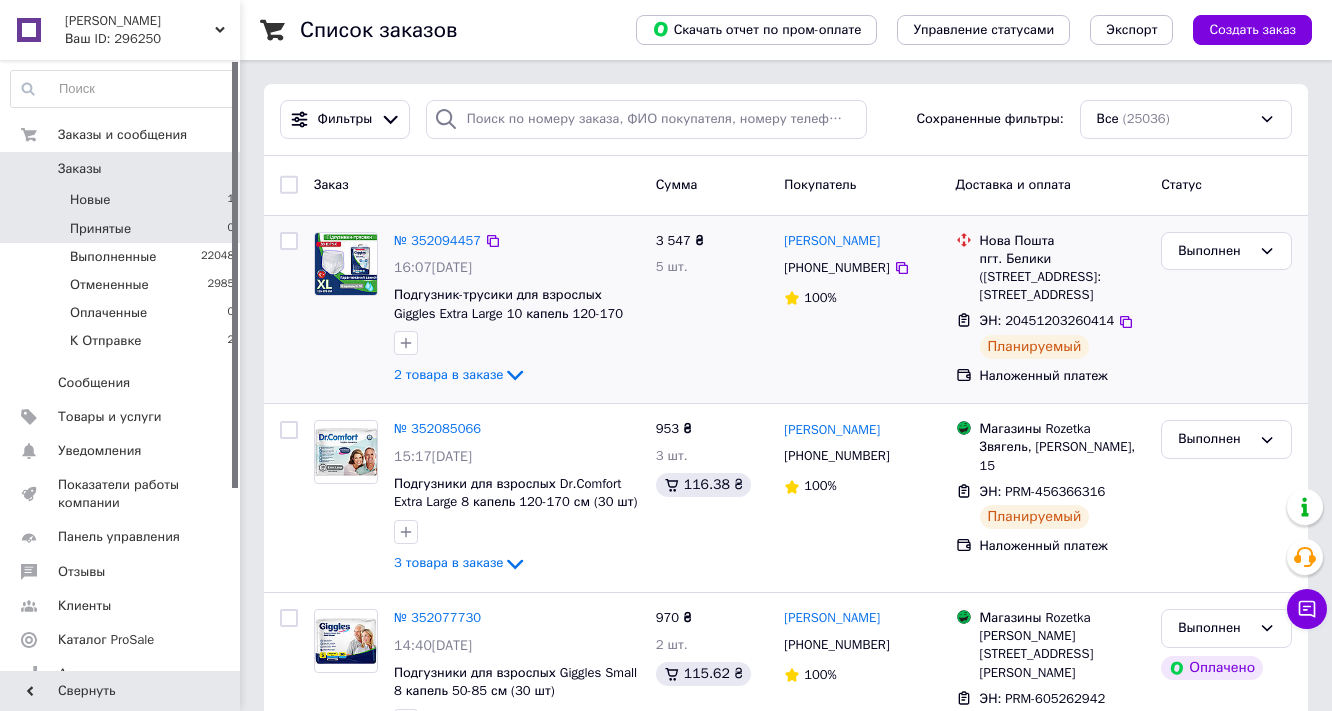click on "Новые 1" at bounding box center [123, 200] 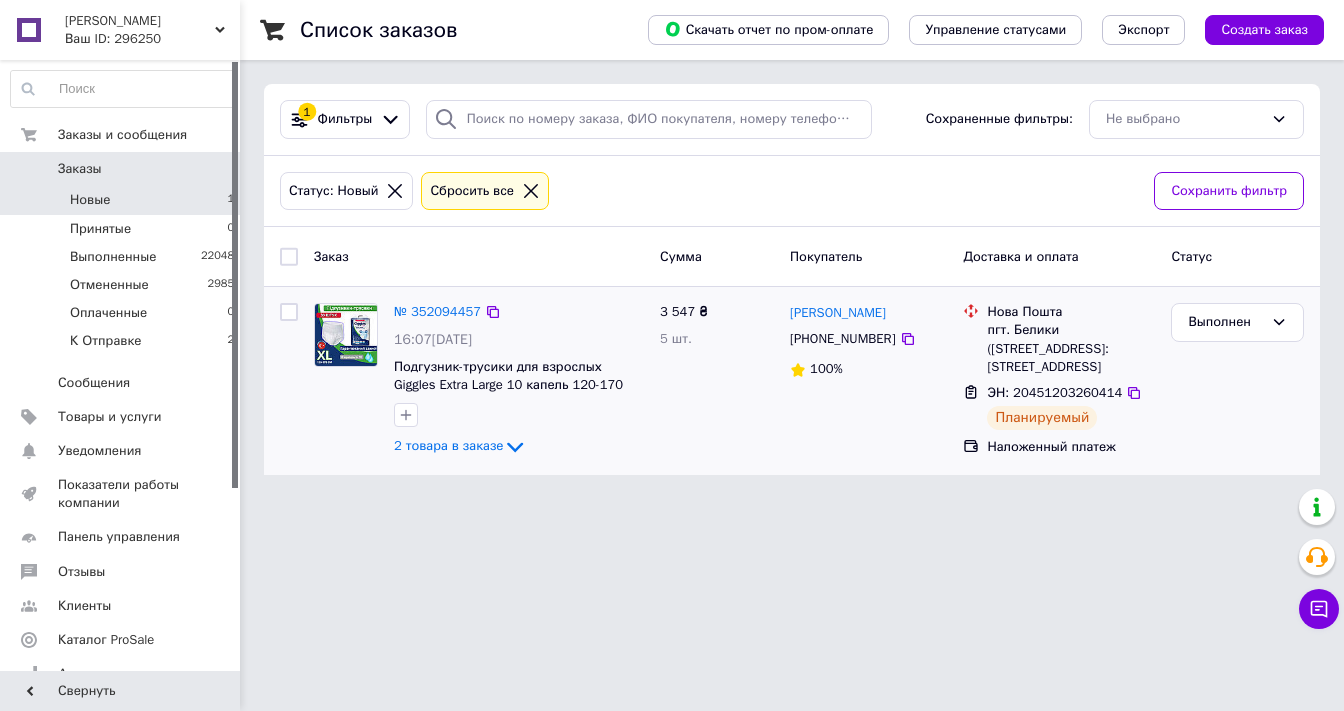 click 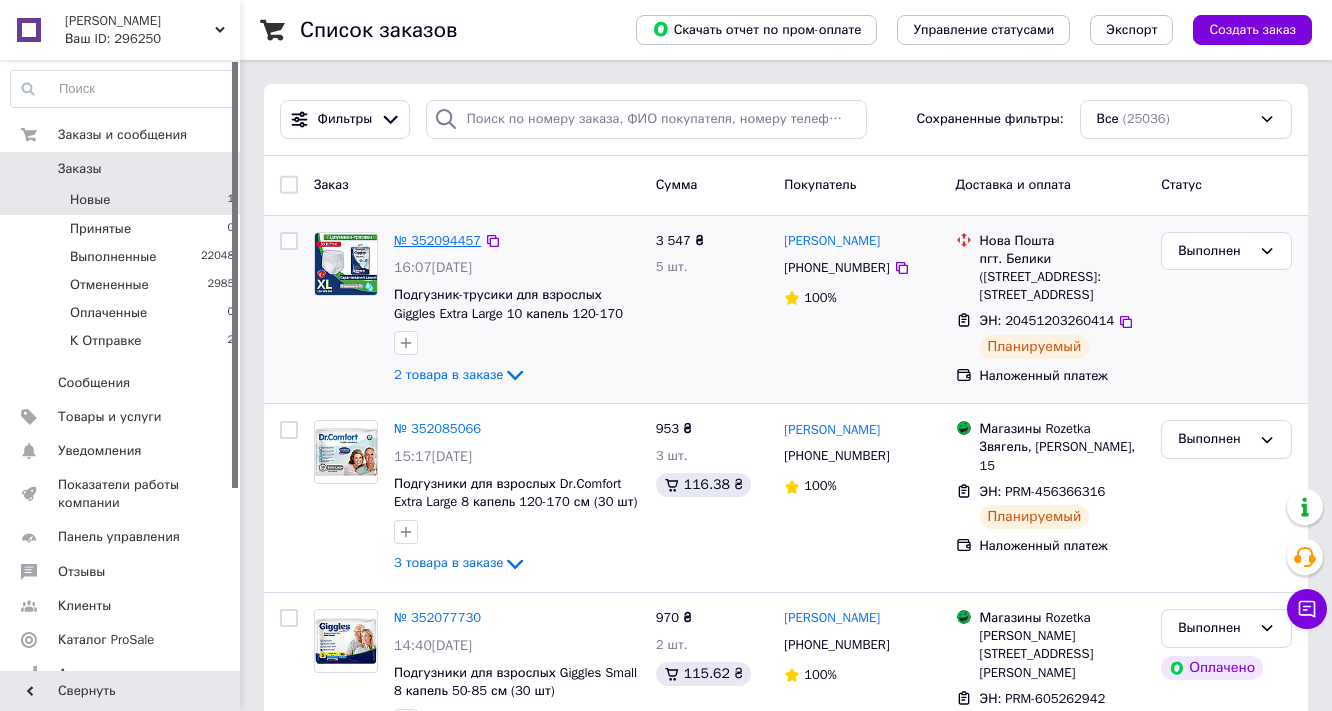 click on "№ 352094457" at bounding box center (437, 240) 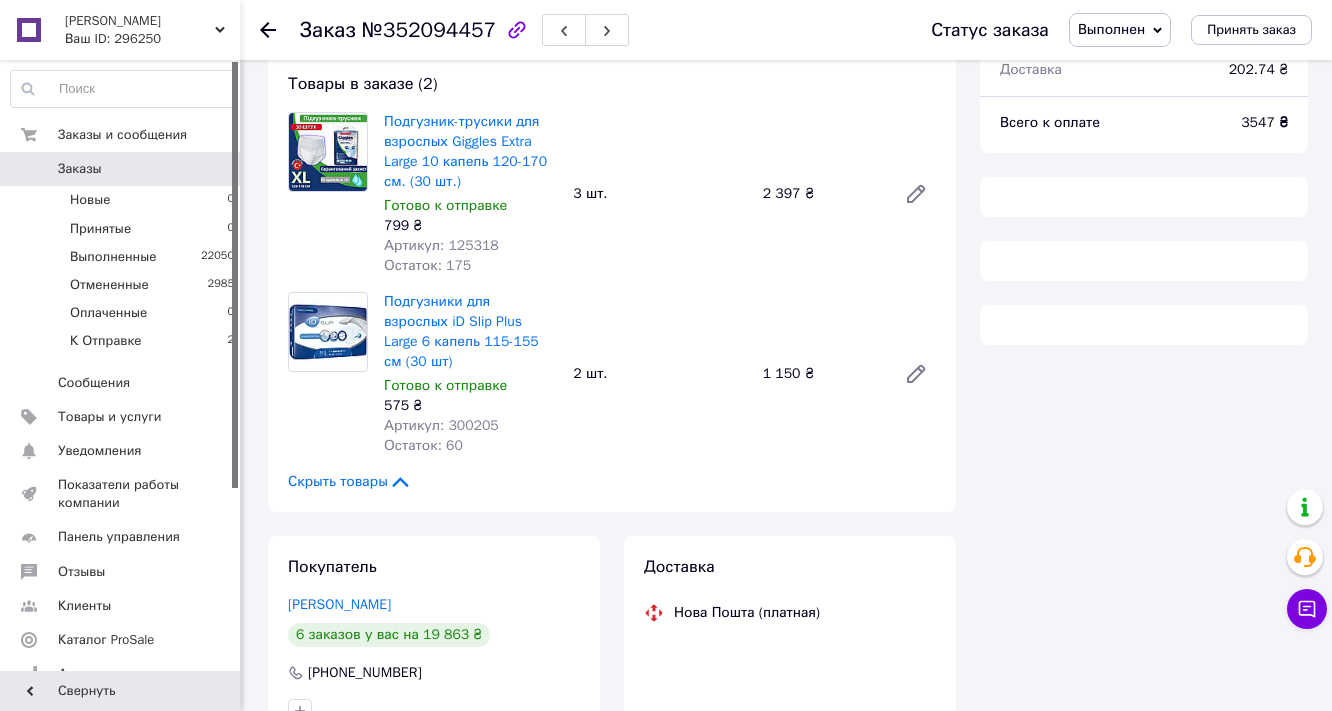 scroll, scrollTop: 320, scrollLeft: 0, axis: vertical 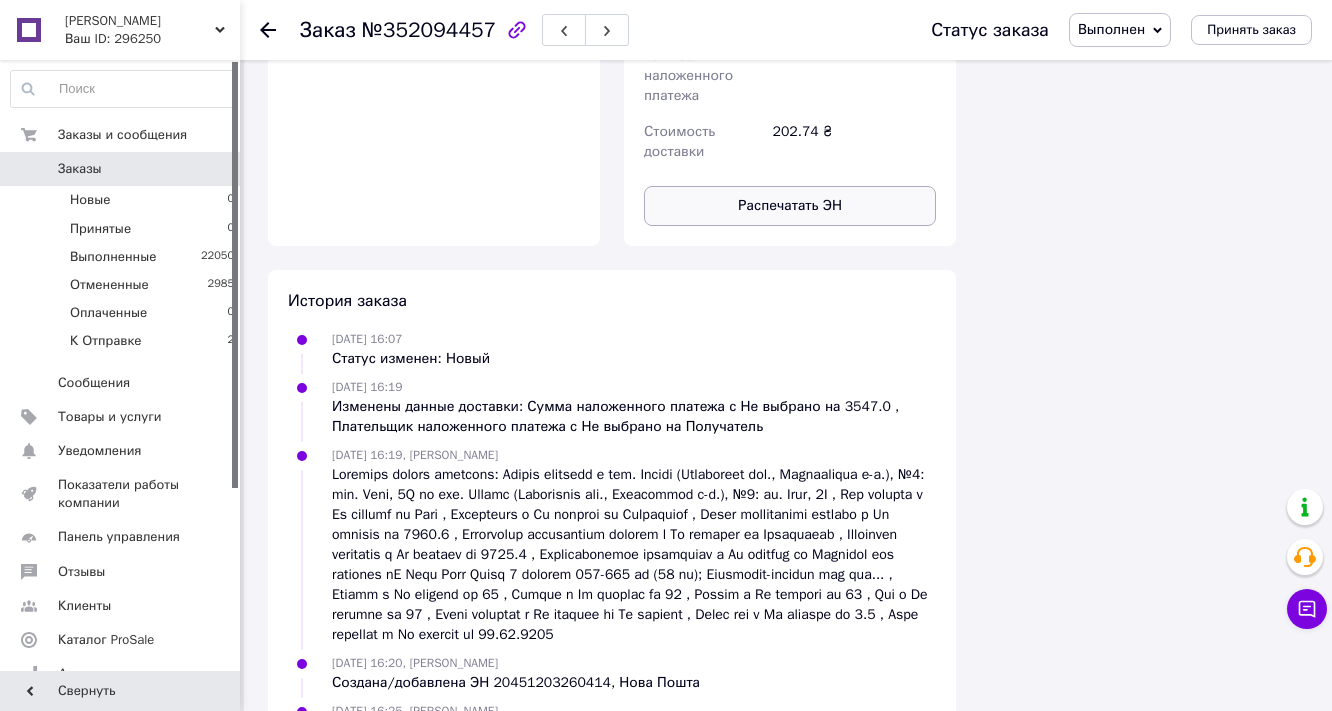 click on "Распечатать ЭН" at bounding box center (790, 206) 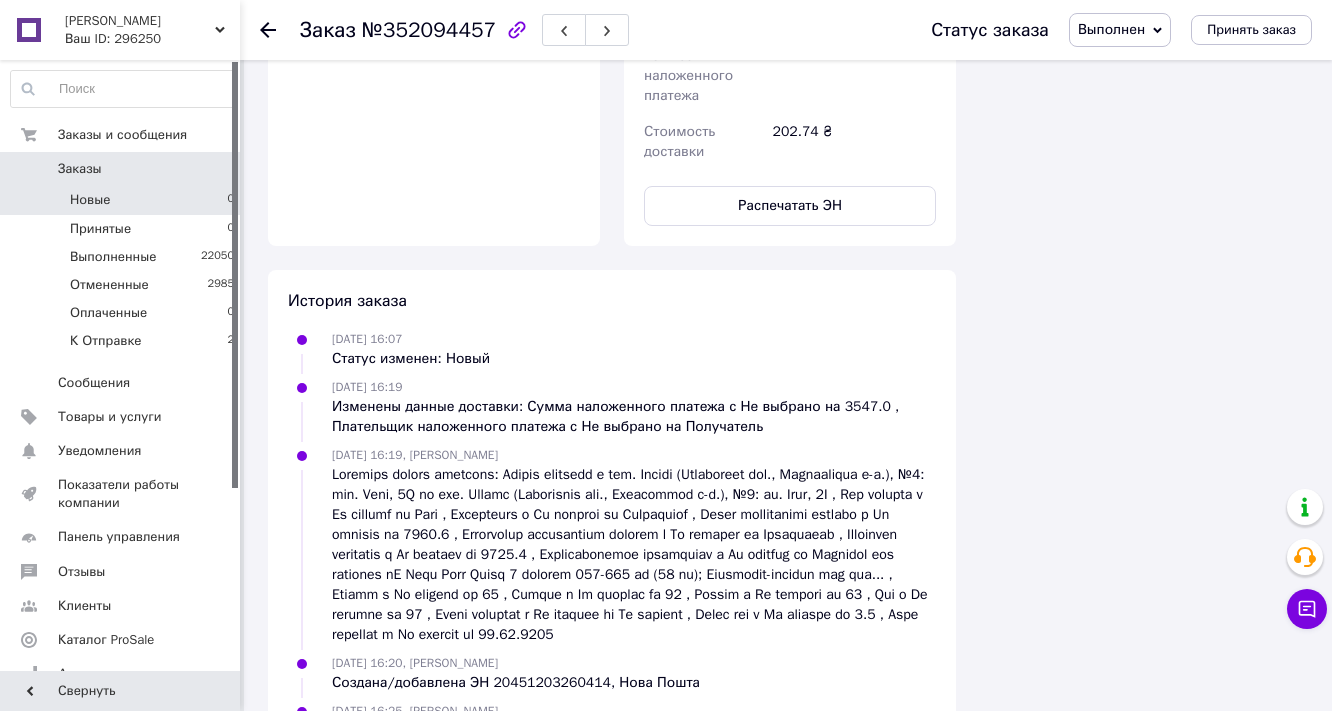 click on "Новые 0" at bounding box center [123, 200] 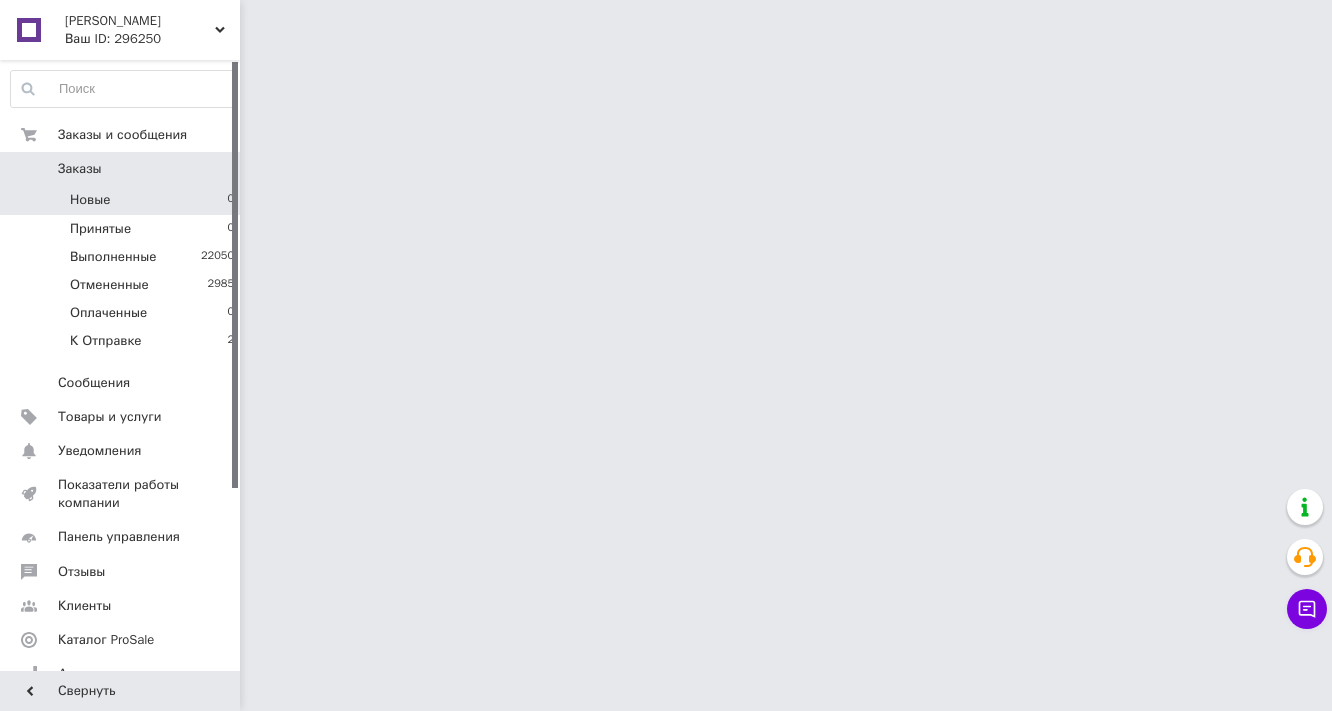 scroll, scrollTop: 0, scrollLeft: 0, axis: both 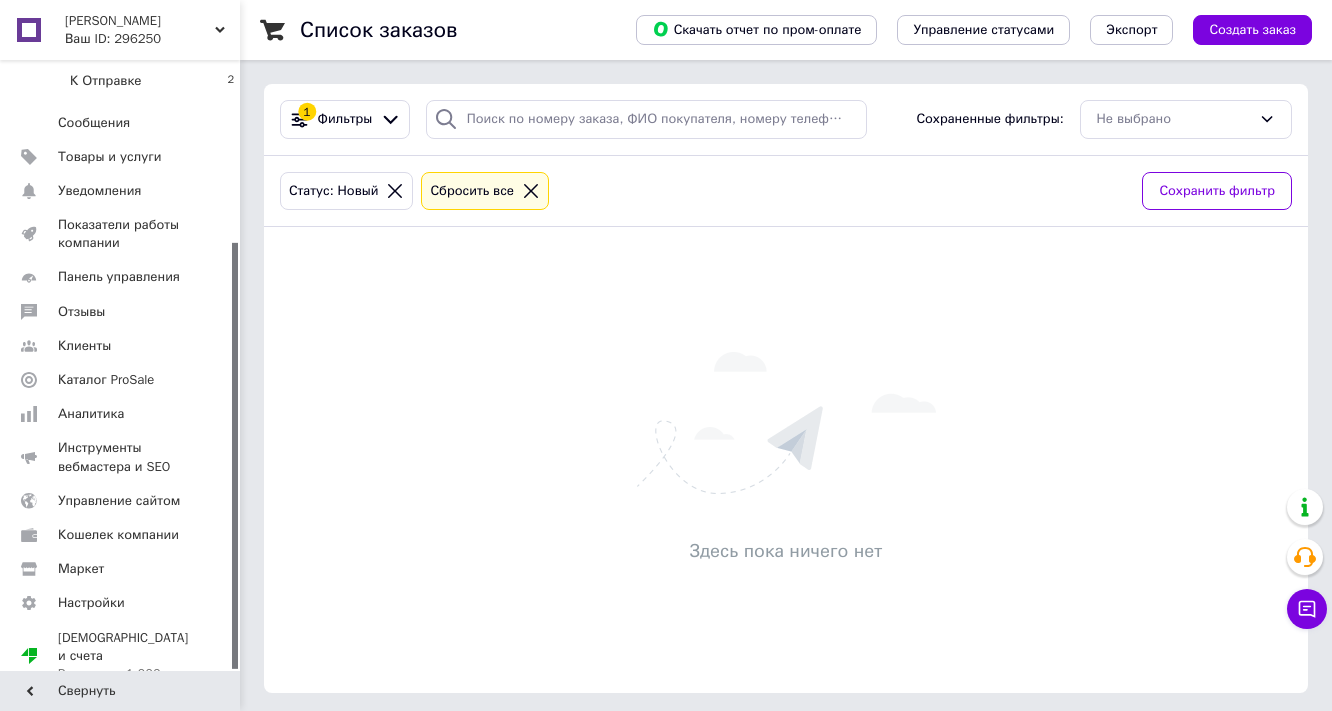 click 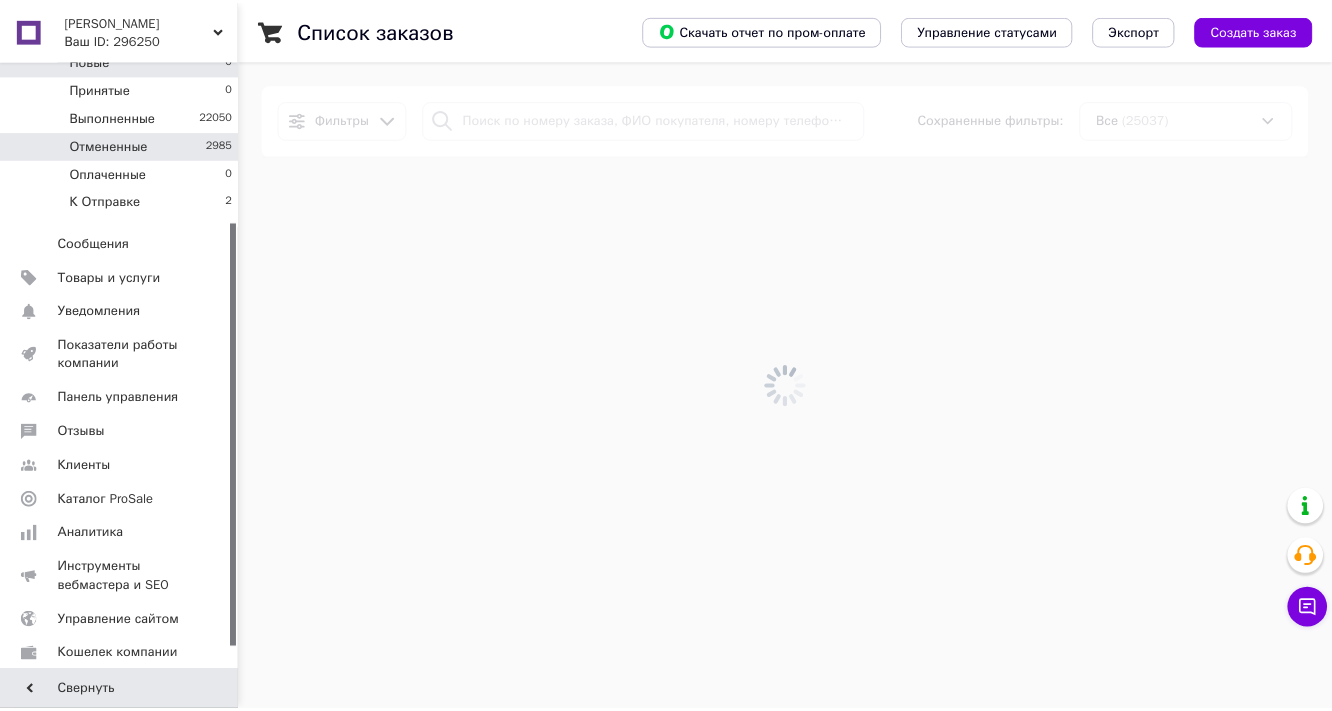 scroll, scrollTop: 0, scrollLeft: 0, axis: both 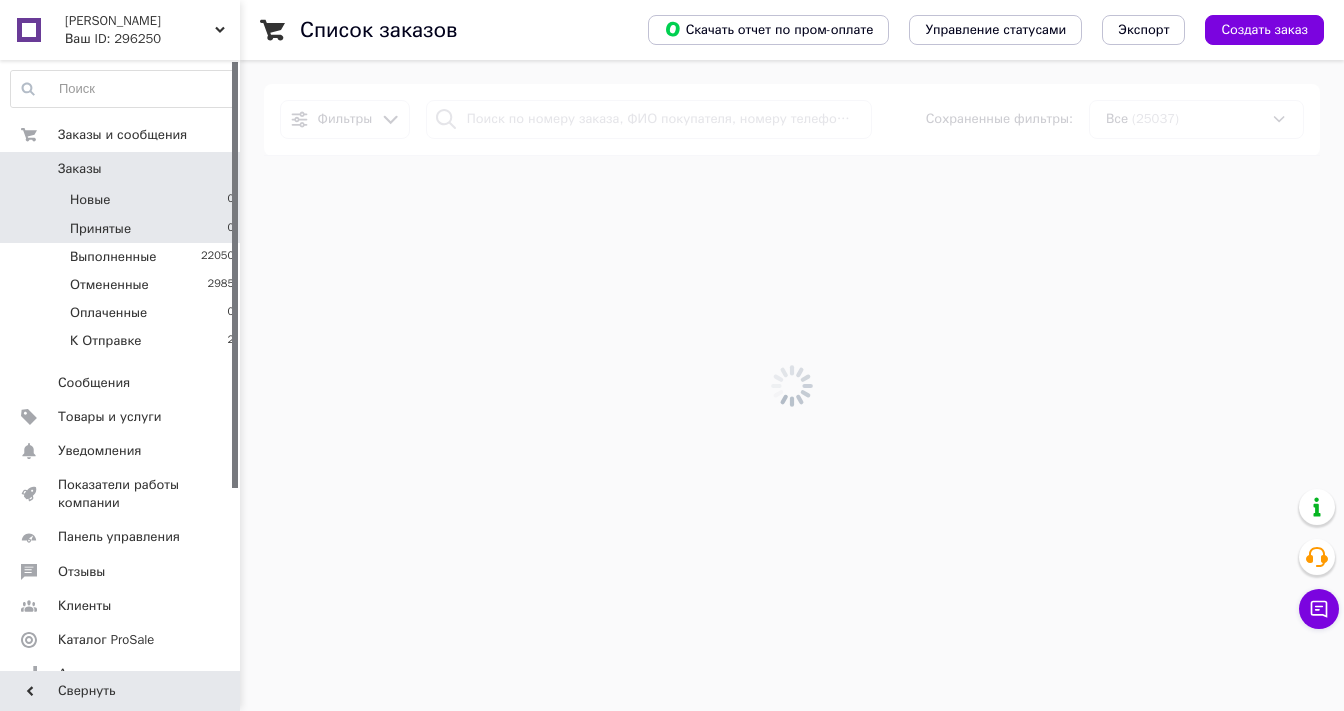click on "Принятые 0" at bounding box center [123, 229] 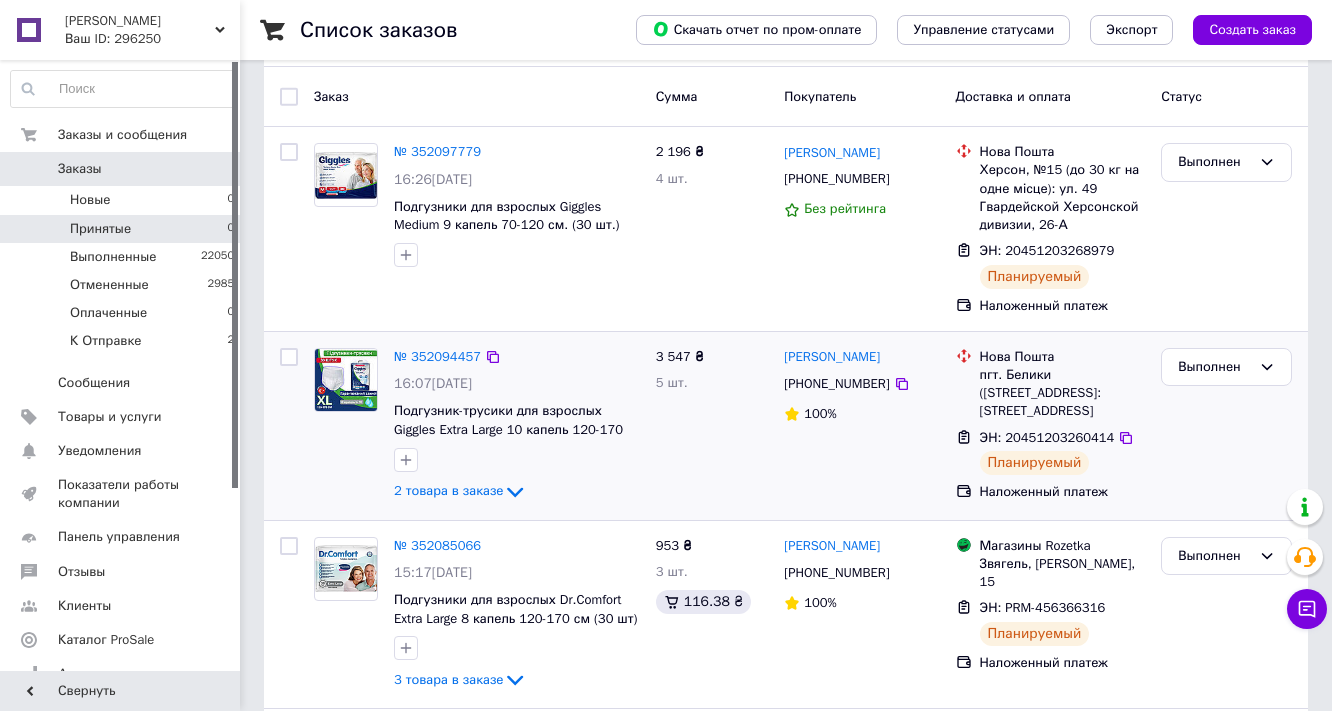 scroll, scrollTop: 0, scrollLeft: 0, axis: both 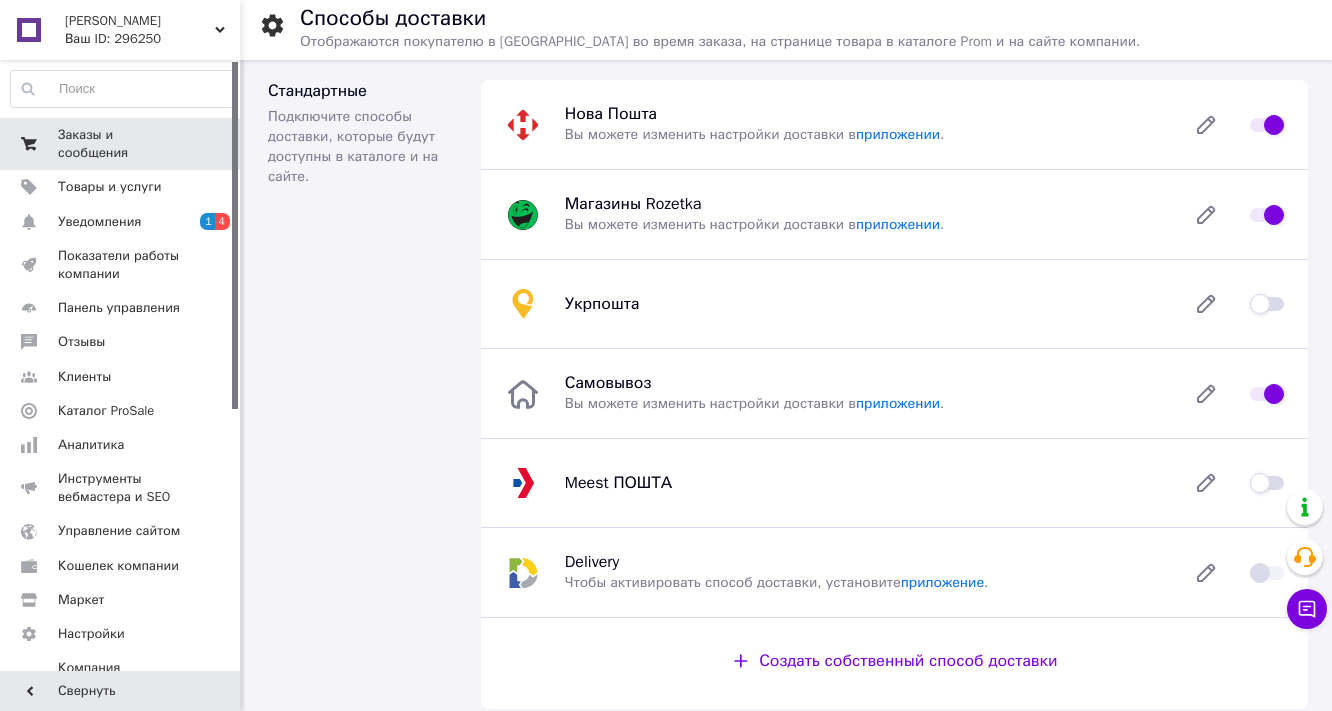 click on "Заказы и сообщения" at bounding box center [121, 144] 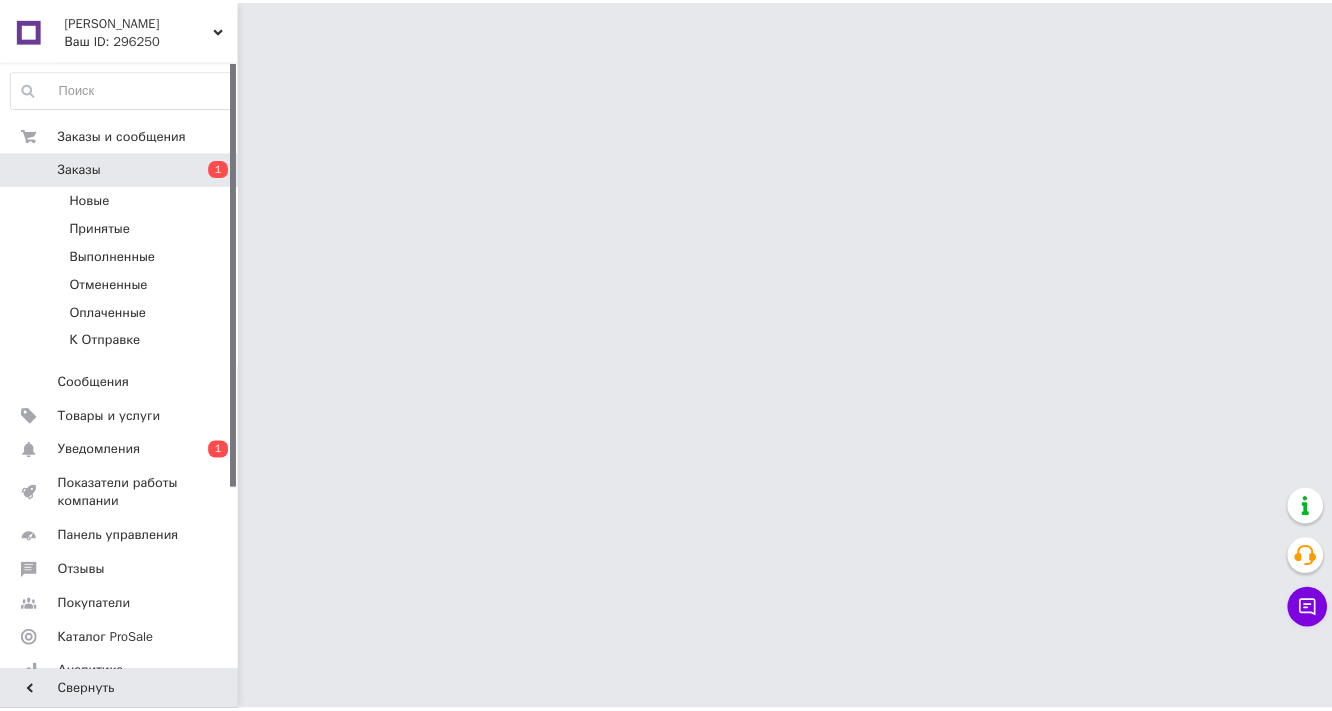 scroll, scrollTop: 0, scrollLeft: 0, axis: both 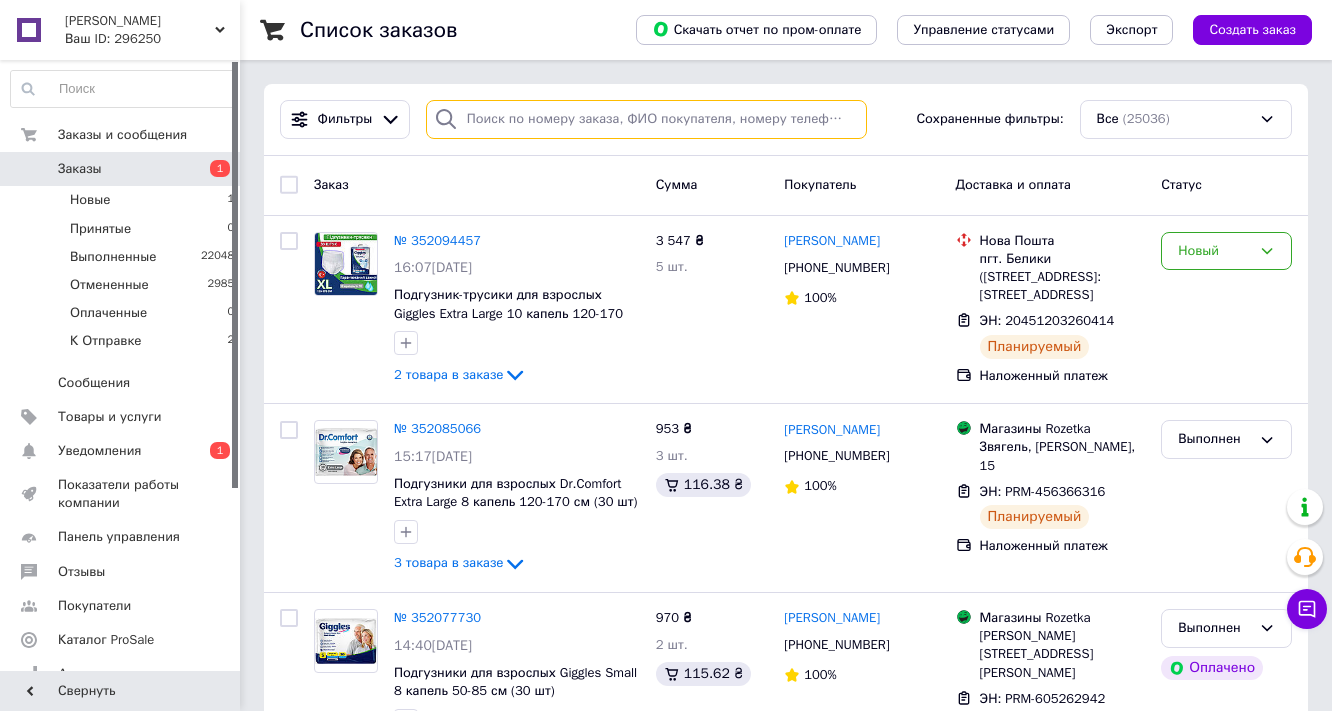 click at bounding box center [646, 119] 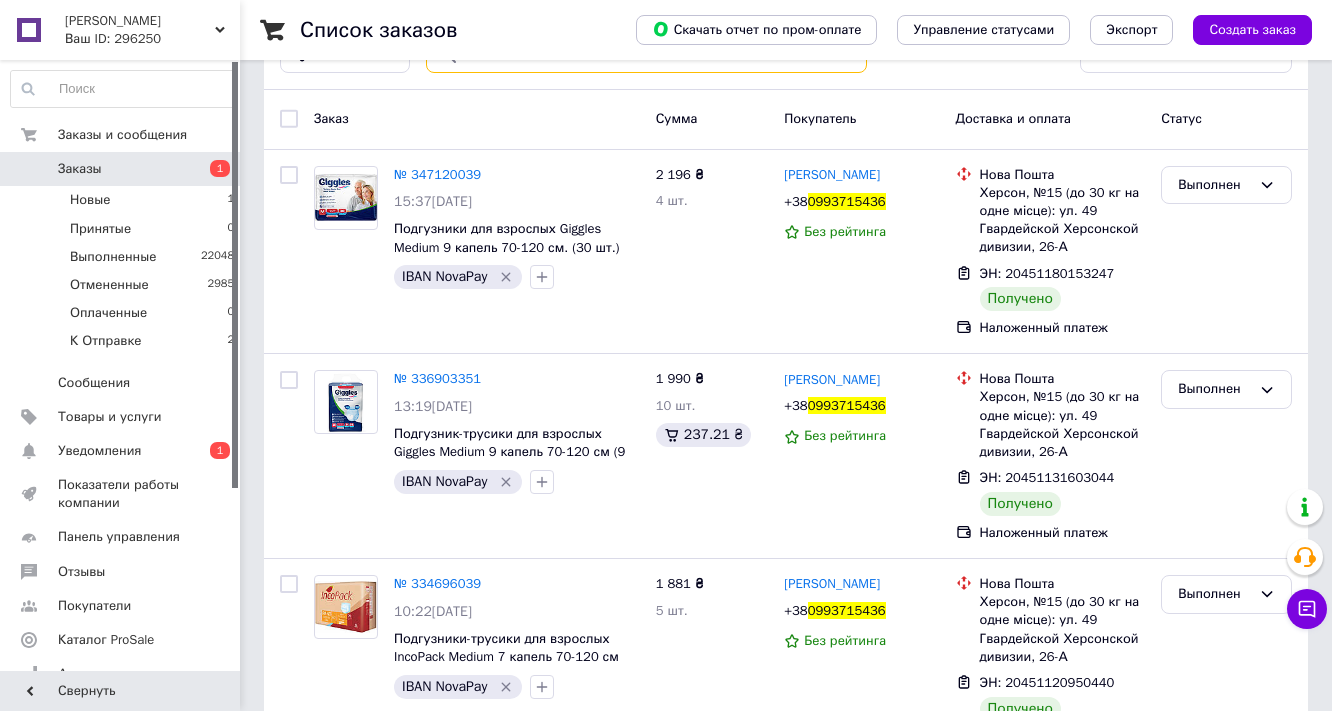 scroll, scrollTop: 0, scrollLeft: 0, axis: both 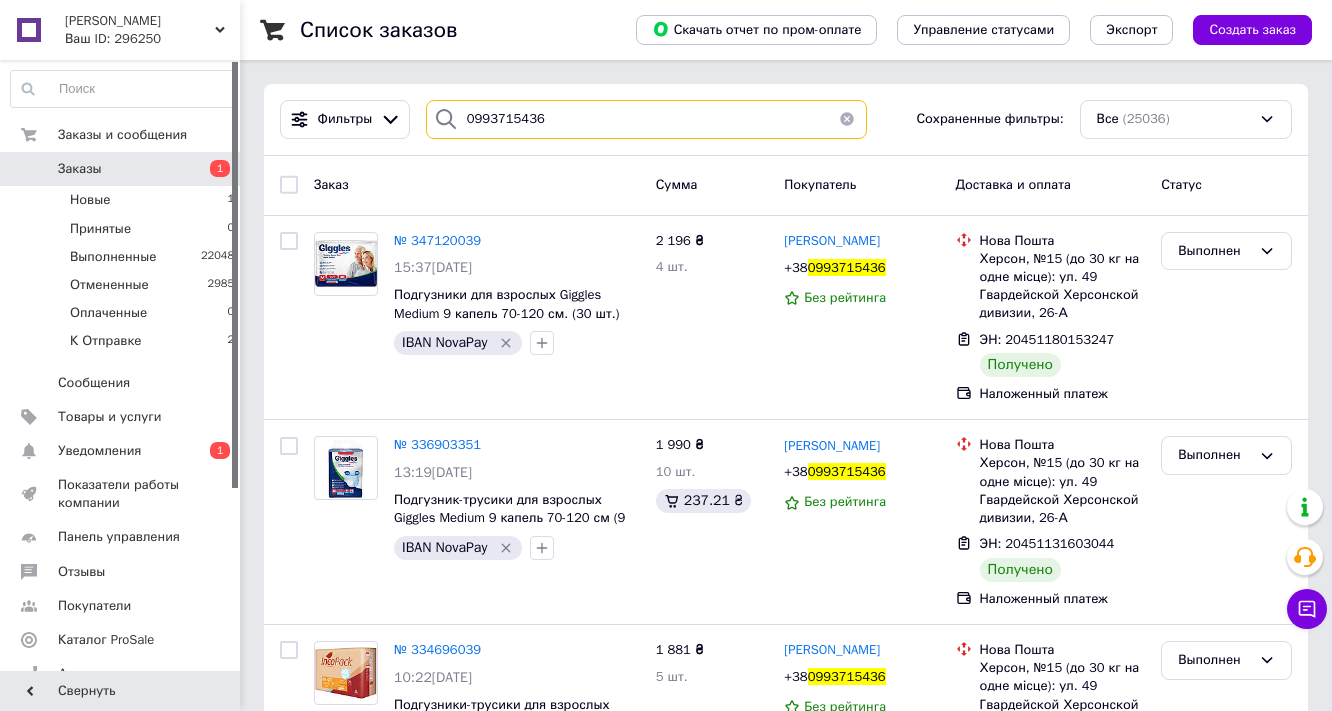 type on "0993715436" 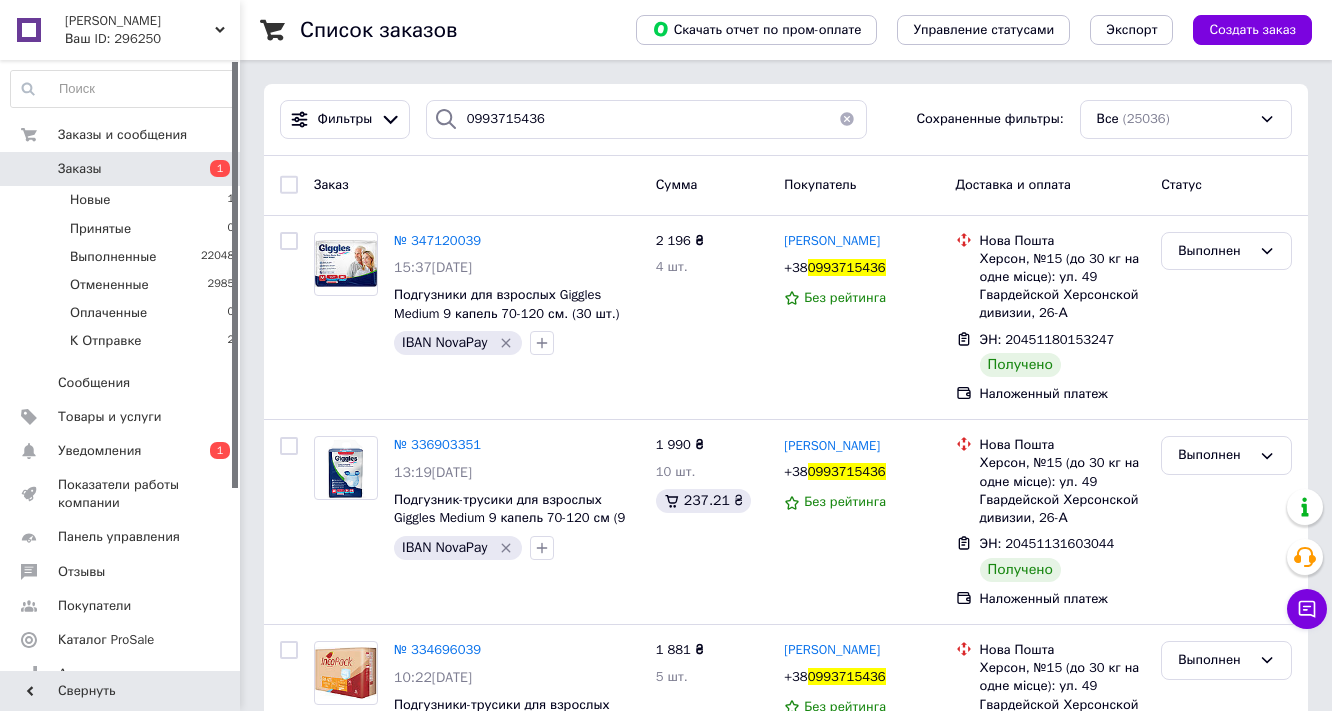 click on "№ 347120039" at bounding box center (437, 240) 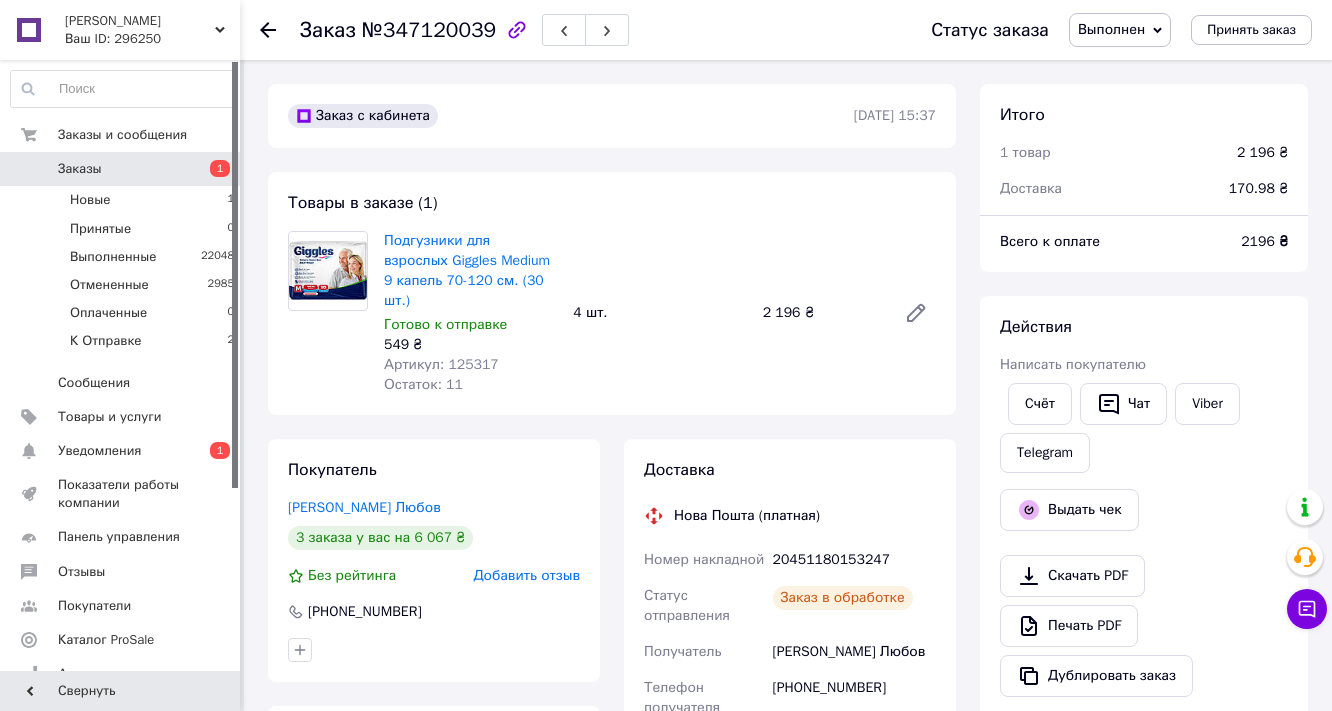 scroll, scrollTop: 310, scrollLeft: 0, axis: vertical 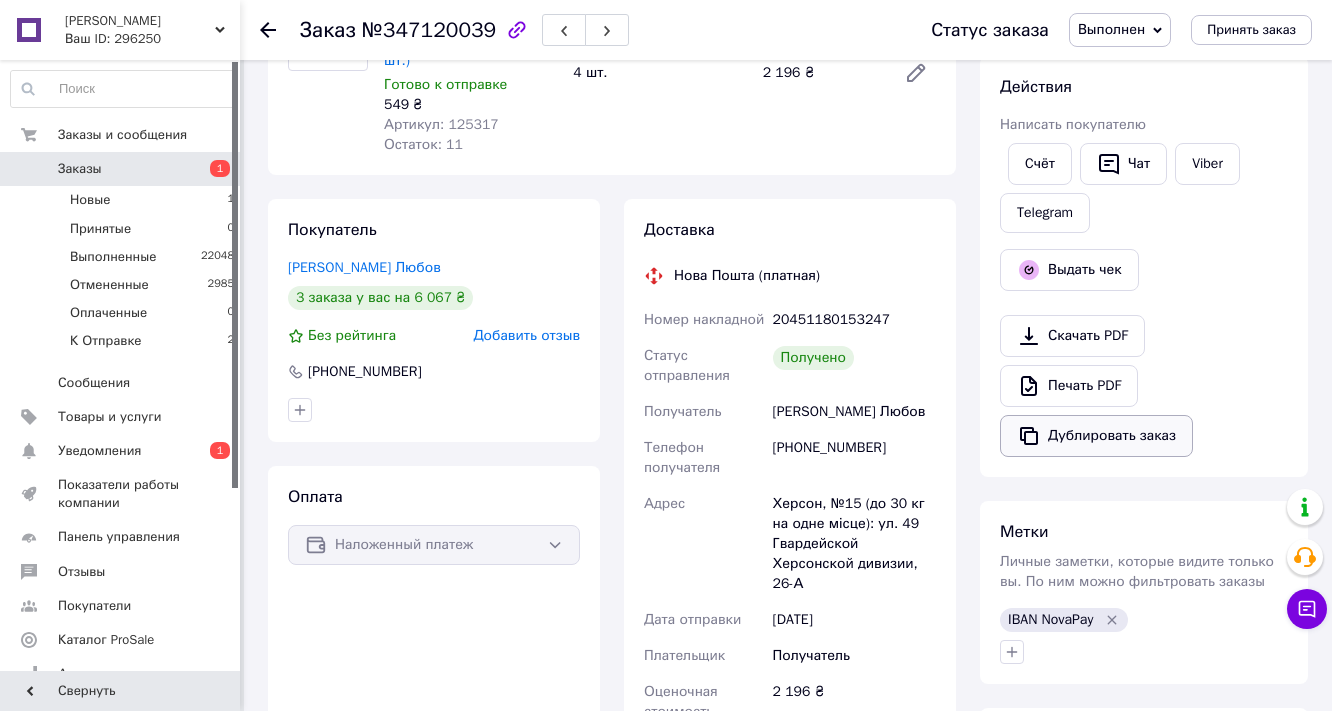 click on "Дублировать заказ" at bounding box center (1096, 436) 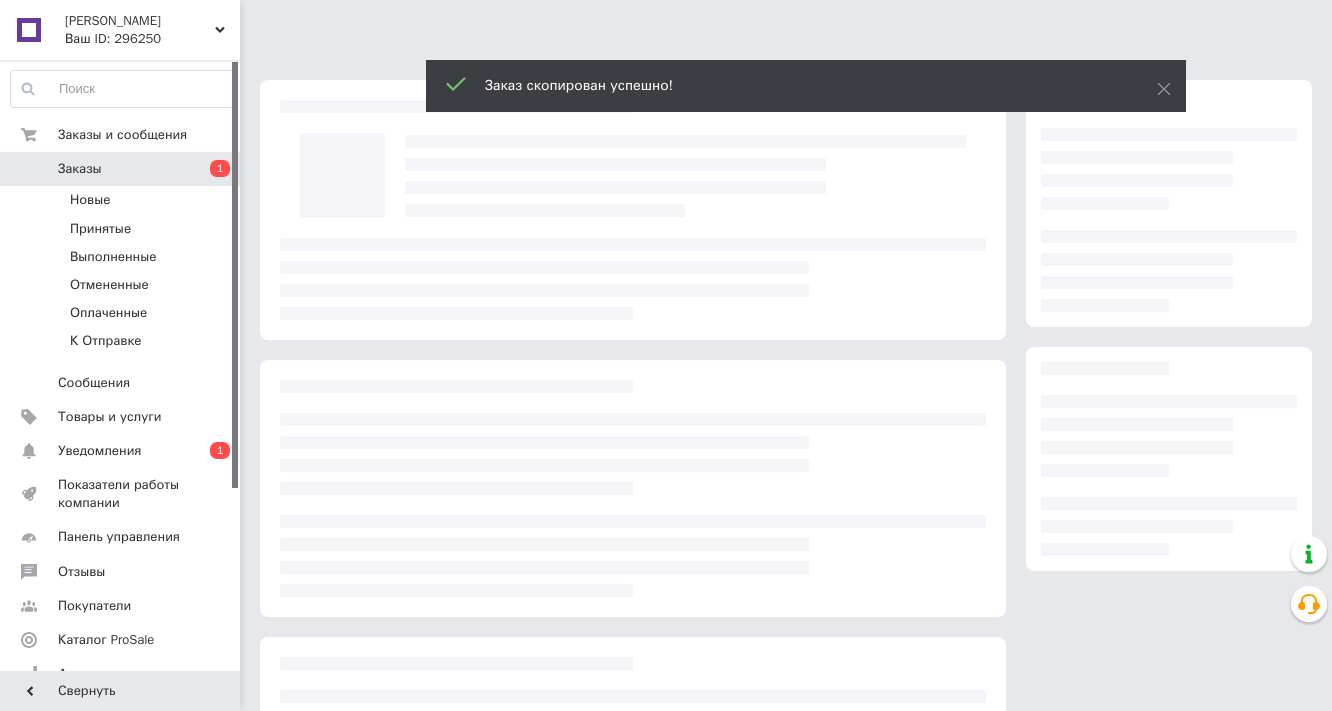 scroll, scrollTop: 0, scrollLeft: 0, axis: both 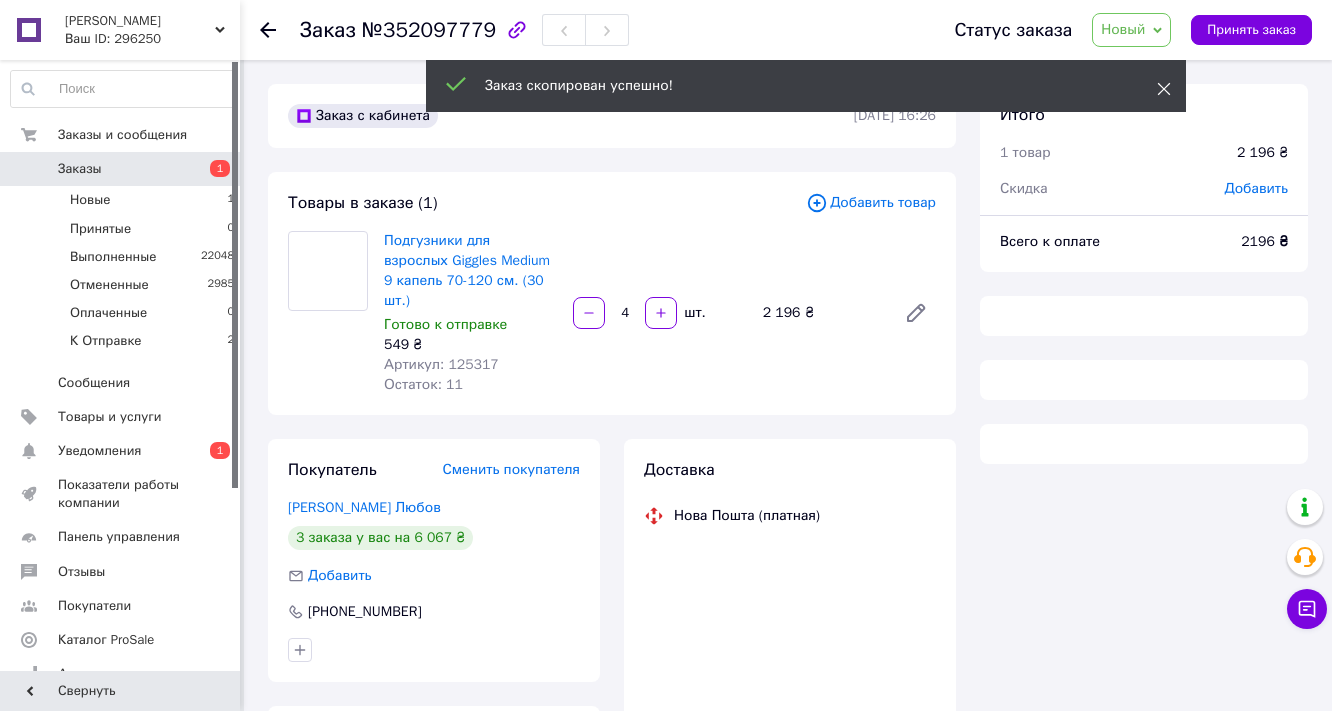 click 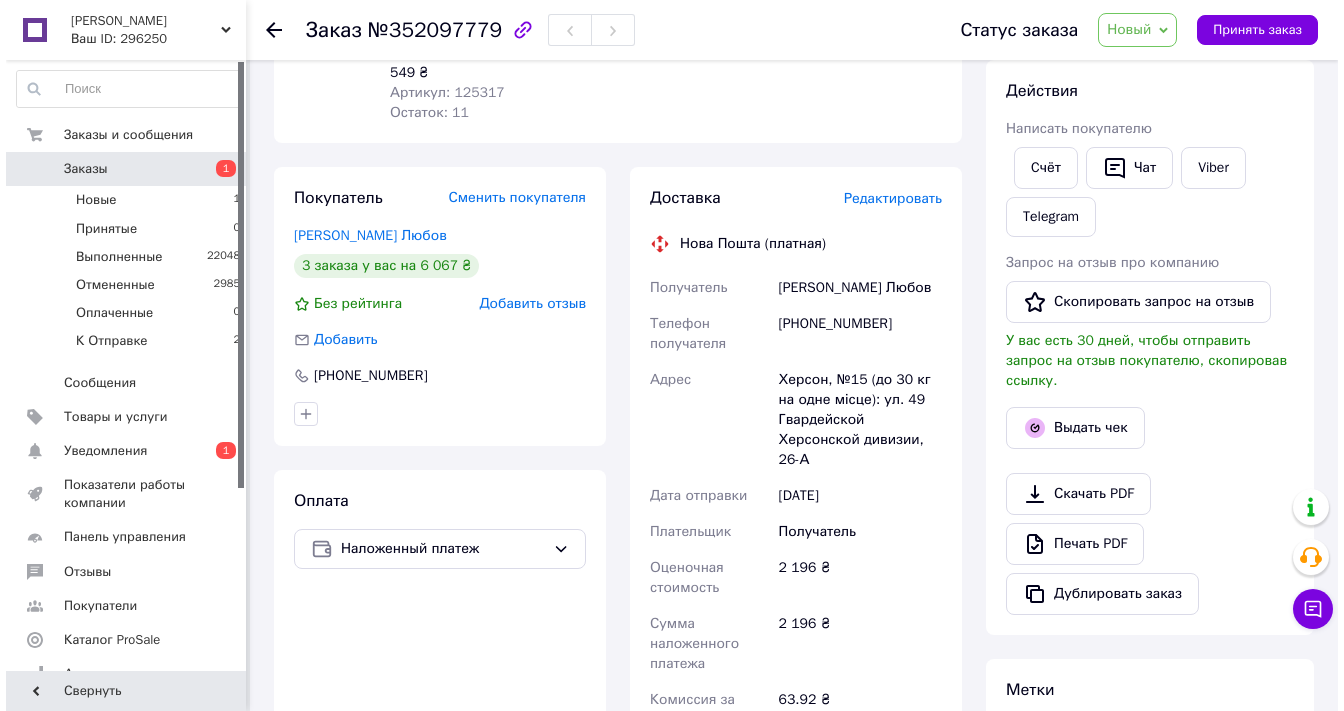 scroll, scrollTop: 196, scrollLeft: 0, axis: vertical 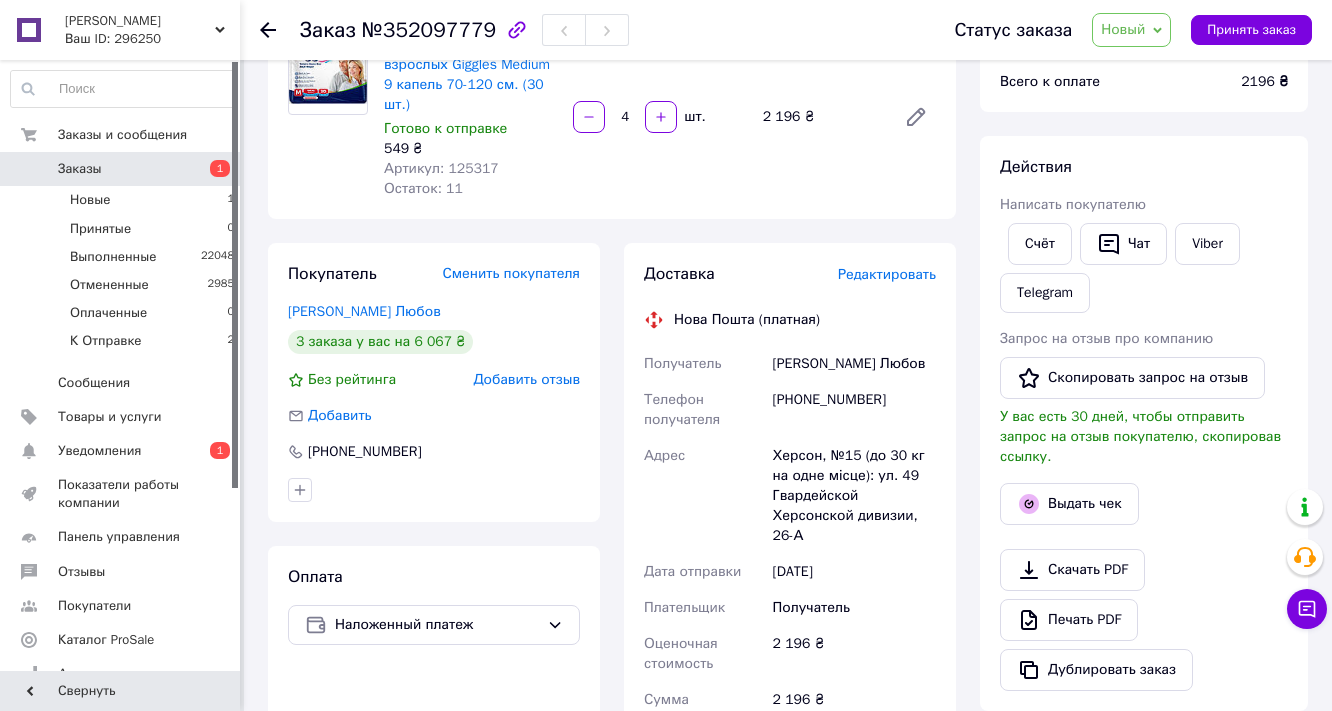 click on "Редактировать" at bounding box center [887, 274] 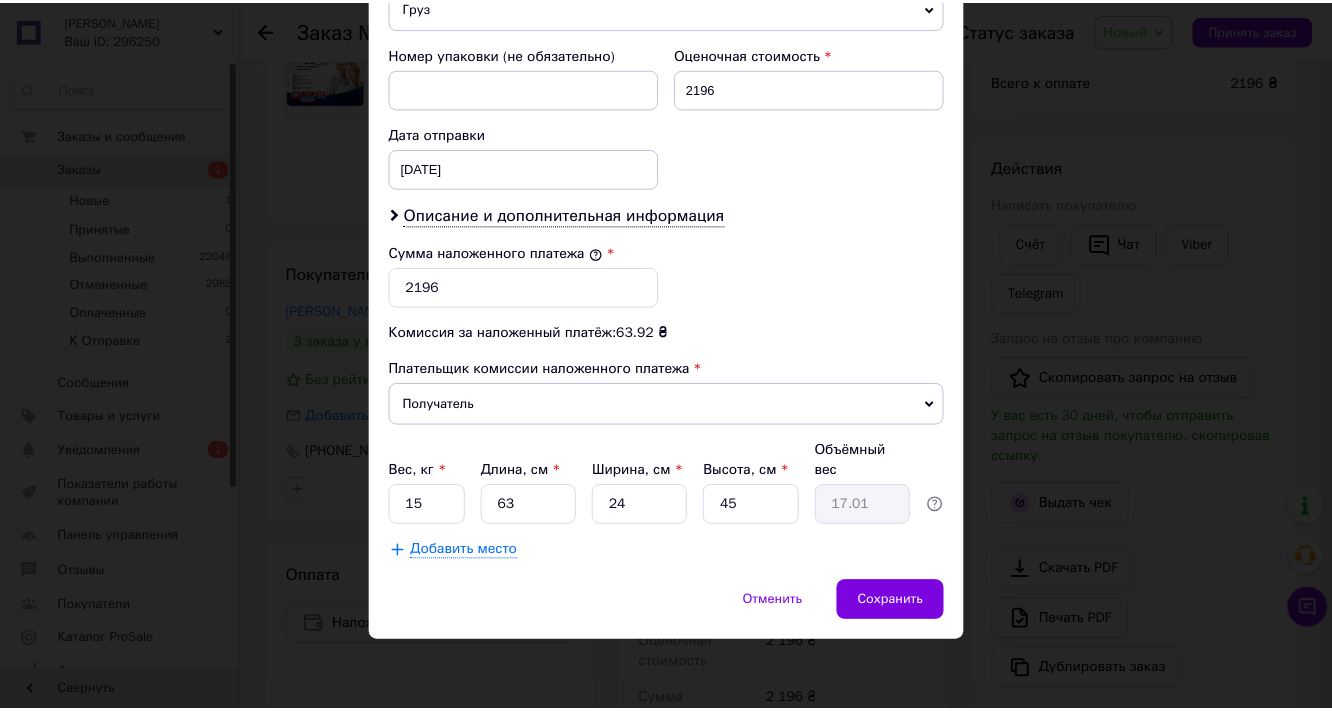 scroll, scrollTop: 1026, scrollLeft: 0, axis: vertical 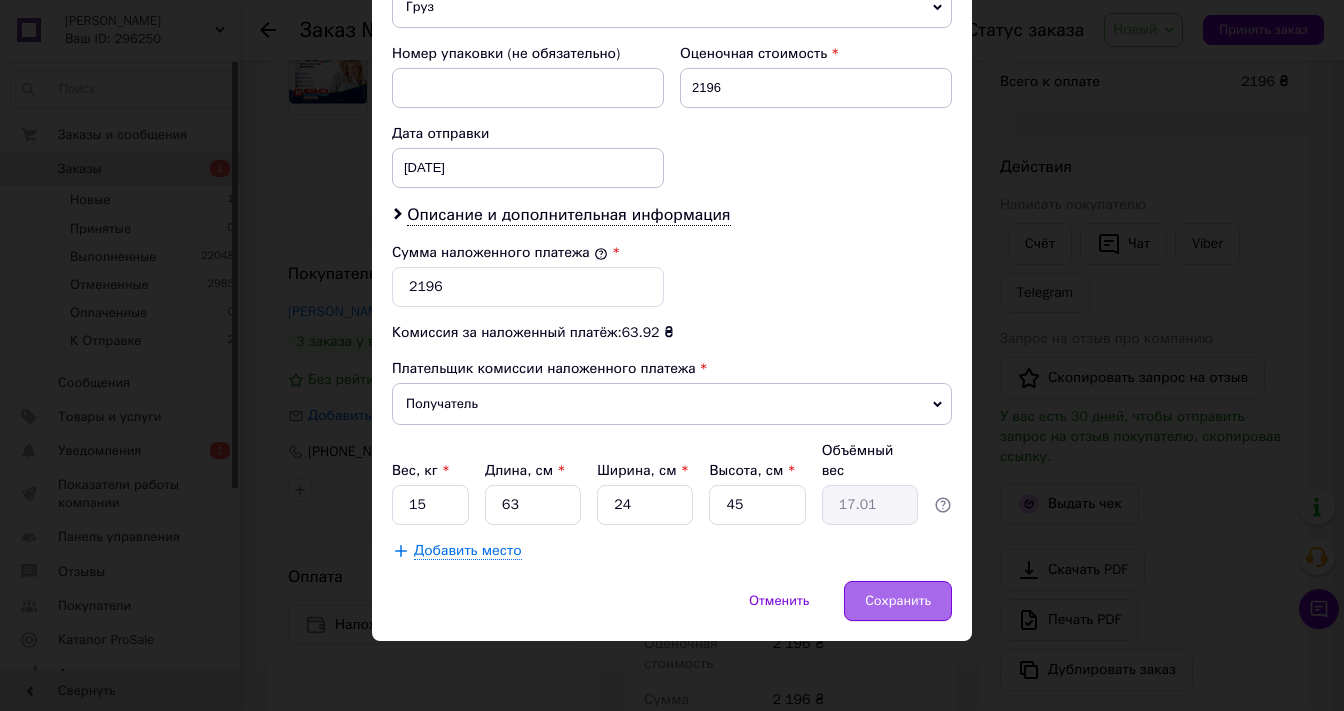 click on "Сохранить" at bounding box center (898, 601) 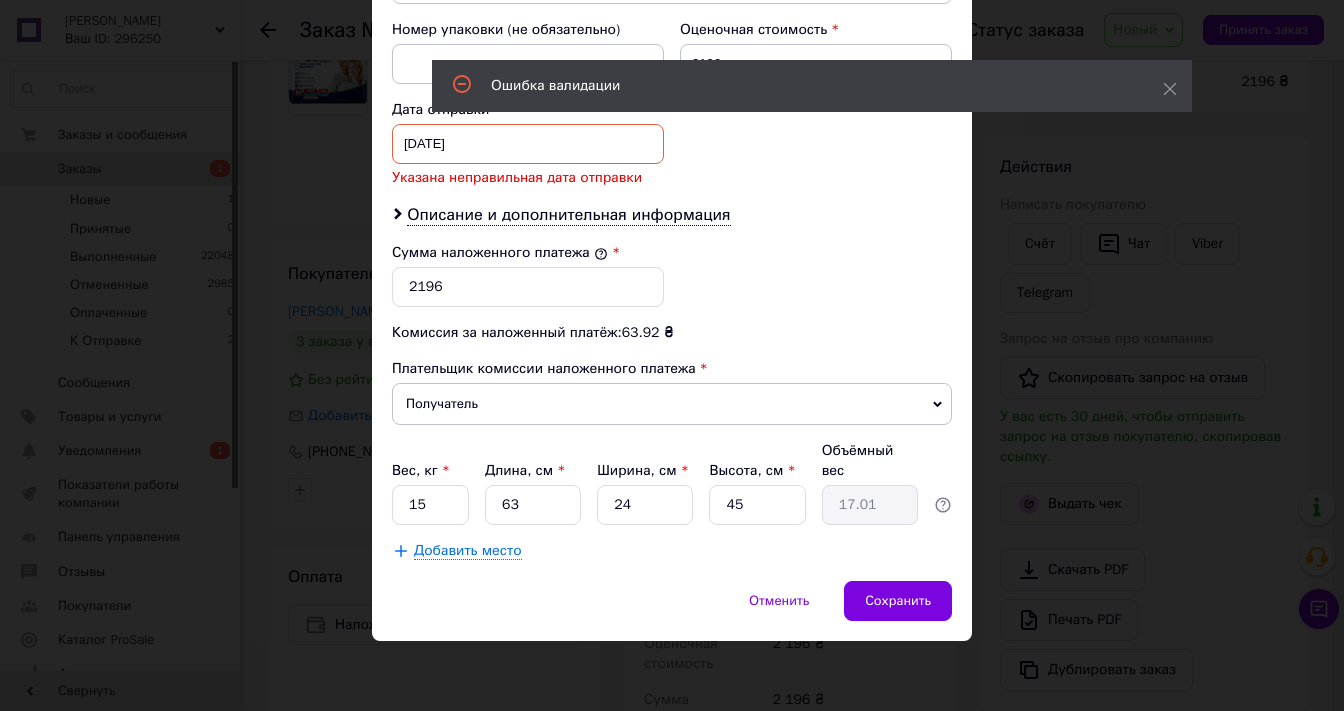 click on "06.06.2025 < 2025 > < Июнь > Пн Вт Ср Чт Пт Сб Вс 26 27 28 29 30 31 1 2 3 4 5 6 7 8 9 10 11 12 13 14 15 16 17 18 19 20 21 22 23 24 25 26 27 28 29 30 1 2 3 4 5 6" at bounding box center (528, 144) 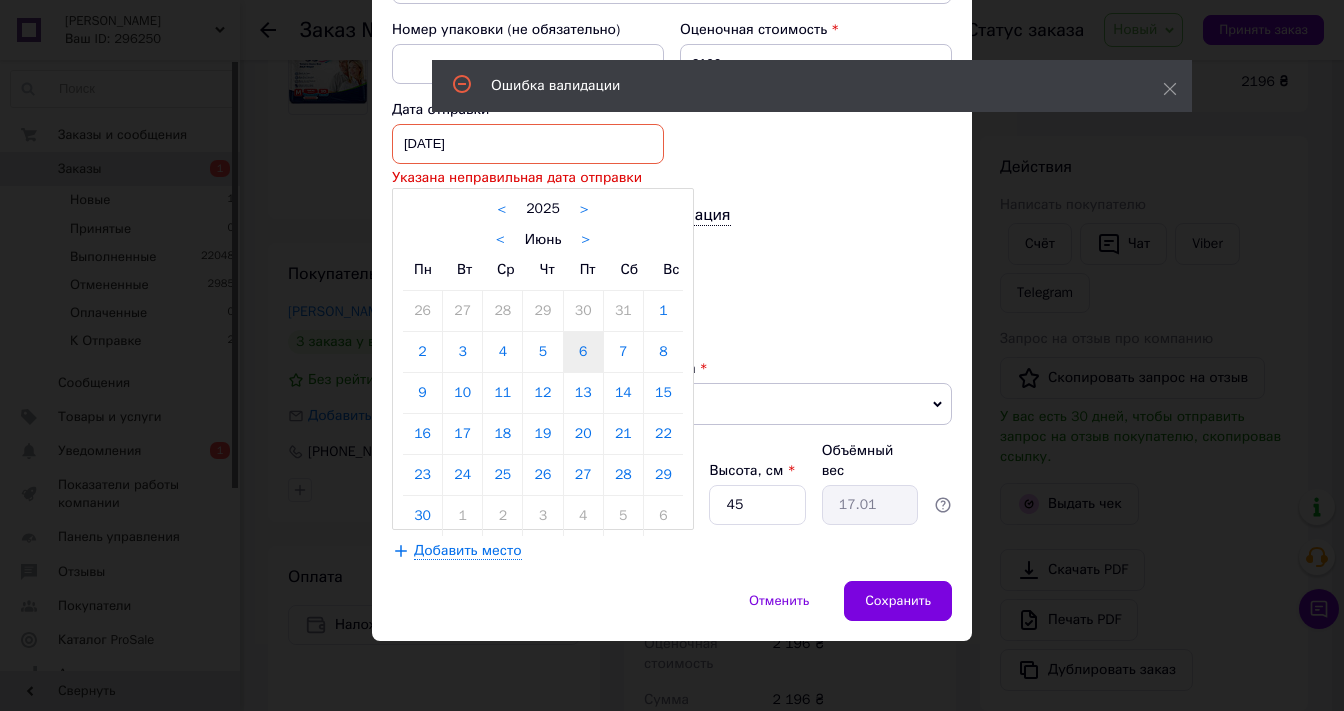 click on ">" at bounding box center [585, 240] 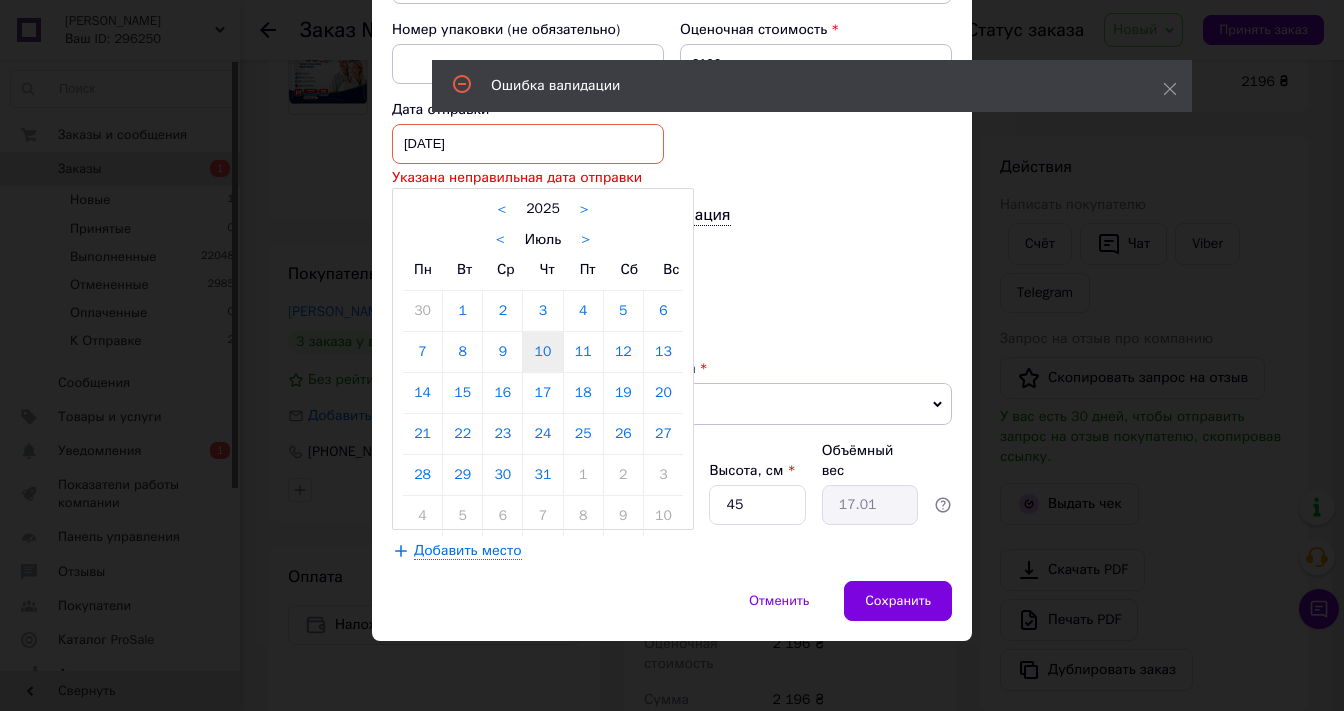 click on "10" at bounding box center [542, 352] 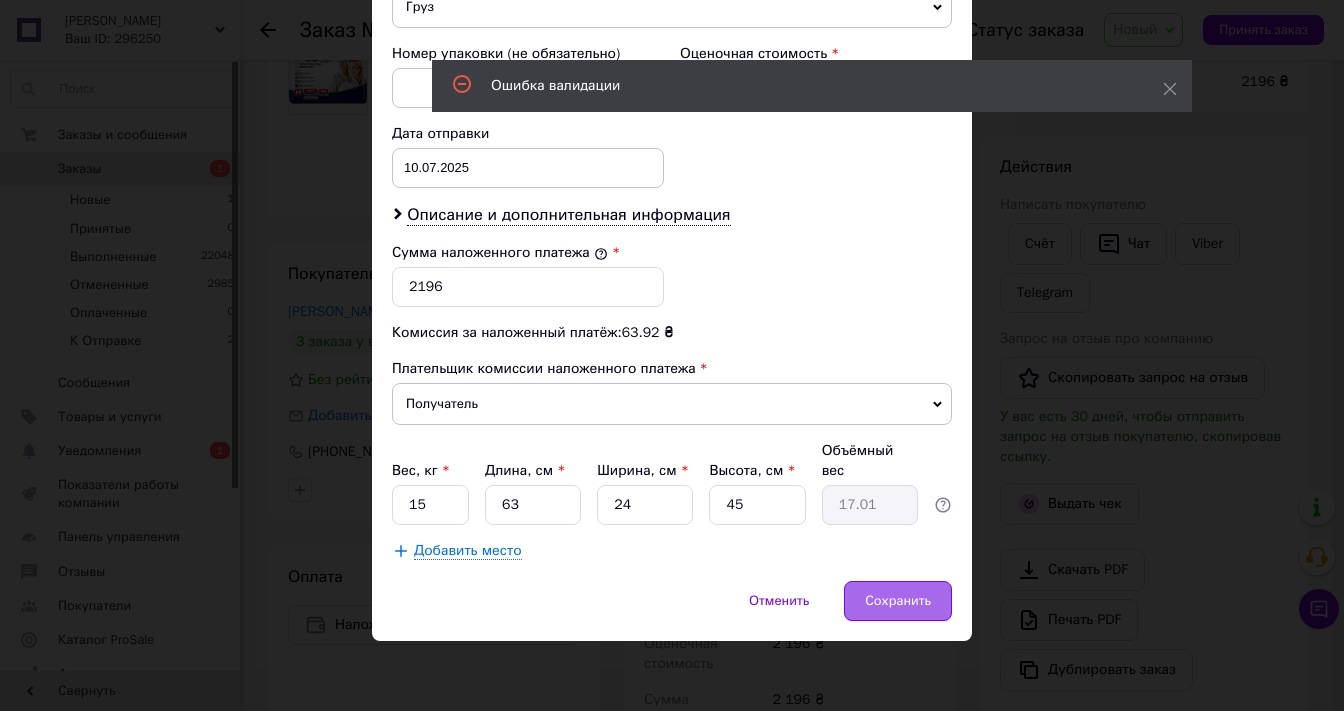 click on "Сохранить" at bounding box center (898, 601) 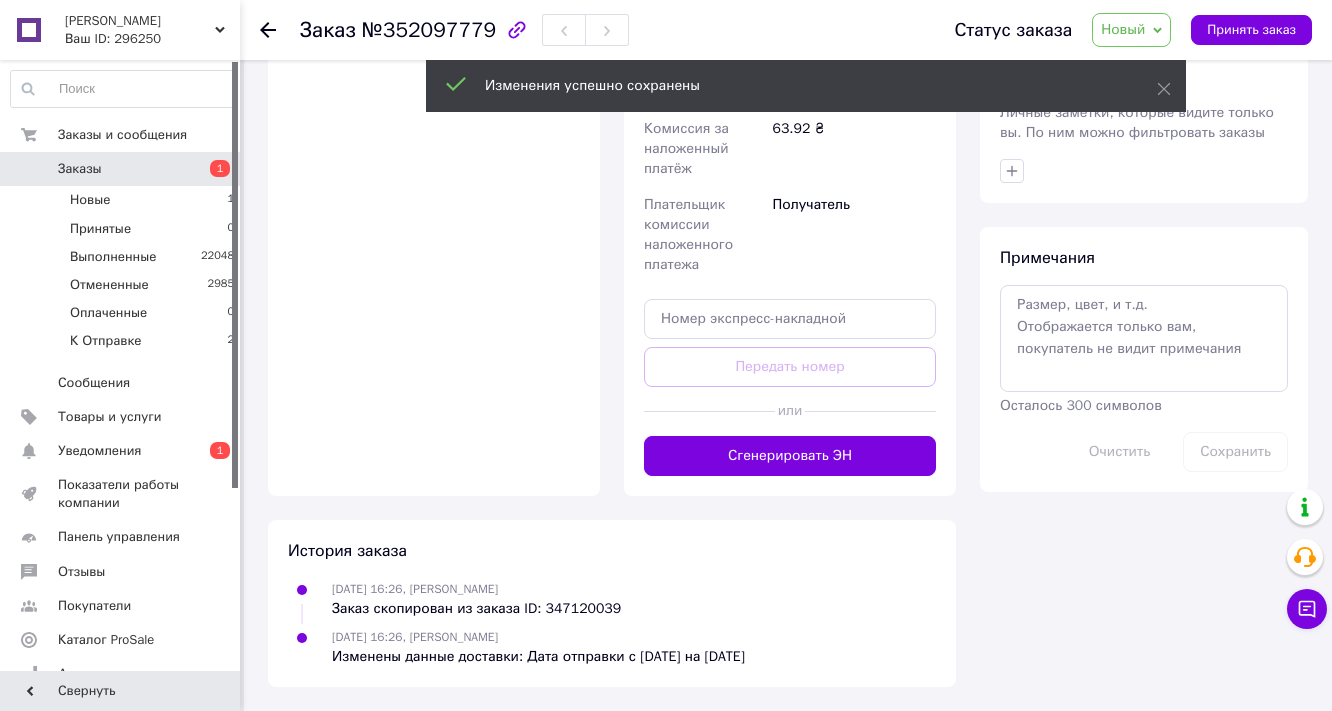 scroll, scrollTop: 1055, scrollLeft: 0, axis: vertical 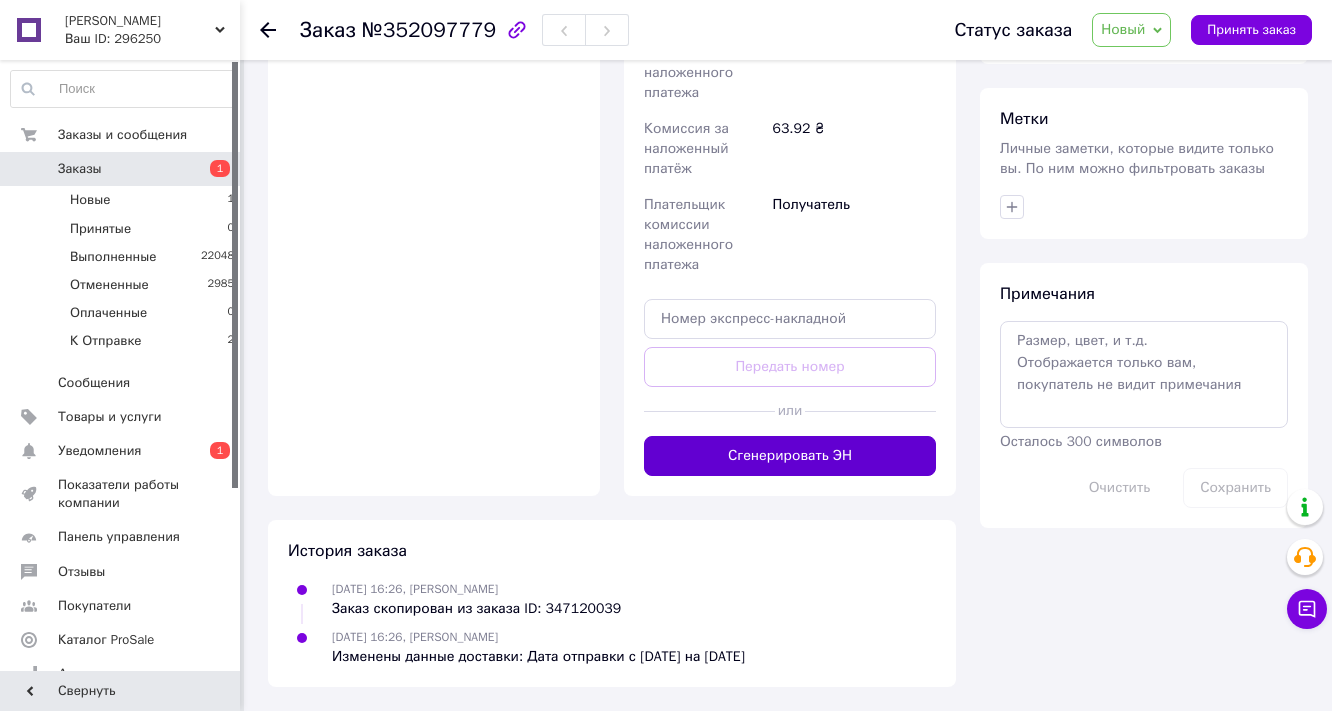 click on "Сгенерировать ЭН" at bounding box center (790, 456) 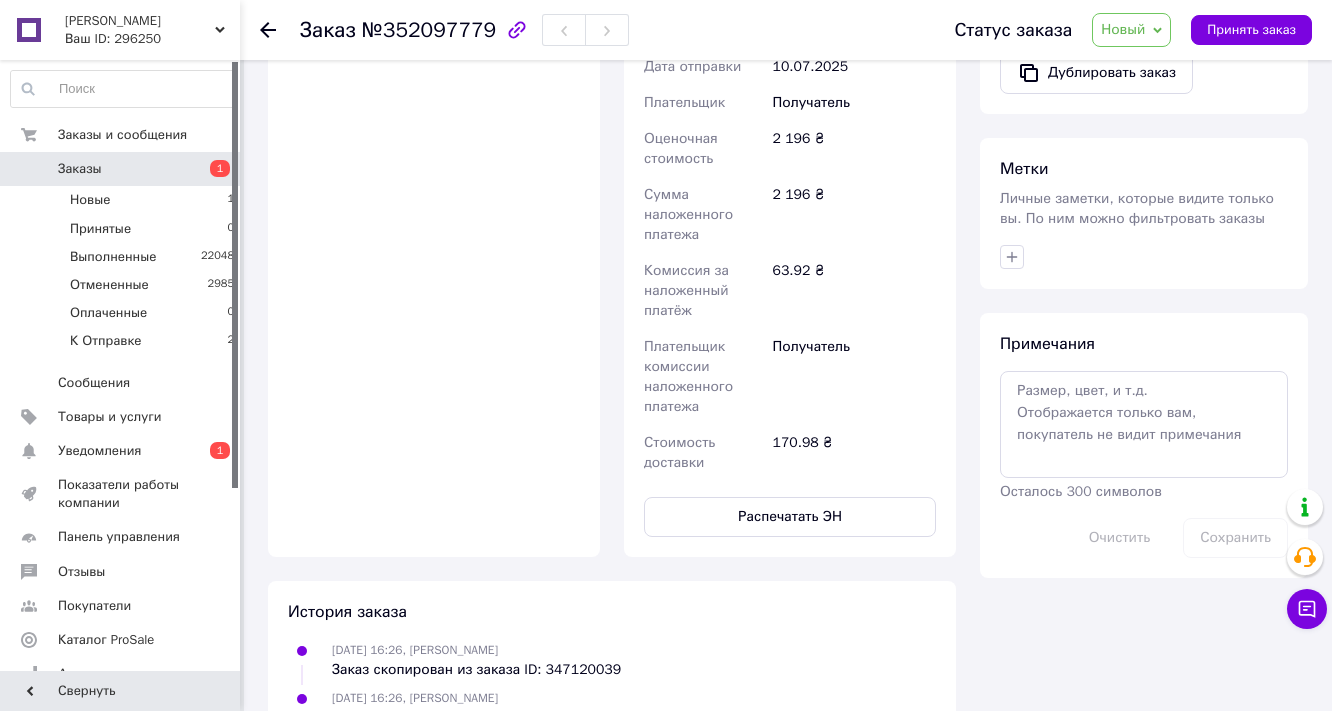 scroll, scrollTop: 735, scrollLeft: 0, axis: vertical 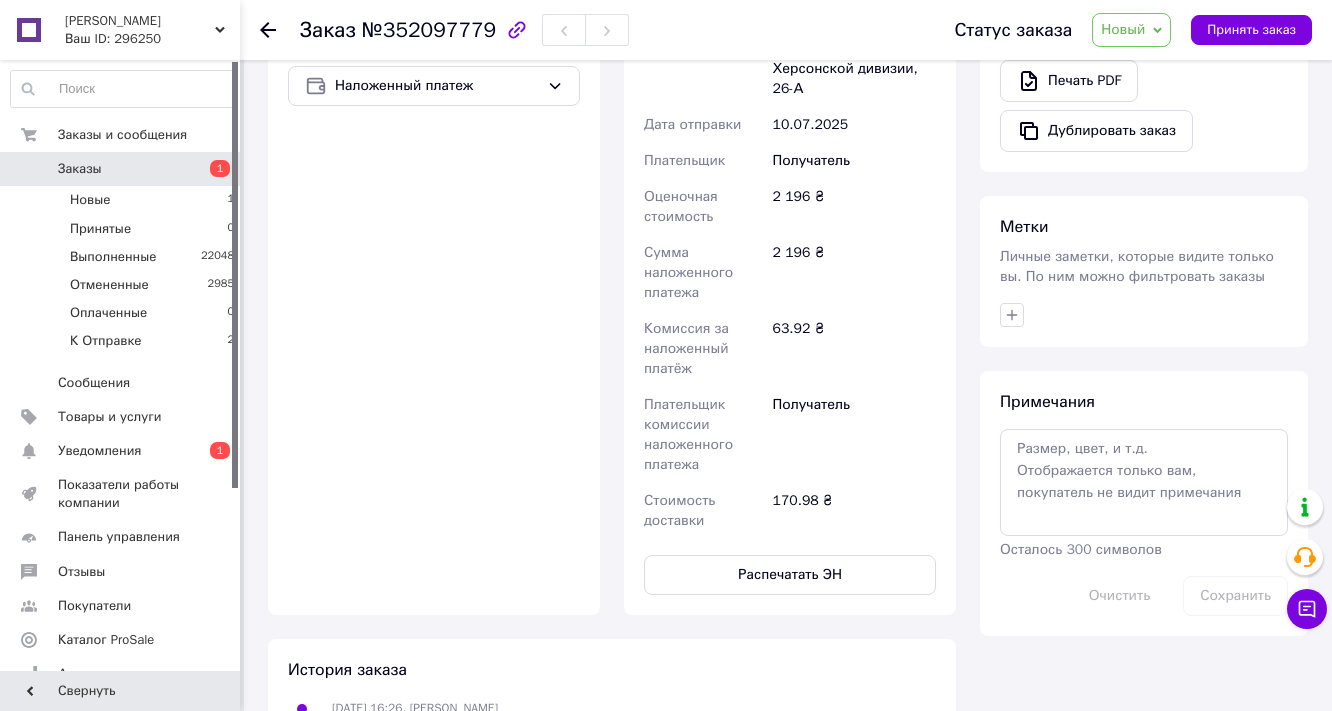 click on "Новый" at bounding box center [1123, 29] 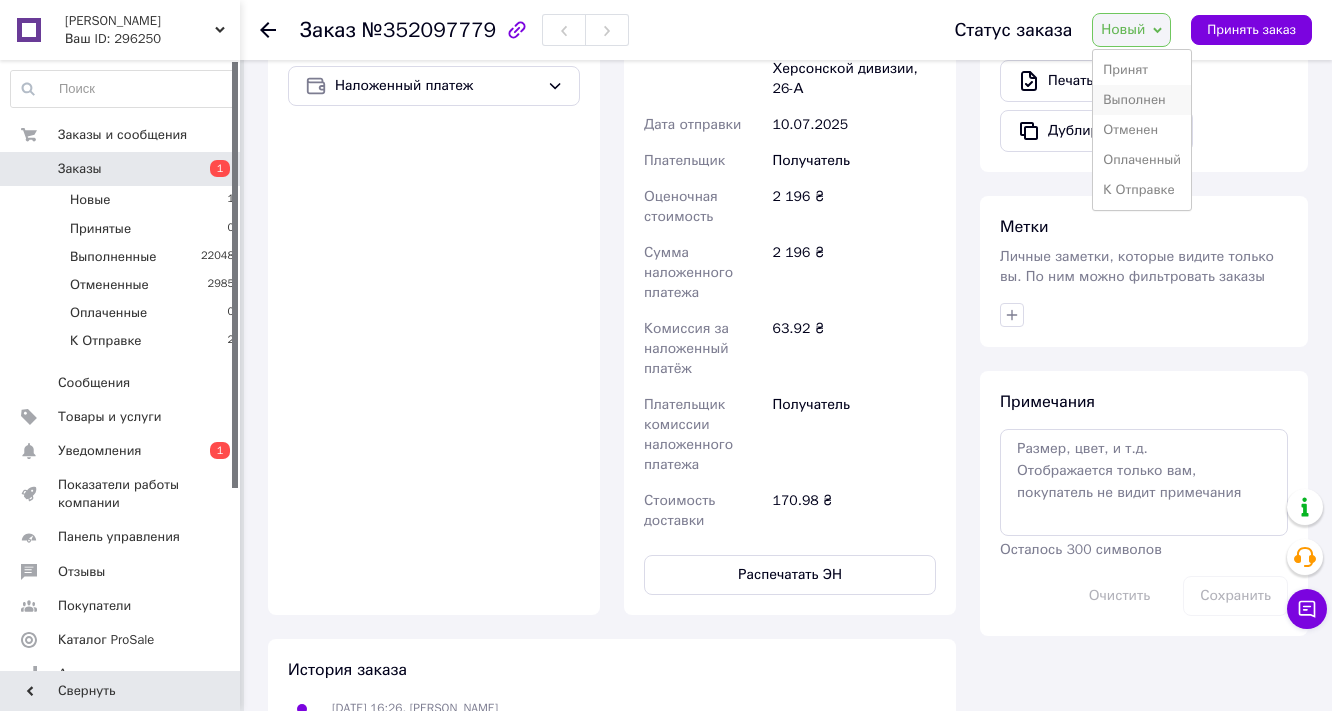 click on "Выполнен" at bounding box center [1142, 100] 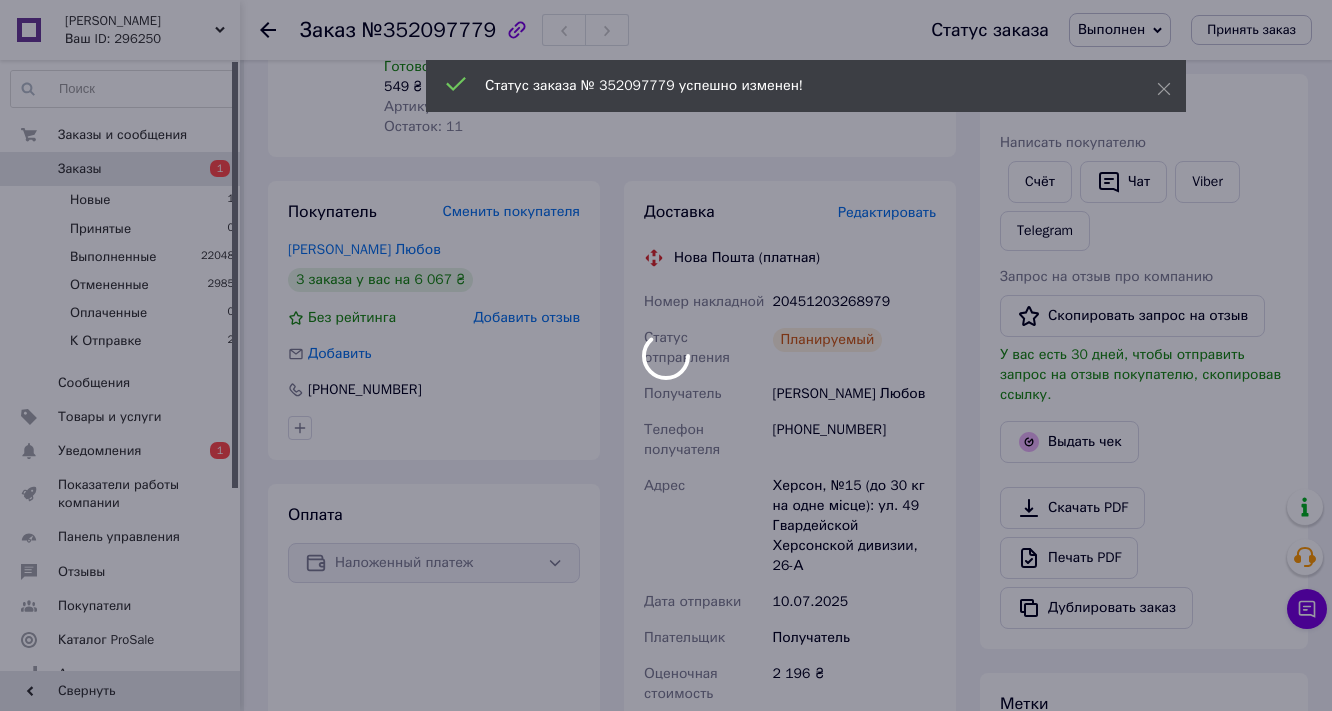 scroll, scrollTop: 255, scrollLeft: 0, axis: vertical 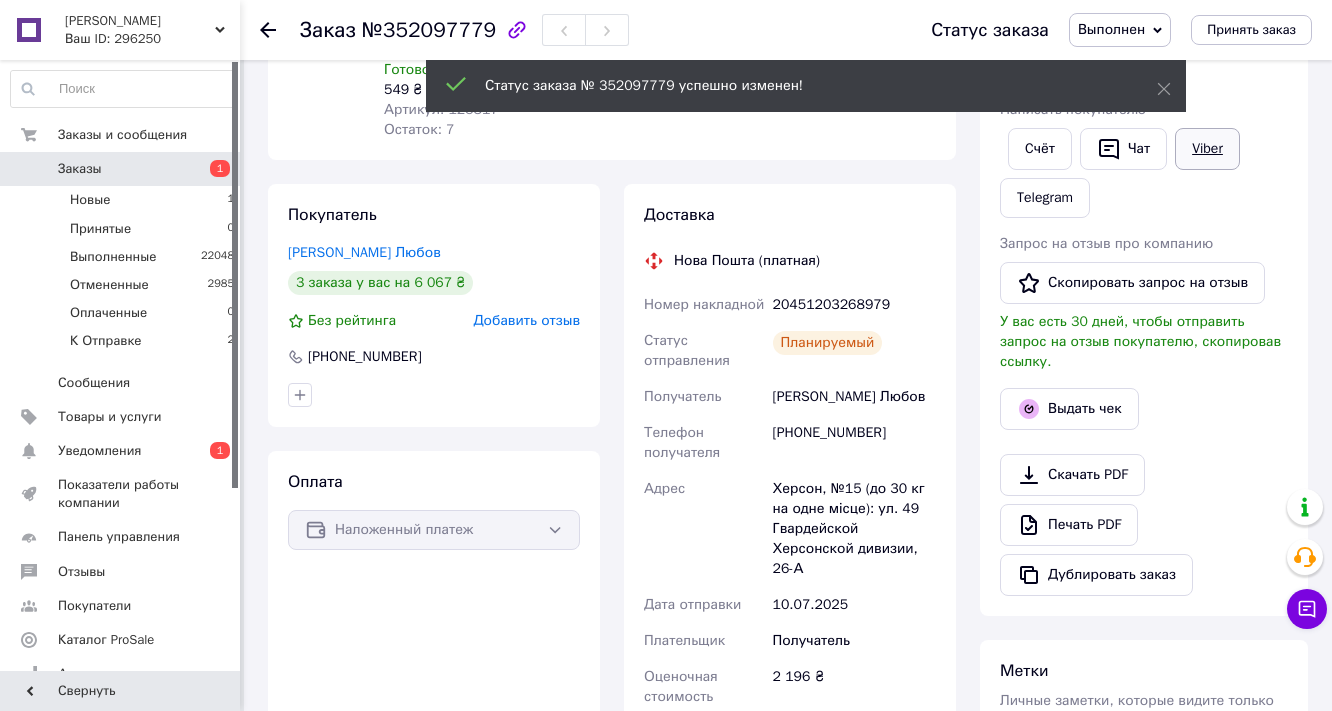 click on "Viber" at bounding box center [1207, 149] 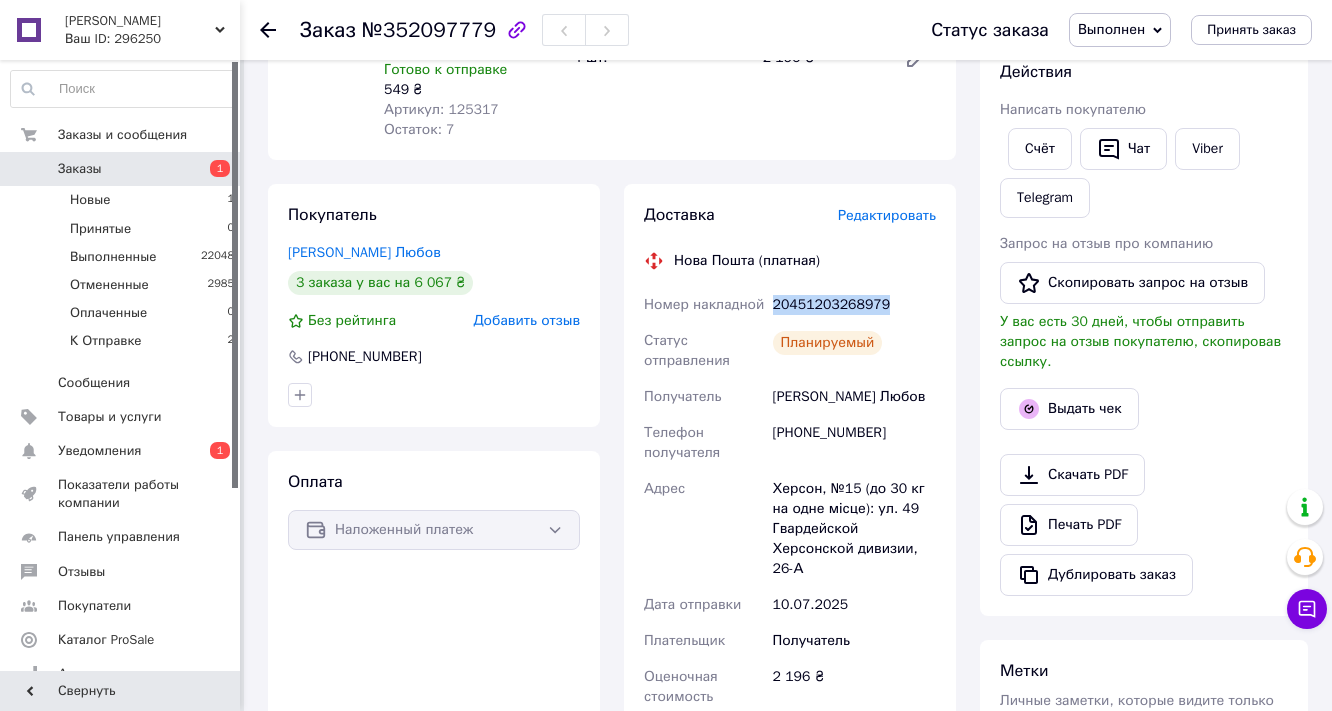 drag, startPoint x: 912, startPoint y: 372, endPoint x: 774, endPoint y: 370, distance: 138.0145 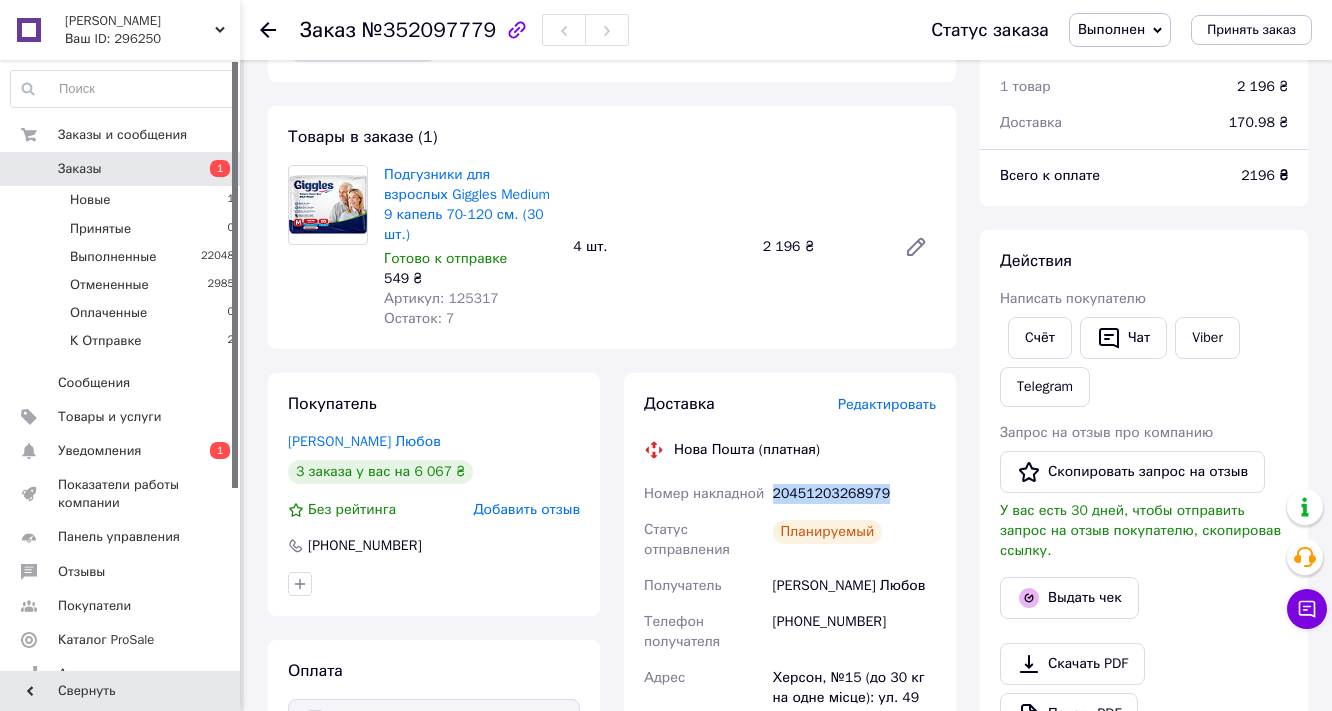 scroll, scrollTop: 15, scrollLeft: 0, axis: vertical 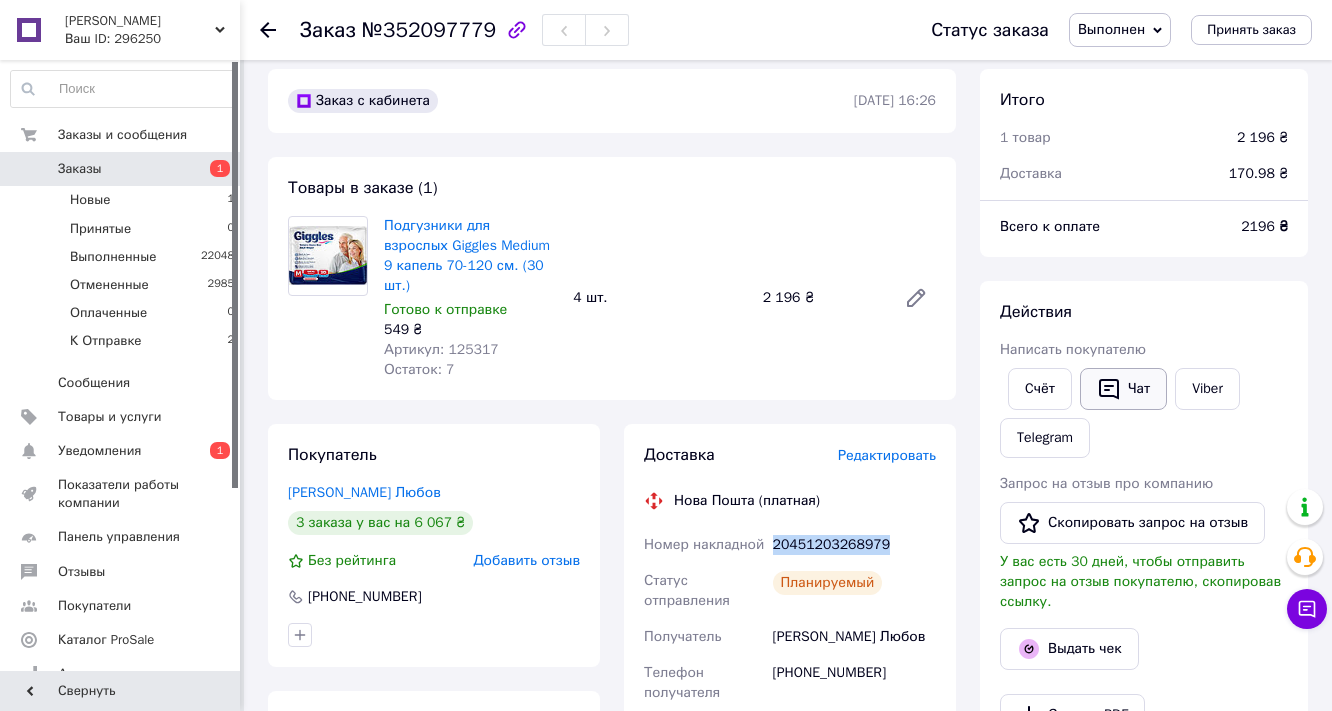 click on "Чат" at bounding box center [1123, 389] 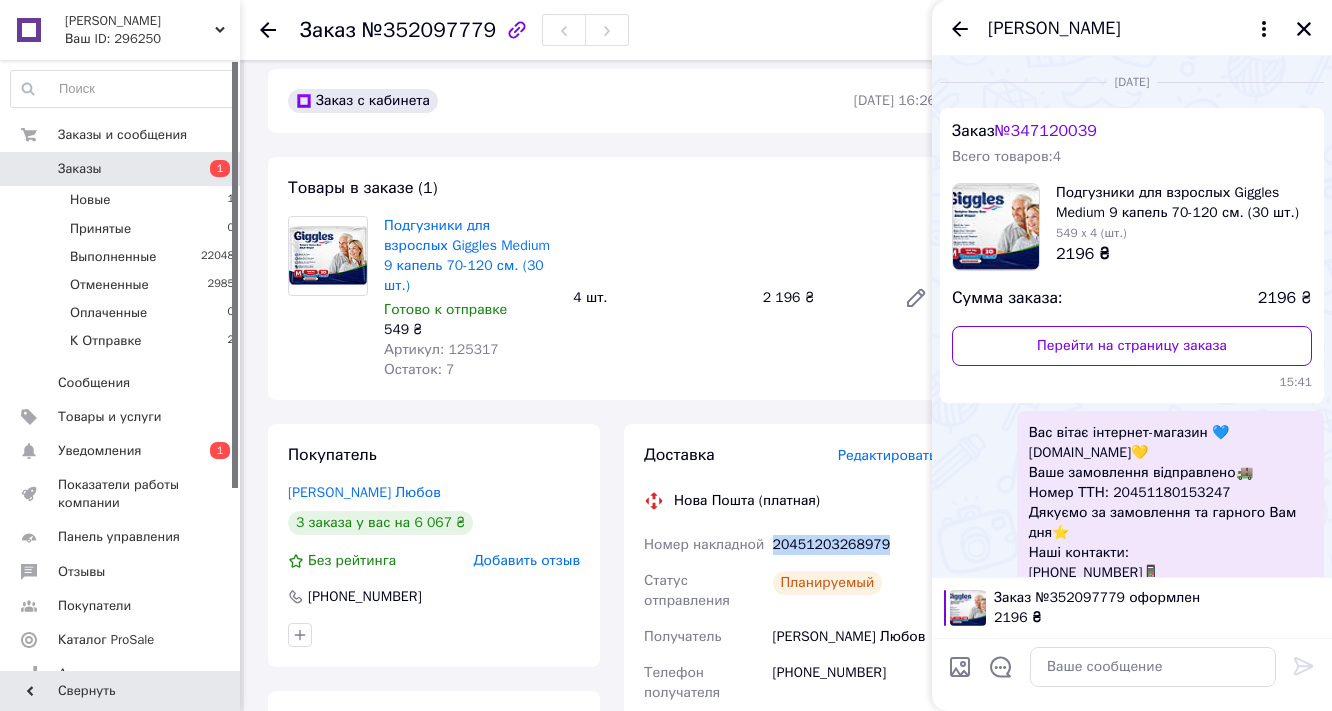 scroll, scrollTop: 127, scrollLeft: 0, axis: vertical 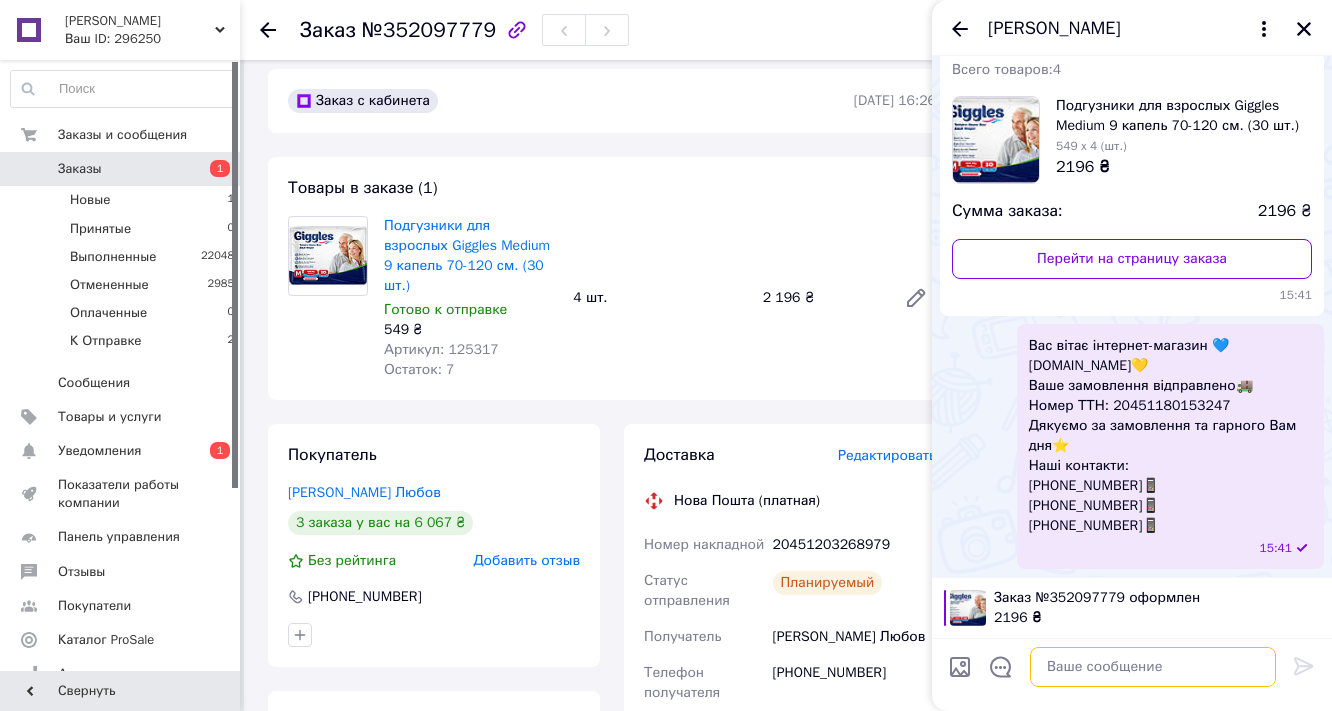click at bounding box center (1153, 667) 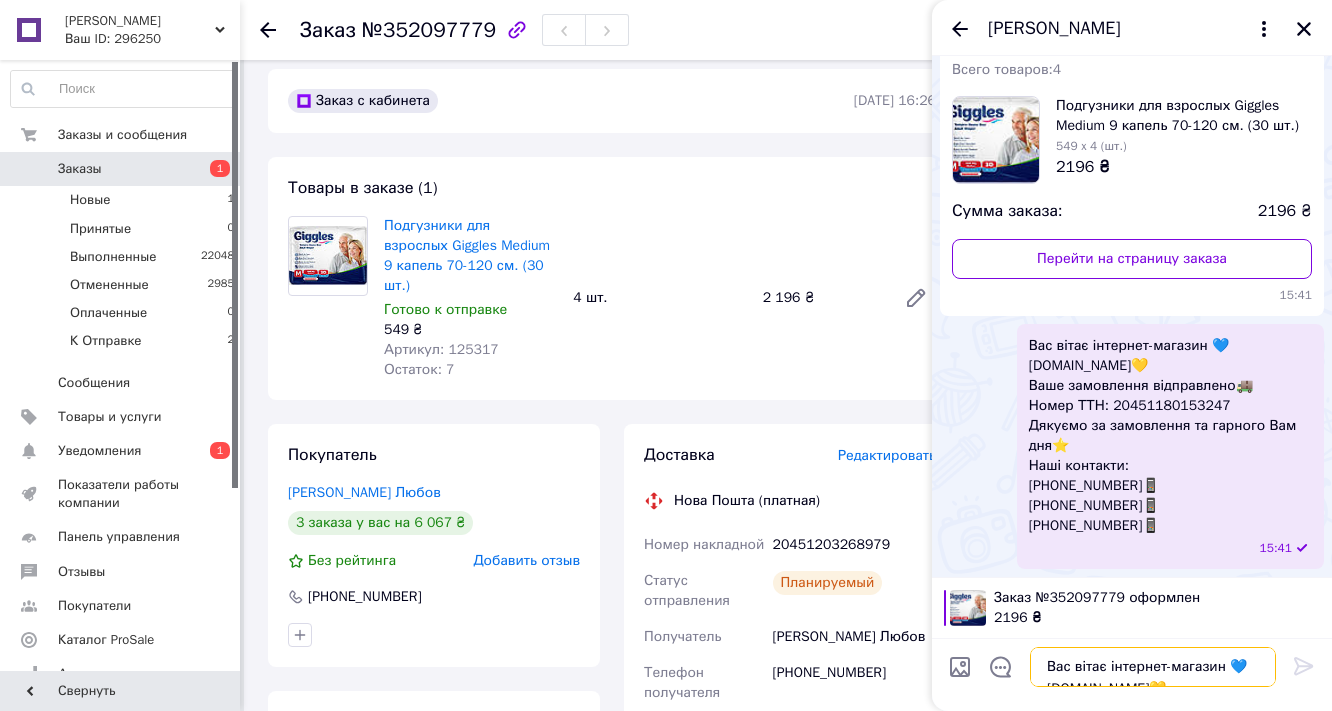 scroll, scrollTop: 74, scrollLeft: 0, axis: vertical 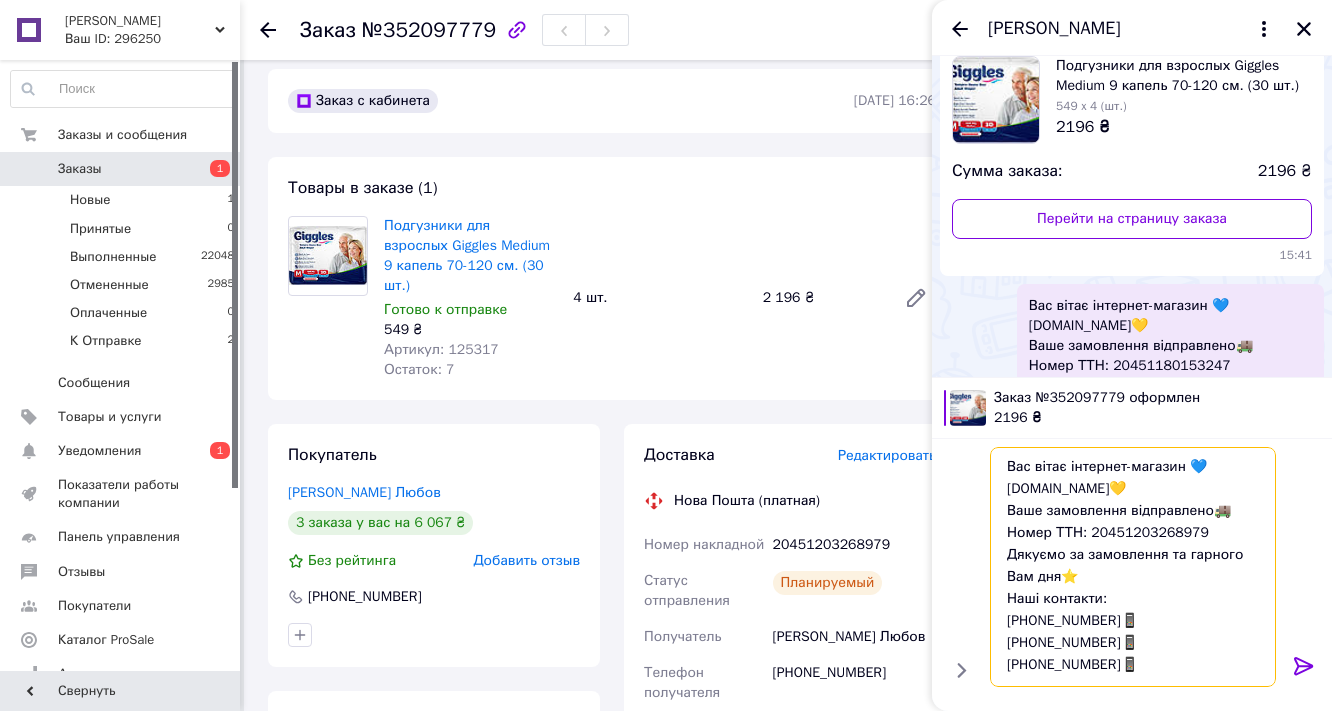 type on "Вас вітає інтернет-магазин 💙igorek.com.ua💛
Ваше замовлення відправлено🚚
Номер ТТН: 20451203268979
Дякуємо за замовлення та гарного Вам дня⭐
Наші контакти:
+38(097)100-07-54📱
+38(093)100-07-54📱
+38(095)540-24-07📱" 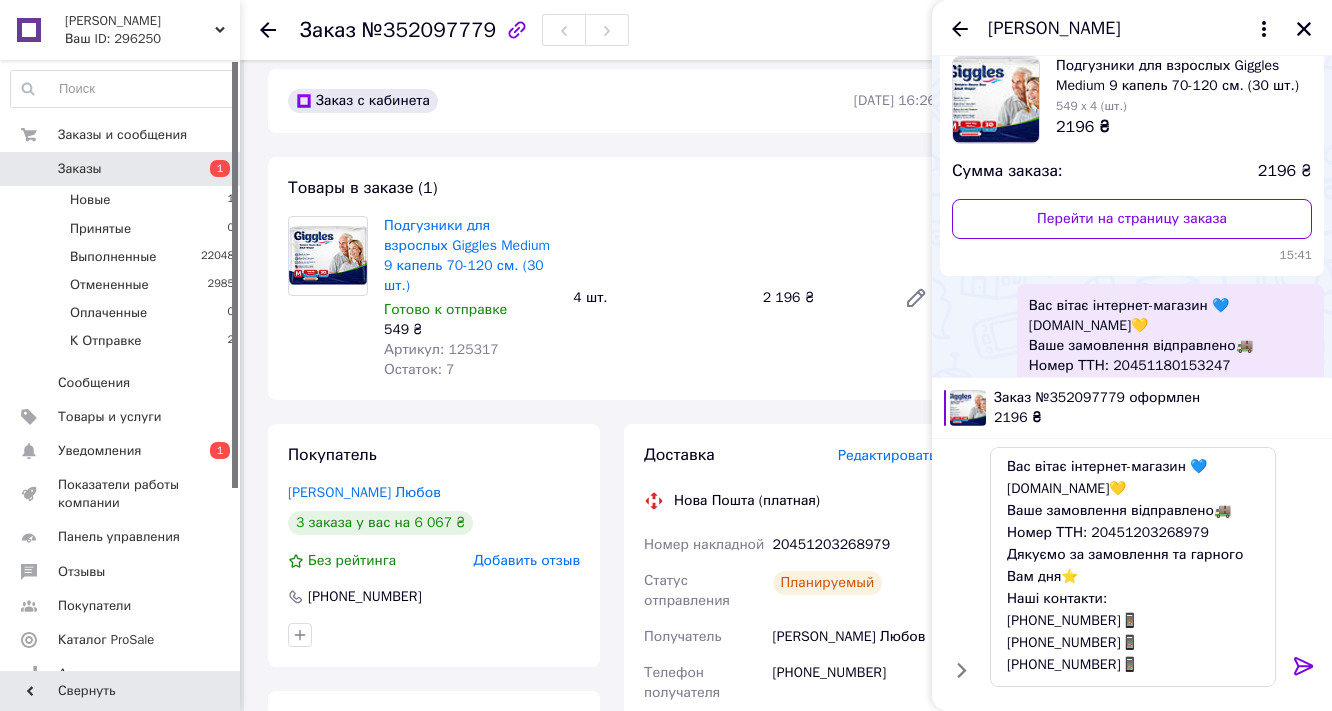 click 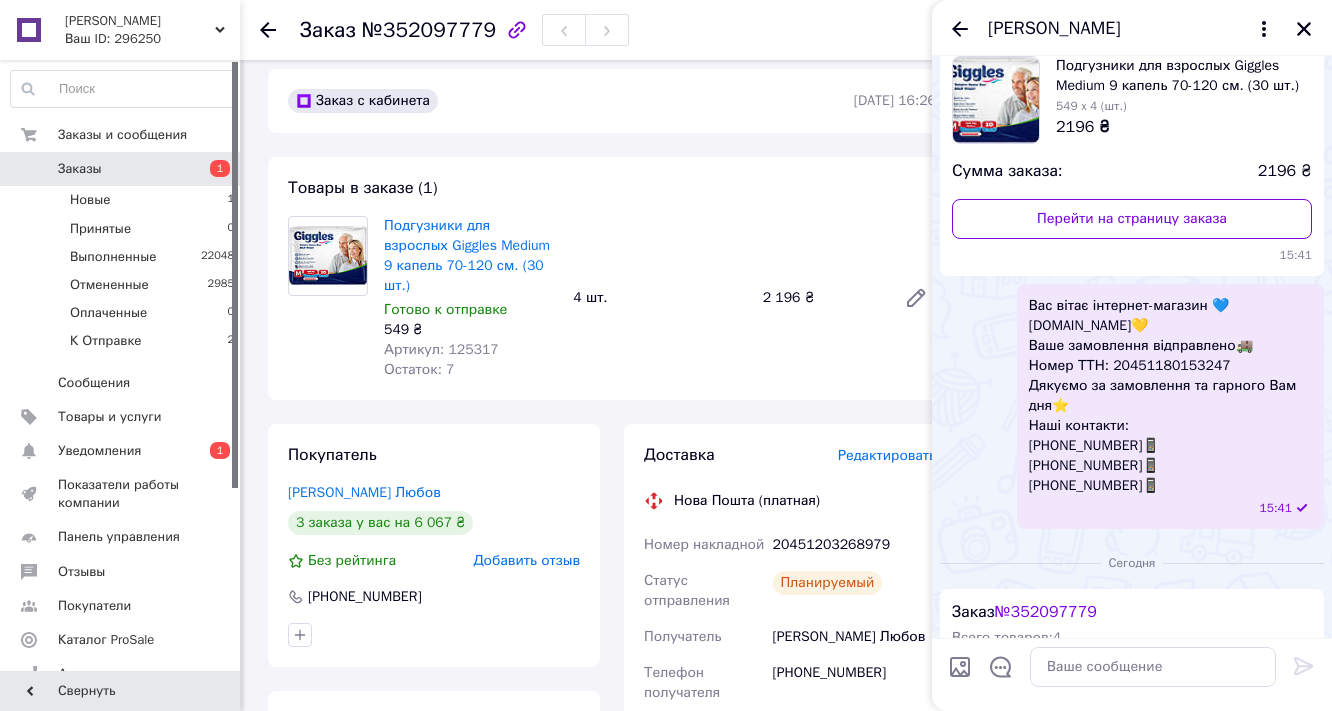 scroll, scrollTop: 0, scrollLeft: 0, axis: both 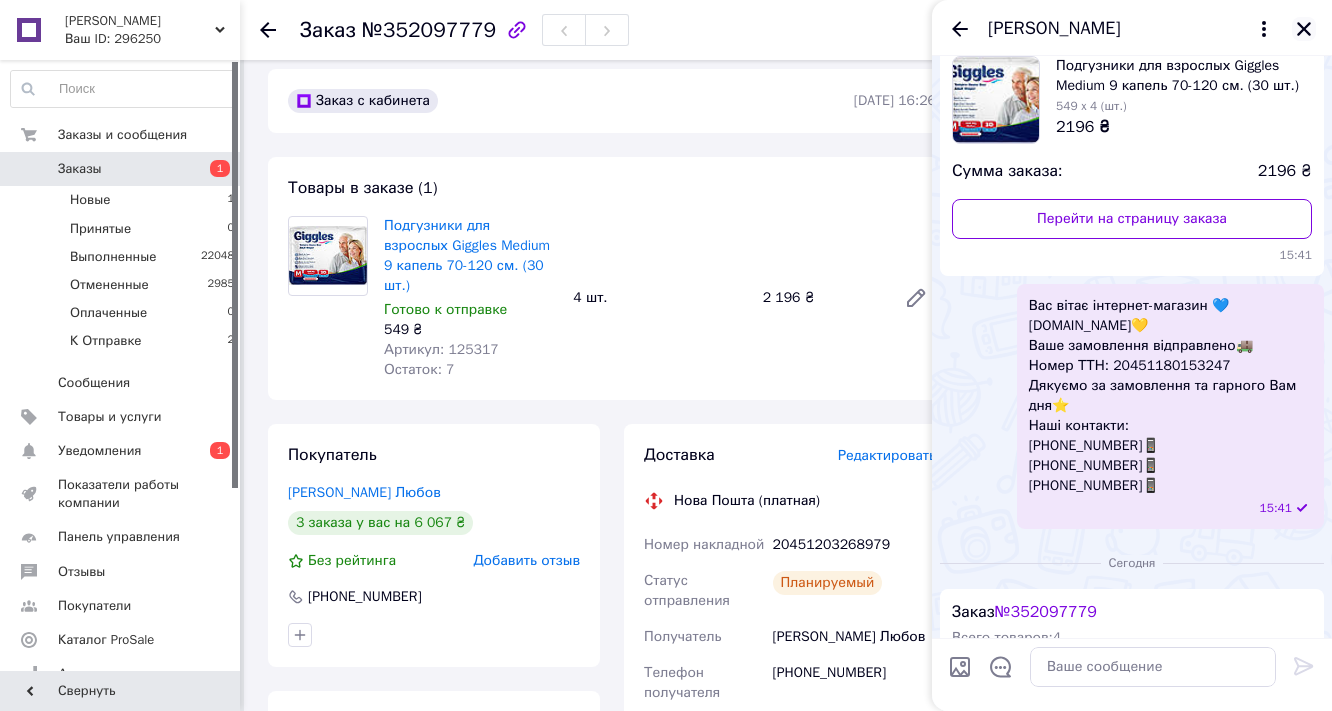 click 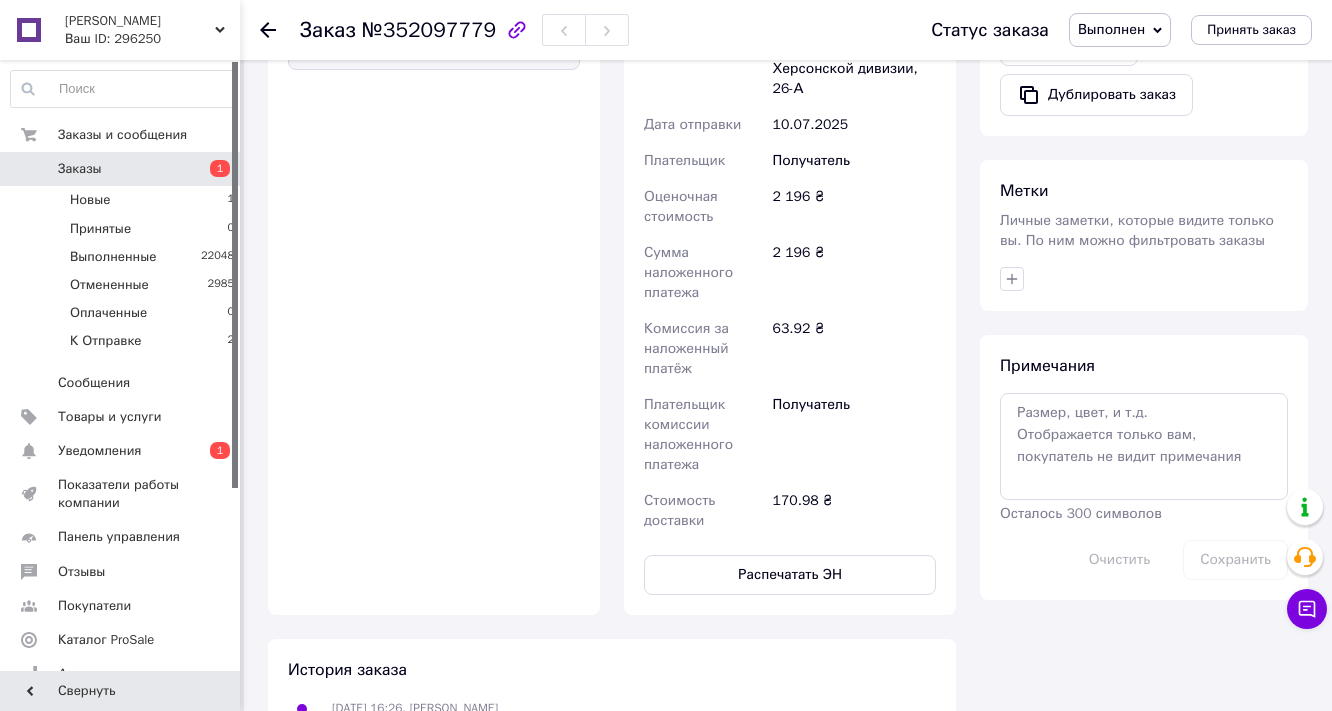 scroll, scrollTop: 1055, scrollLeft: 0, axis: vertical 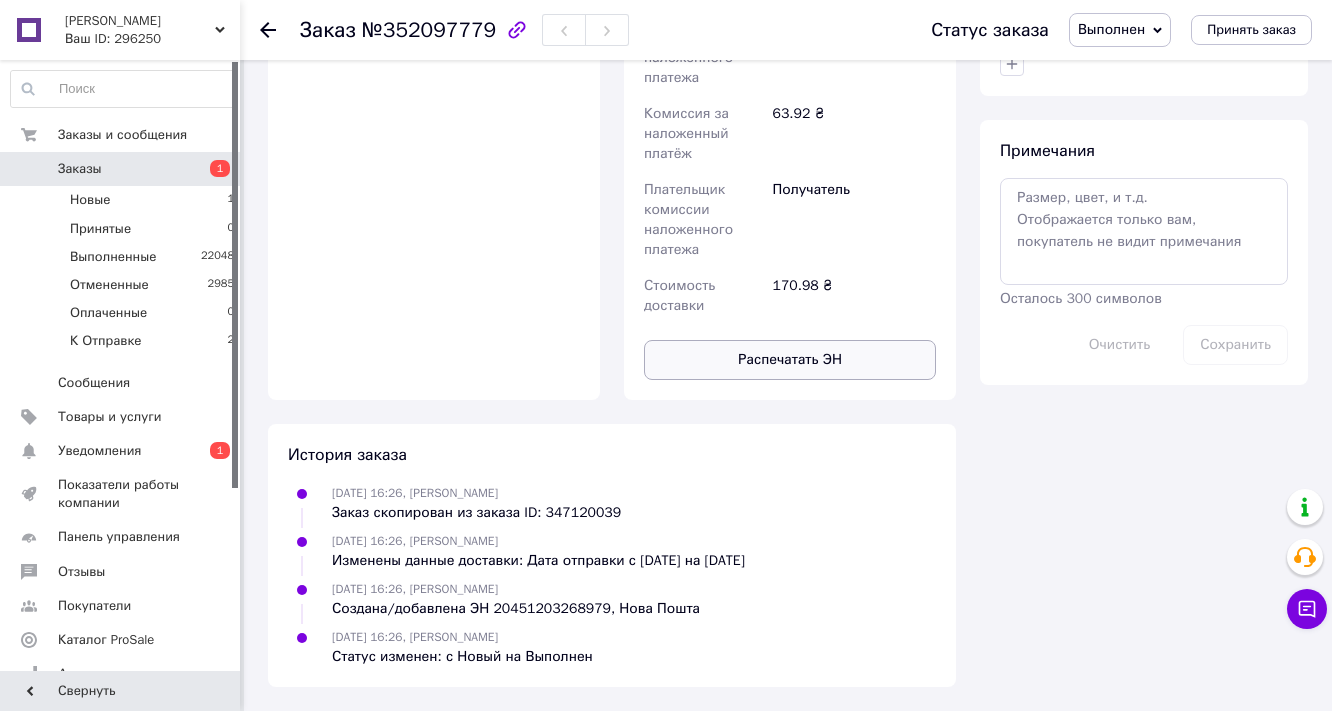 click on "Распечатать ЭН" at bounding box center (790, 360) 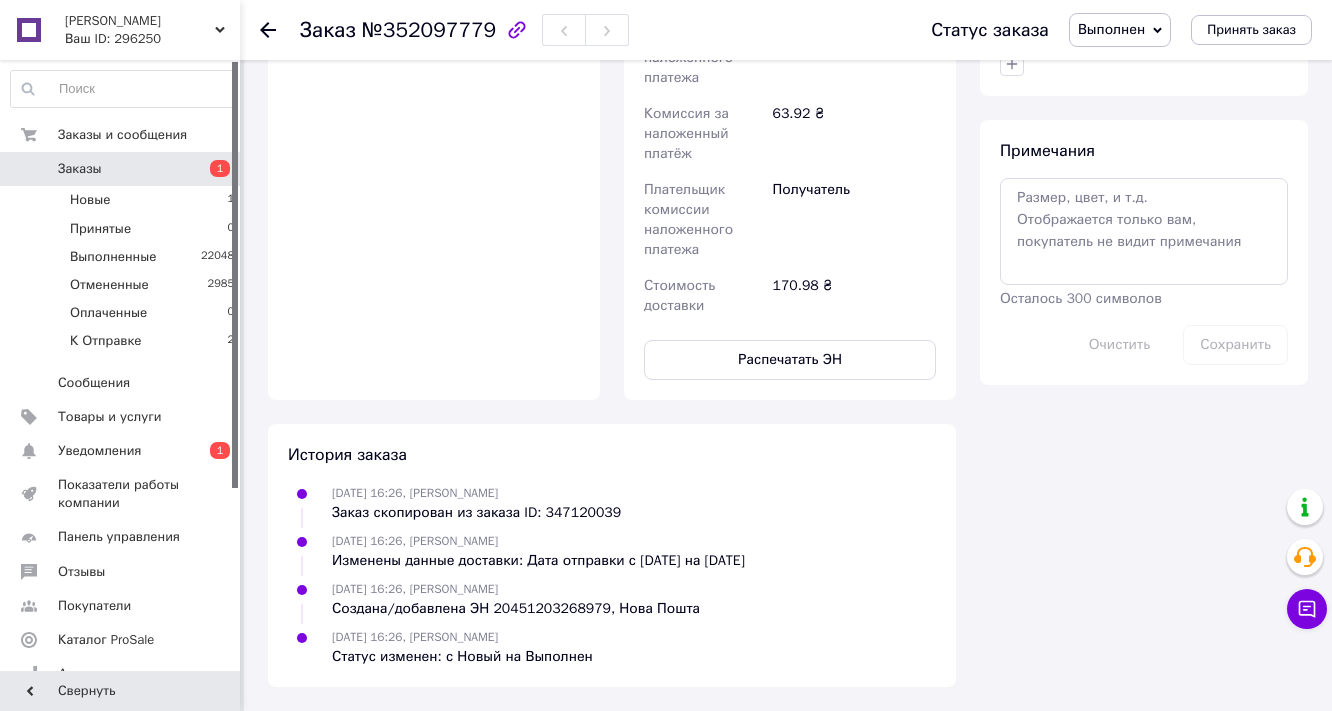 click 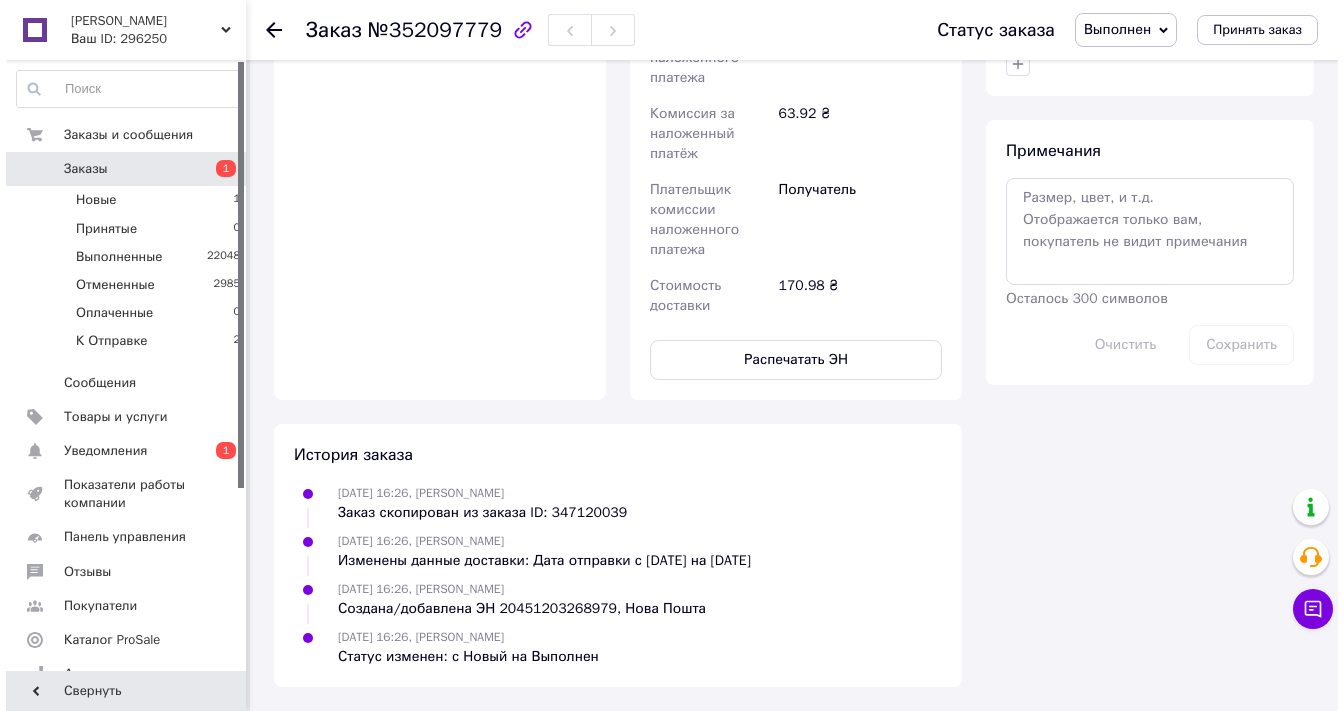 scroll, scrollTop: 0, scrollLeft: 0, axis: both 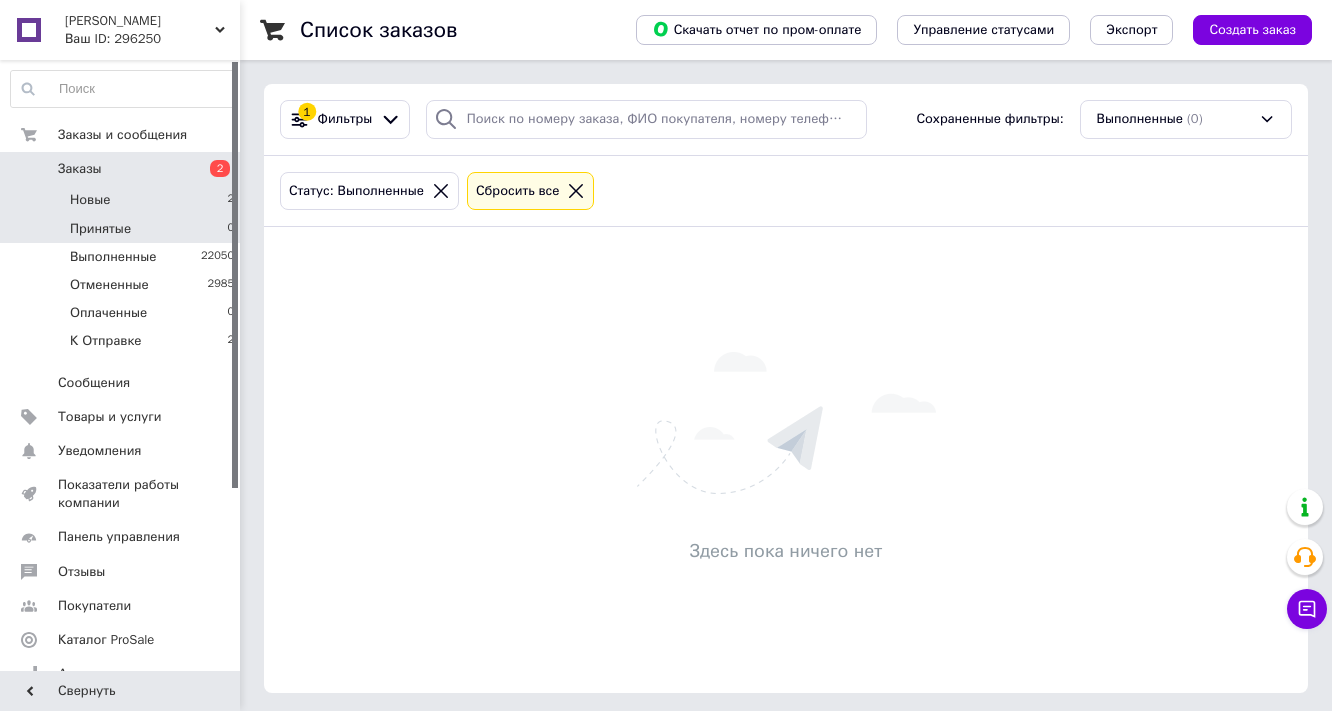 click on "Новые 2" at bounding box center (123, 200) 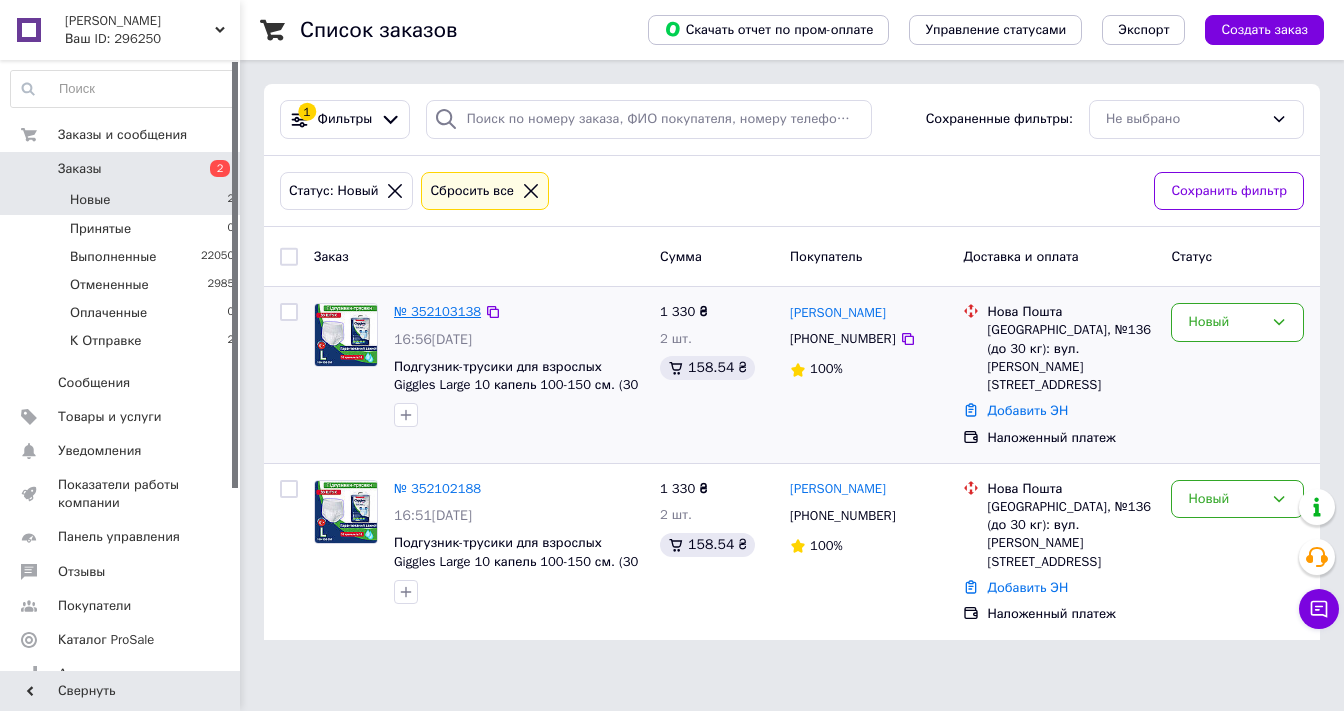 click on "№ 352103138" at bounding box center (437, 311) 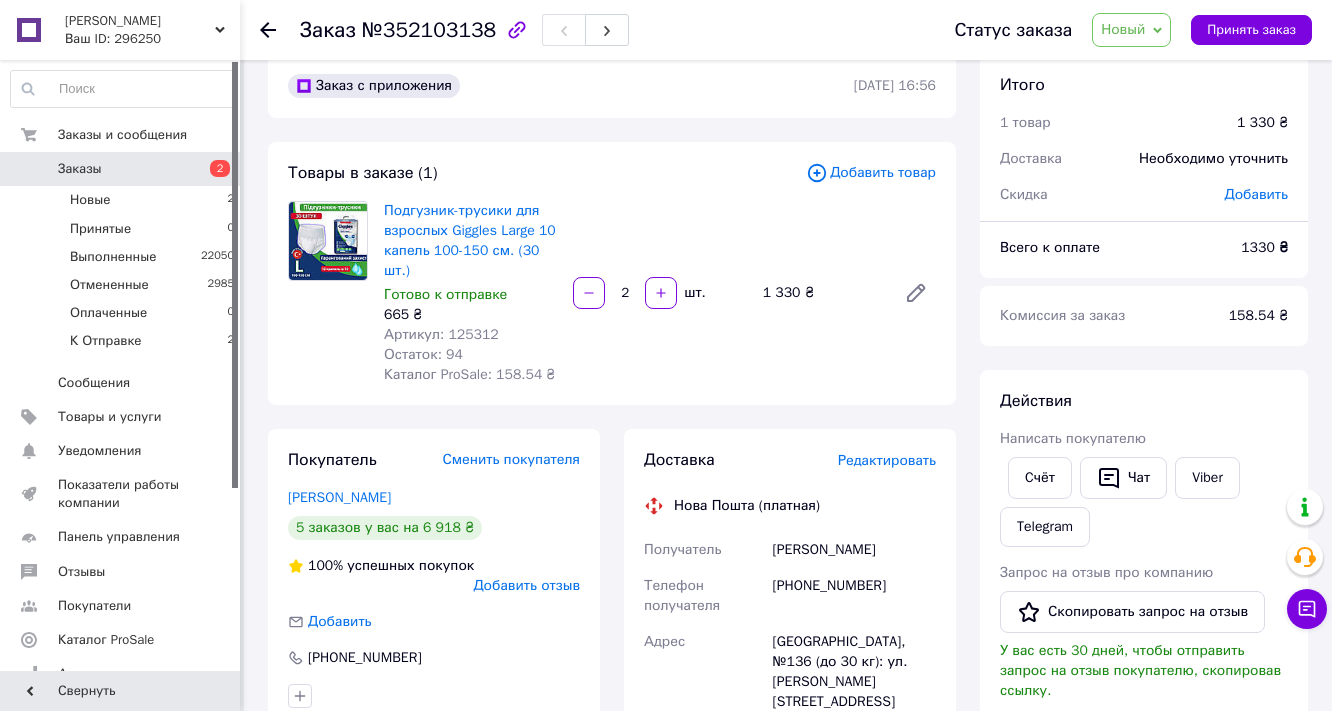 scroll, scrollTop: 0, scrollLeft: 0, axis: both 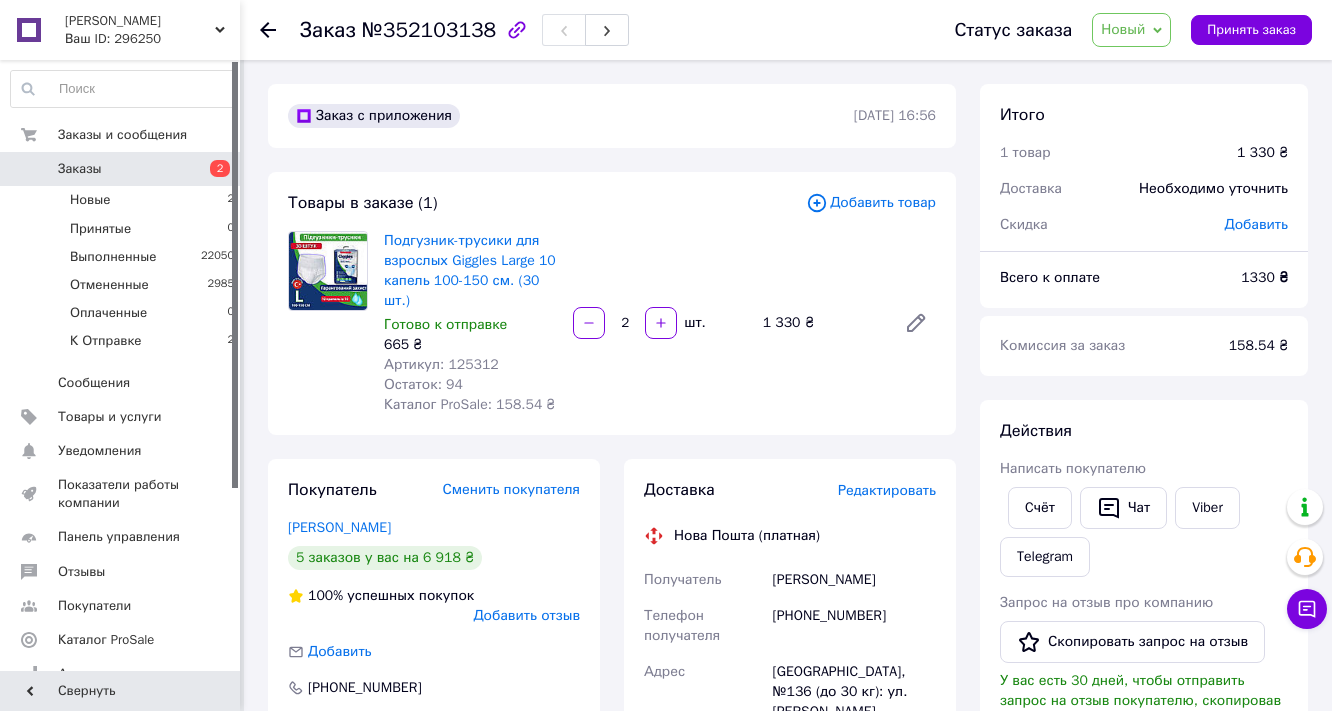 click on "Новый" at bounding box center (1123, 29) 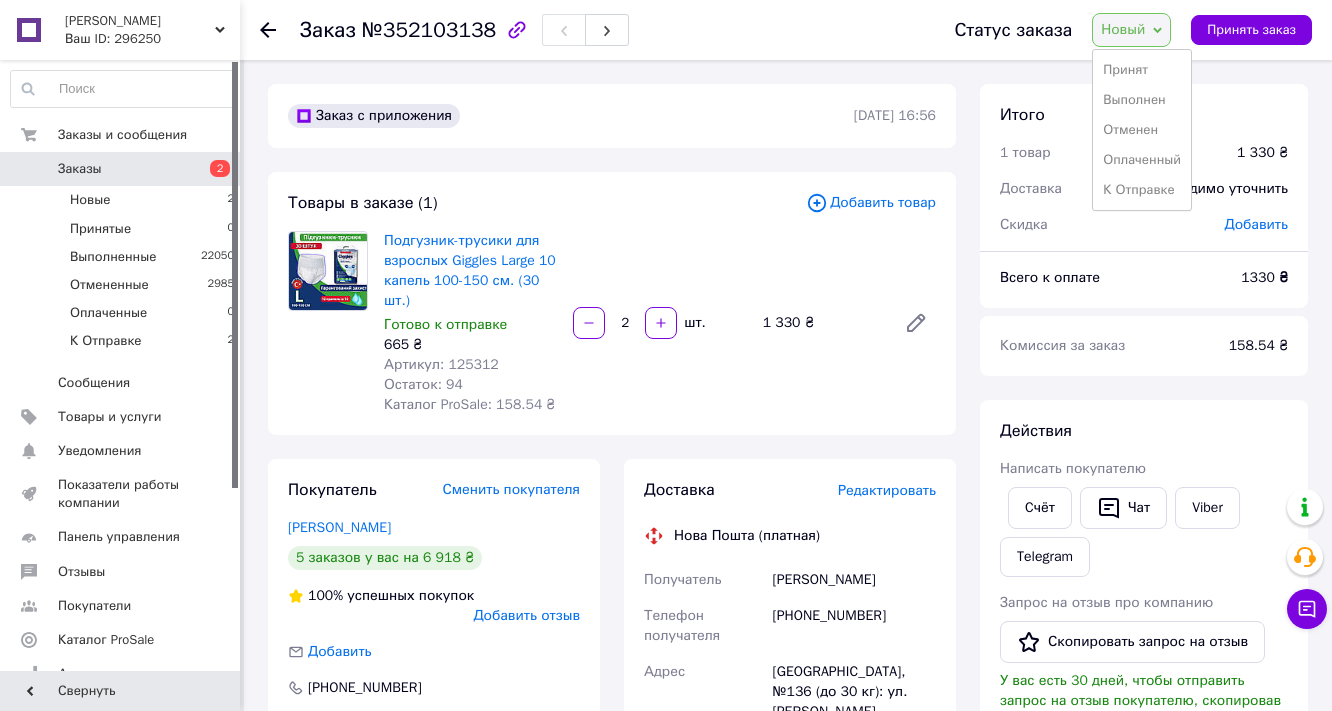 click on "Подгузник-трусики для взрослых Giggles Large 10 капель 100-150 см. (30 шт.) Готово к отправке 665 ₴ Артикул: 125312 Остаток: 94 Каталог ProSale: 158.54 ₴  2   шт. 1 330 ₴" at bounding box center [660, 323] 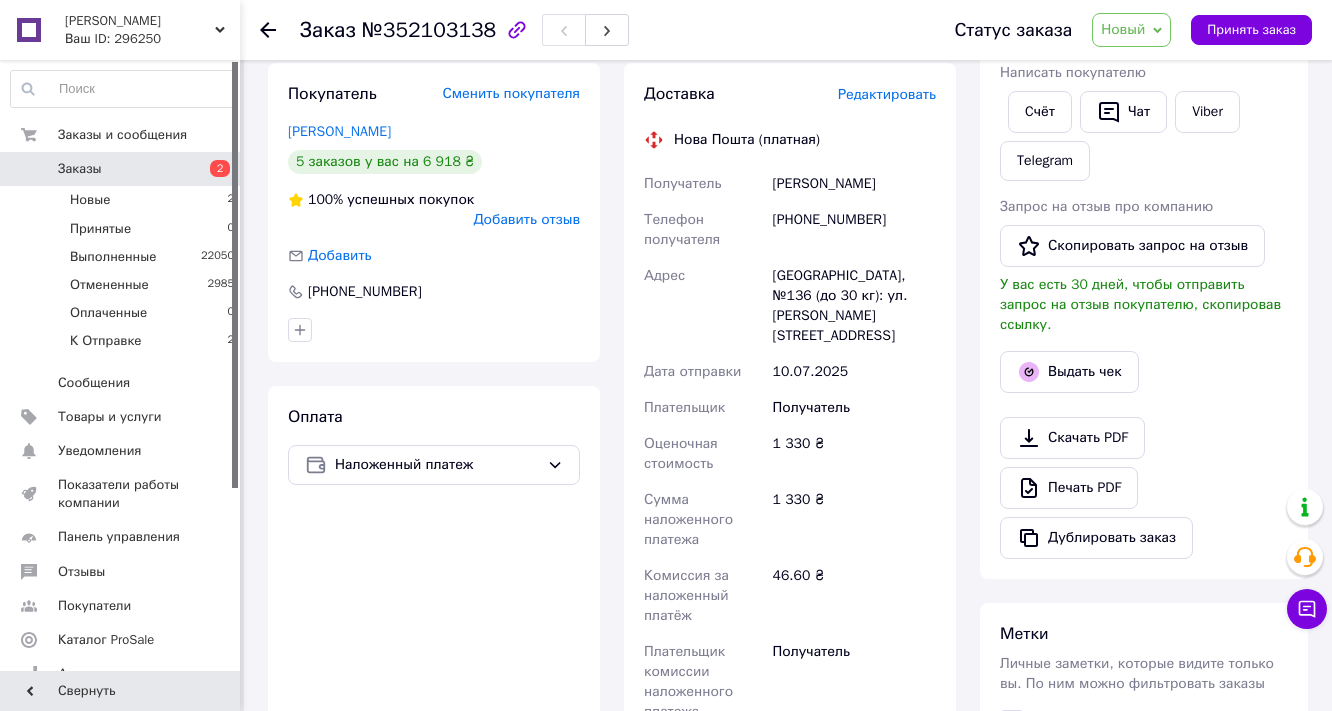scroll, scrollTop: 640, scrollLeft: 0, axis: vertical 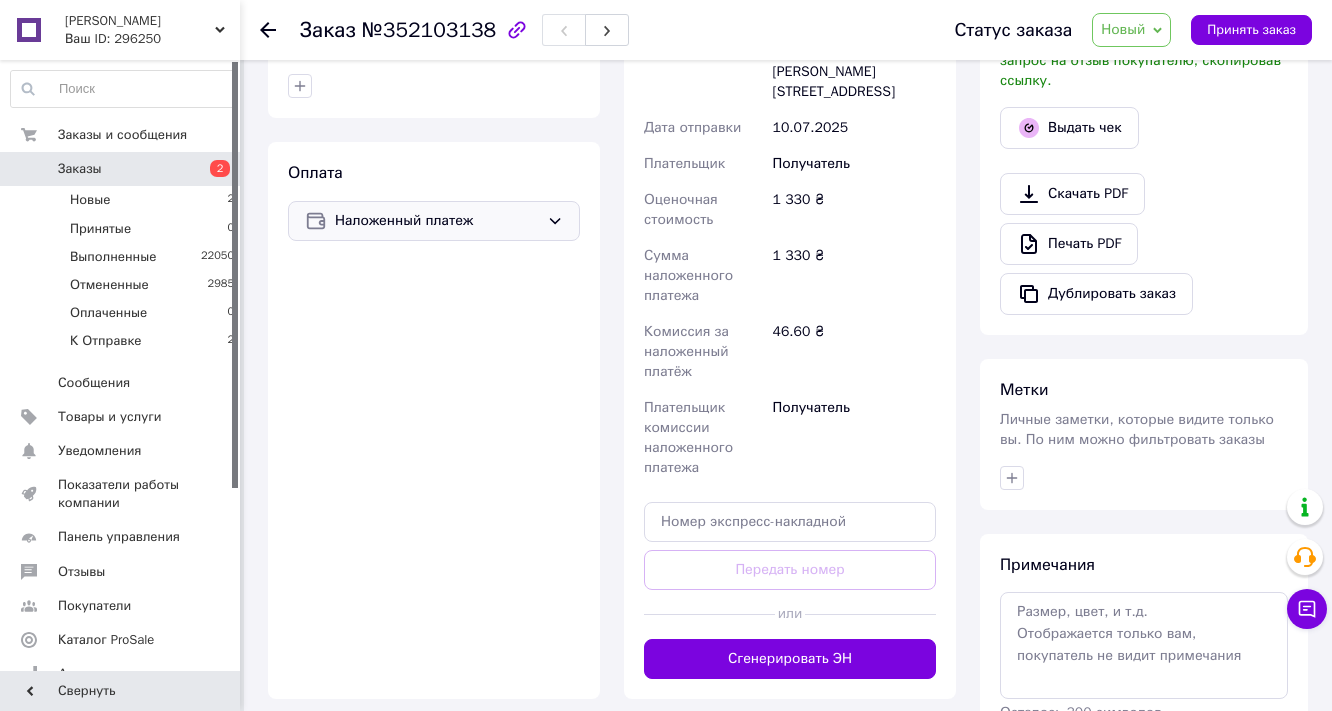 click on "Наложенный платеж" at bounding box center (437, 221) 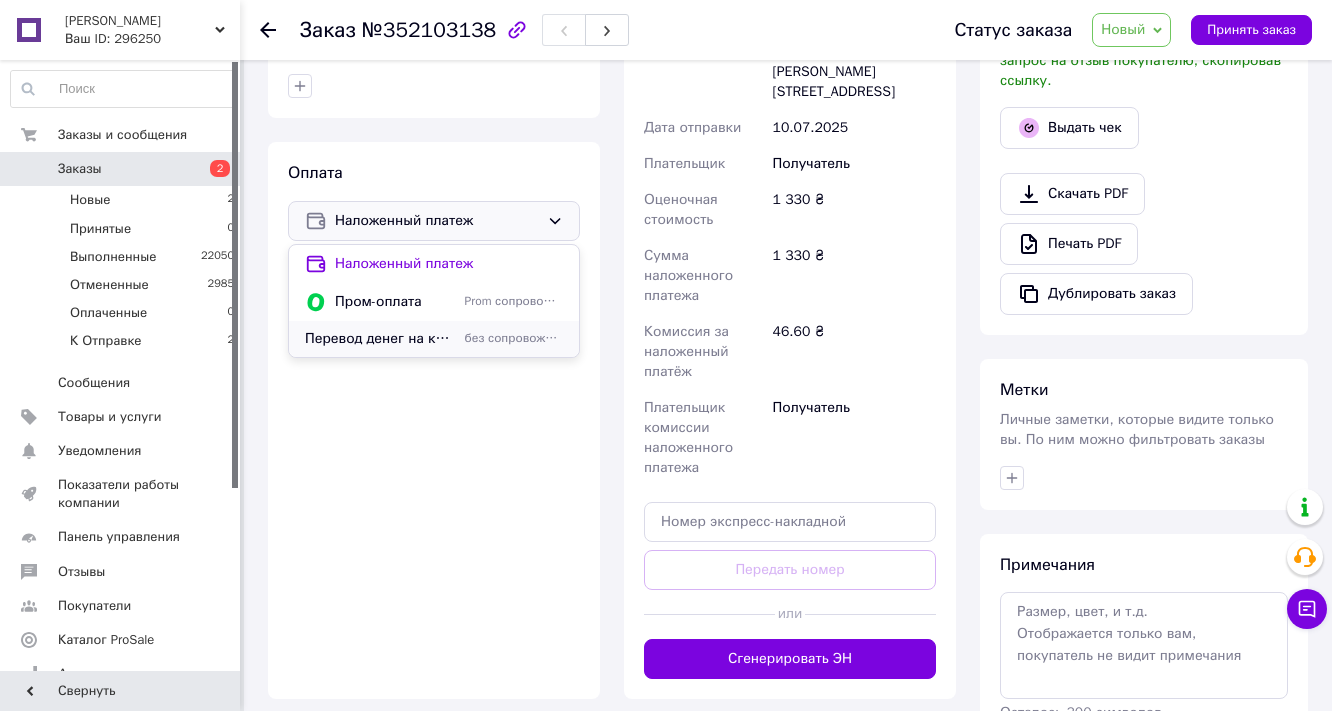 click on "Перевод денег на карту" at bounding box center [381, 339] 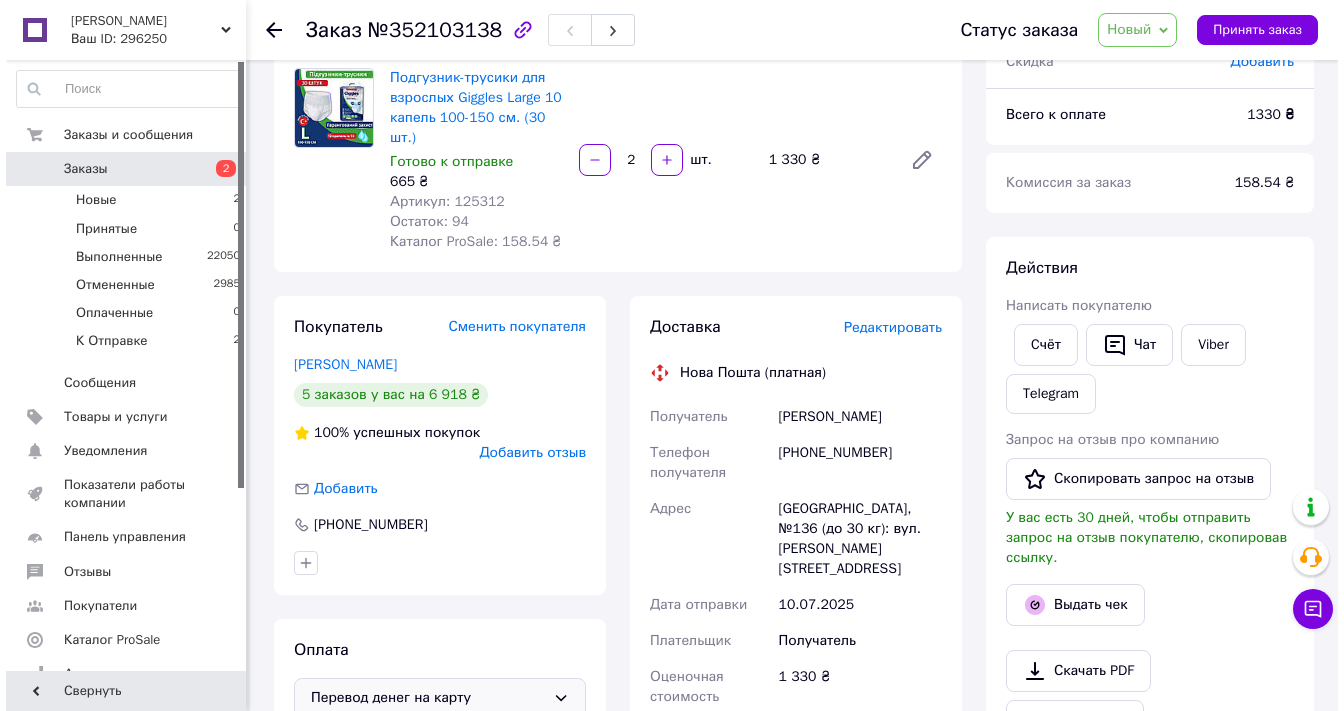 scroll, scrollTop: 160, scrollLeft: 0, axis: vertical 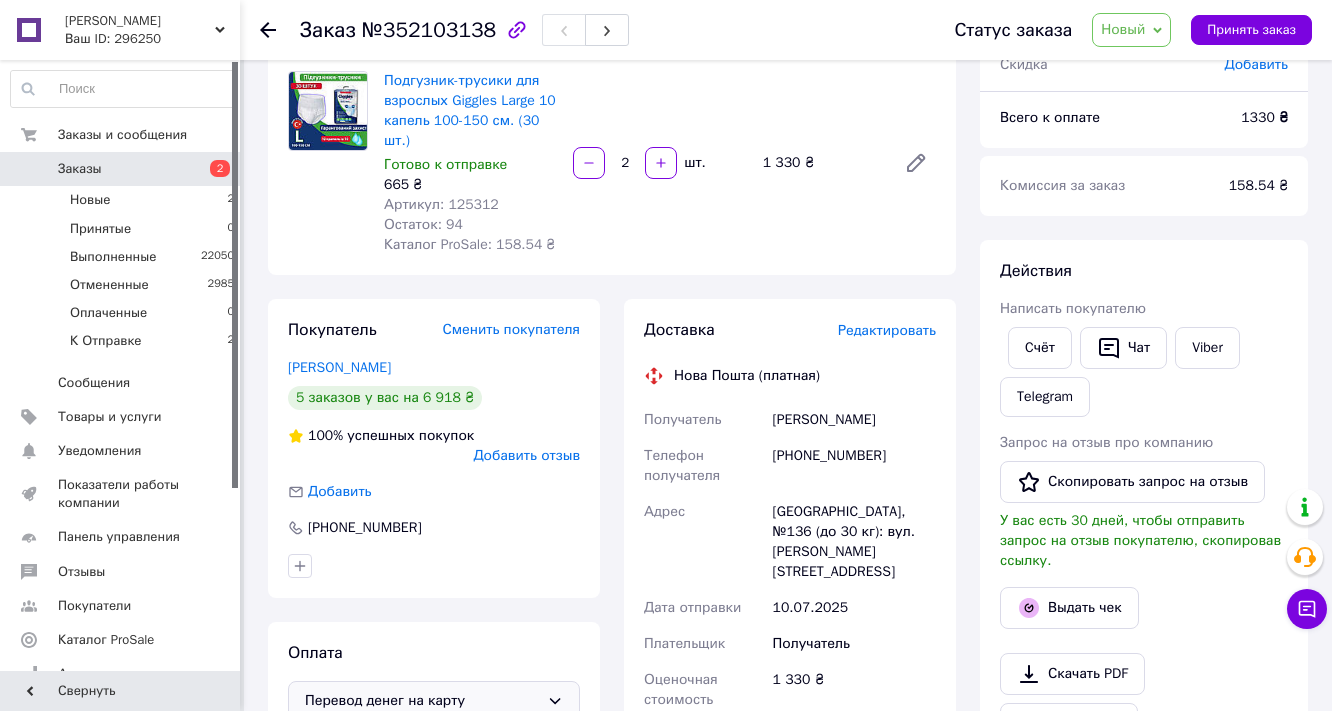 click on "Редактировать" at bounding box center [887, 330] 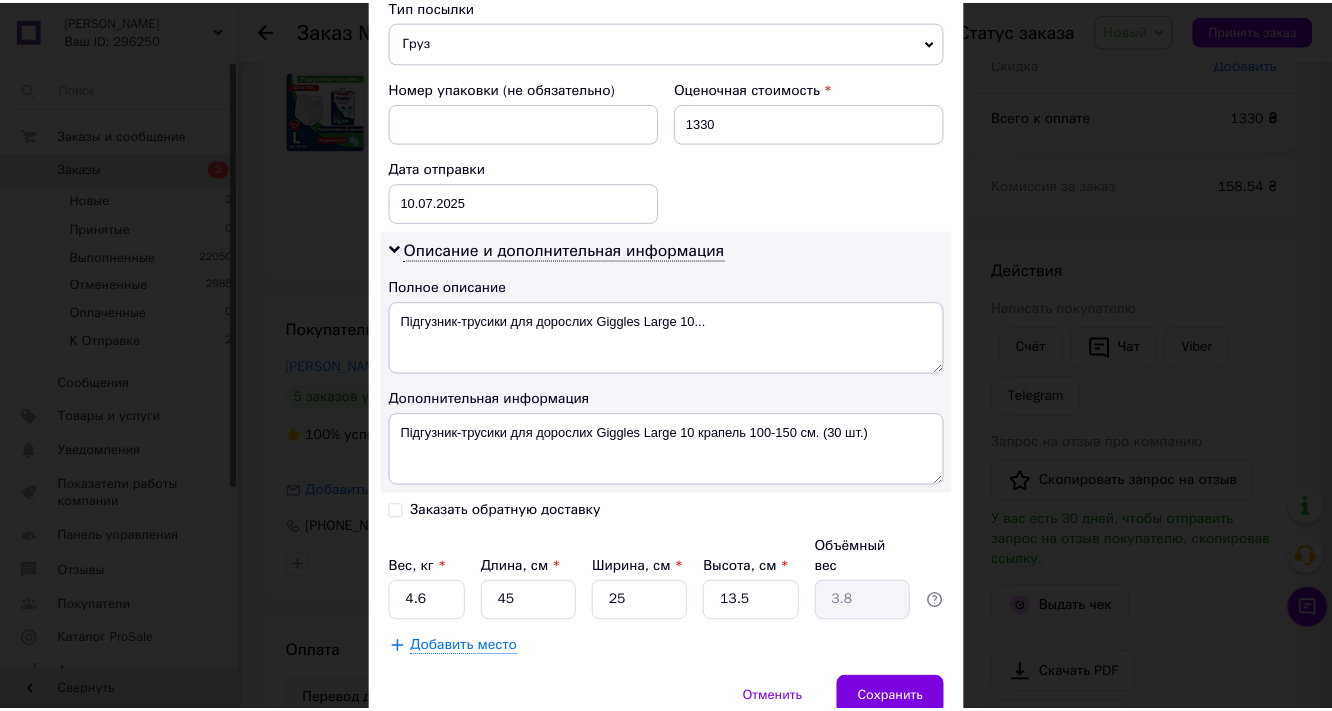 scroll, scrollTop: 1052, scrollLeft: 0, axis: vertical 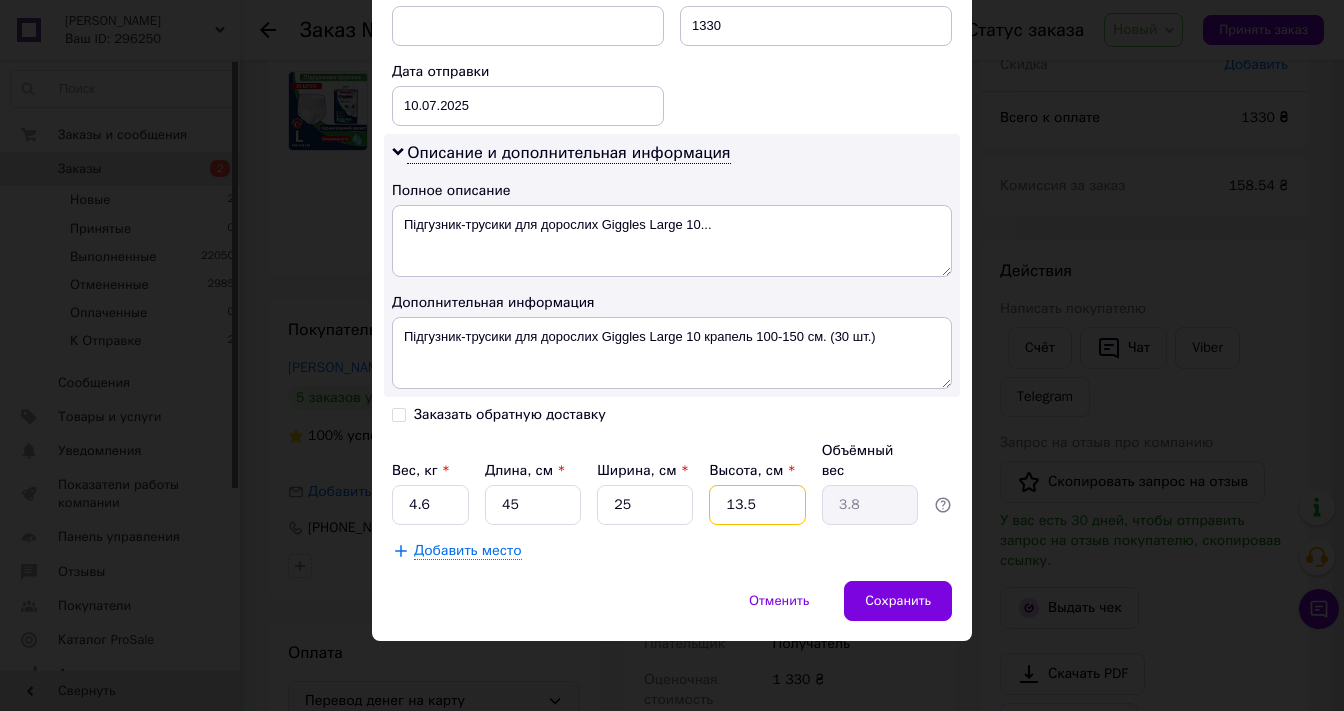click on "13.5" at bounding box center [757, 505] 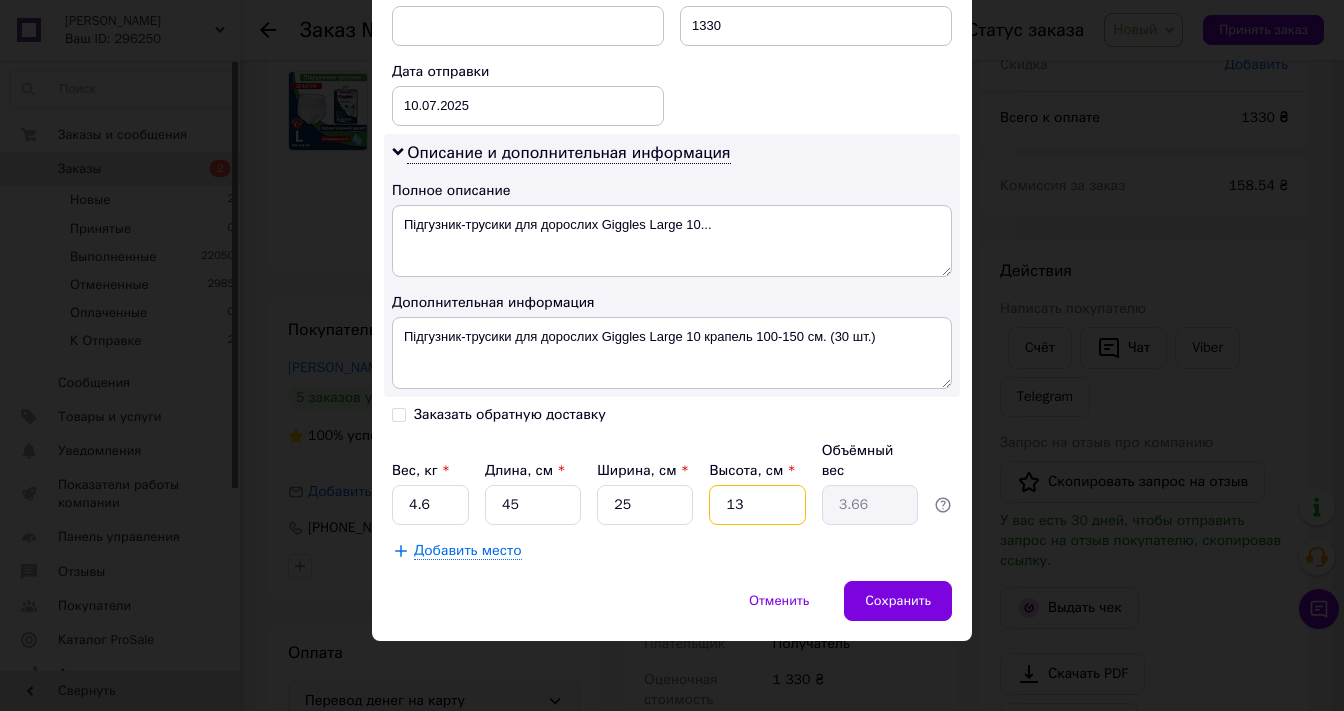 type on "1" 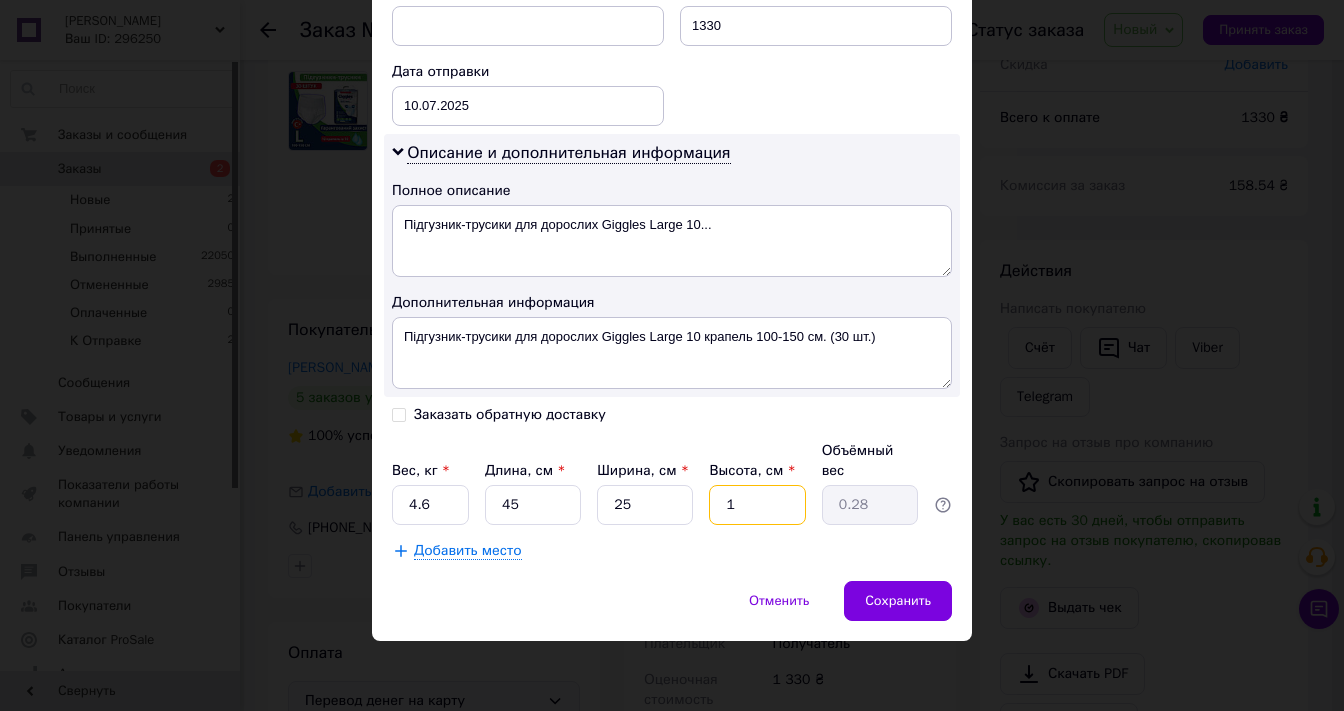 type 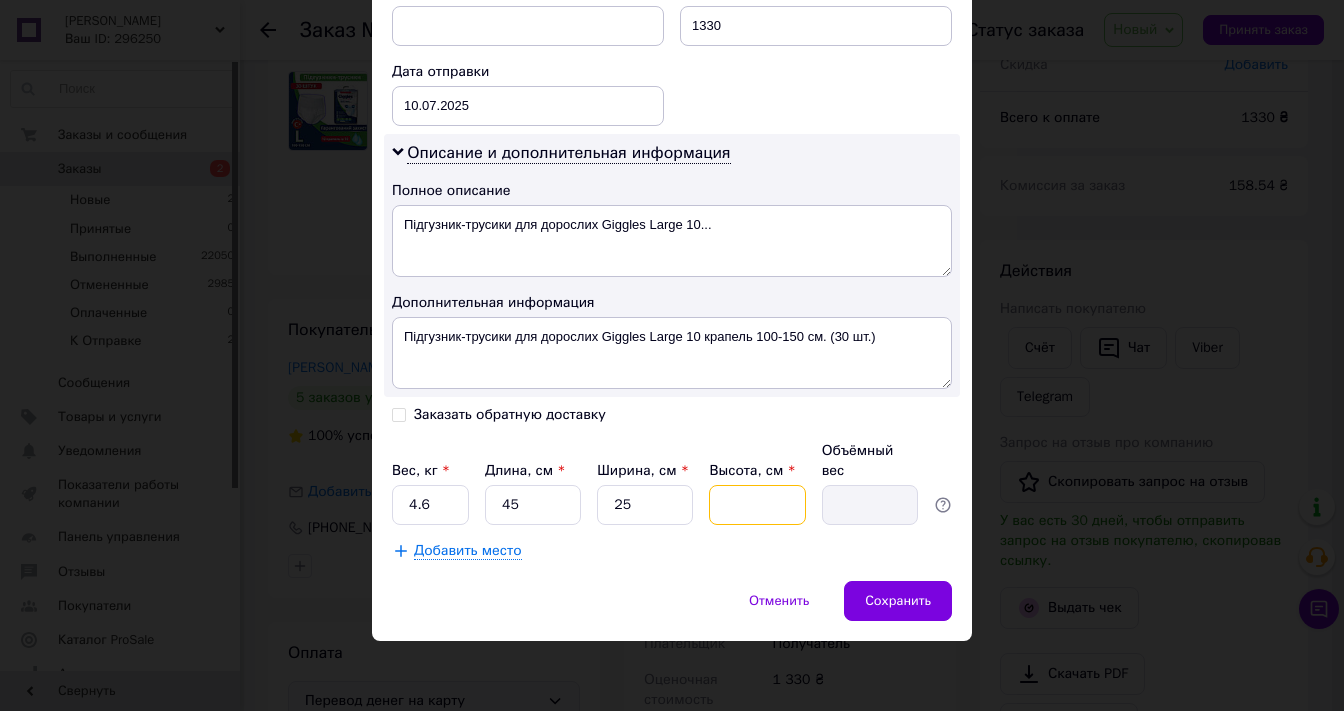 type on "2" 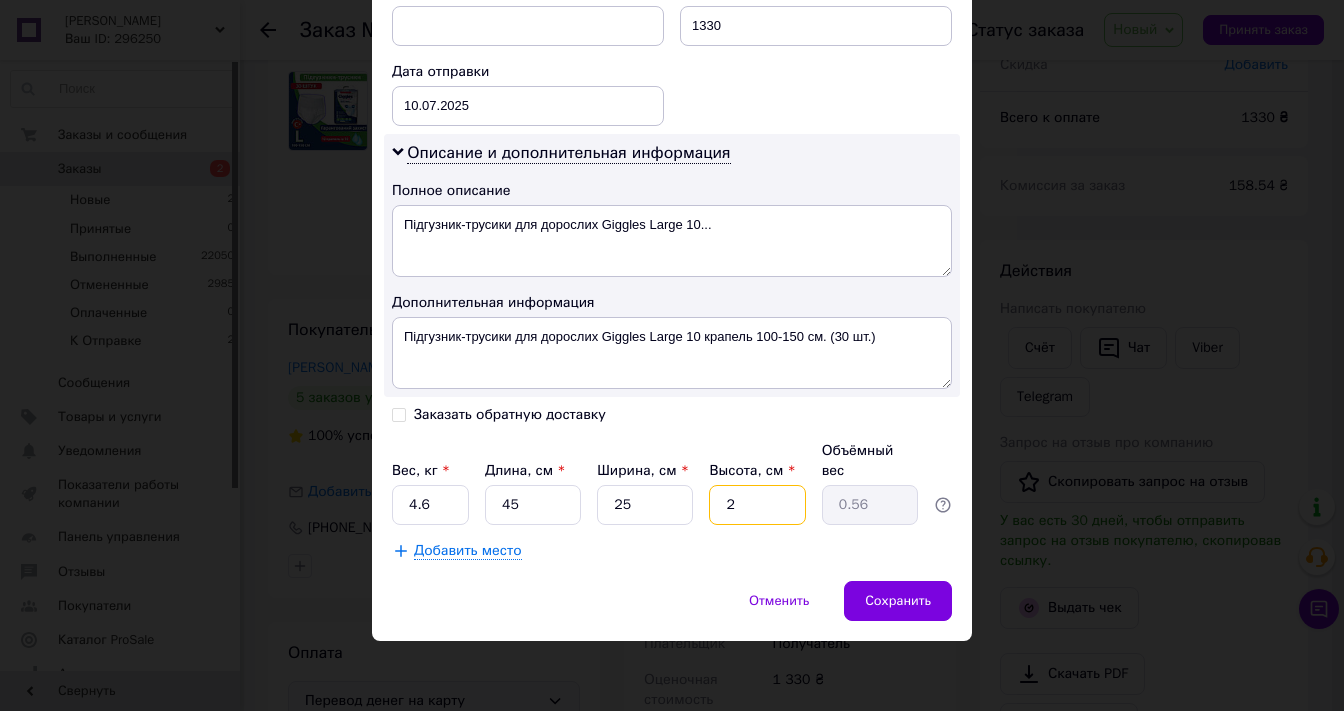 type on "27" 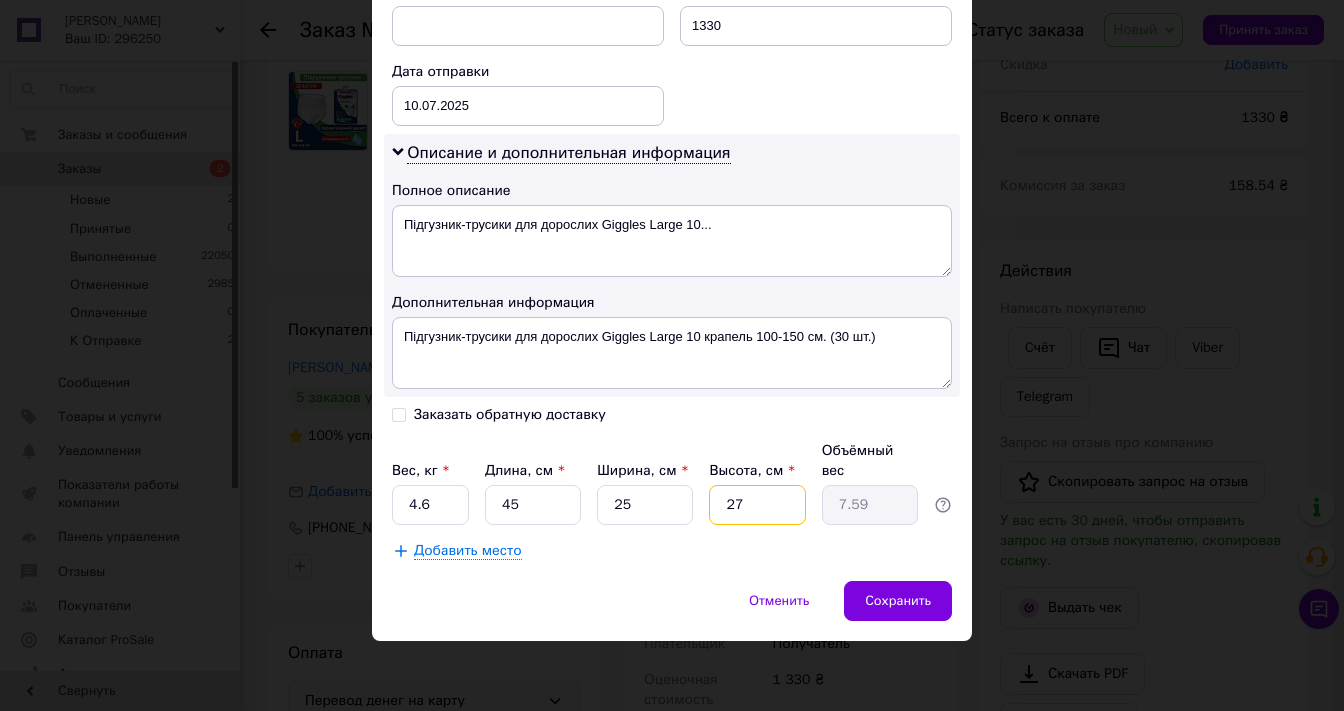 type on "27" 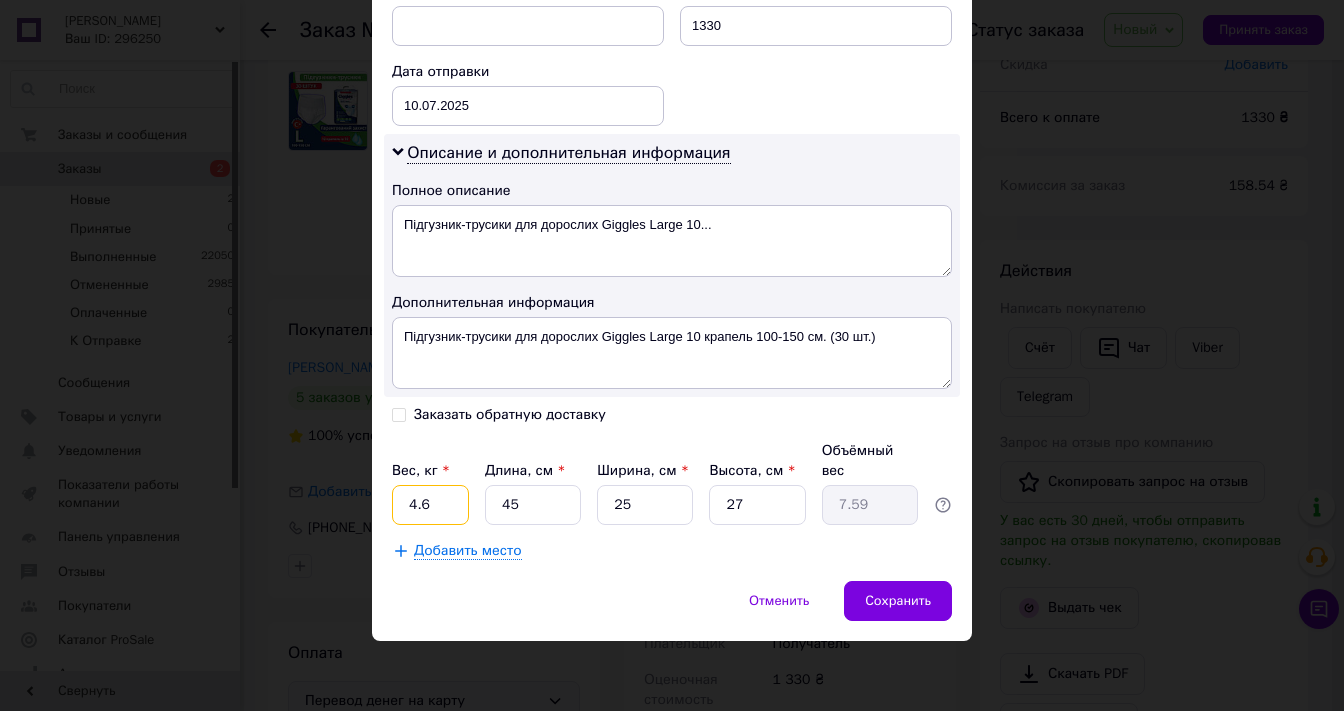 click on "4.6" at bounding box center [430, 505] 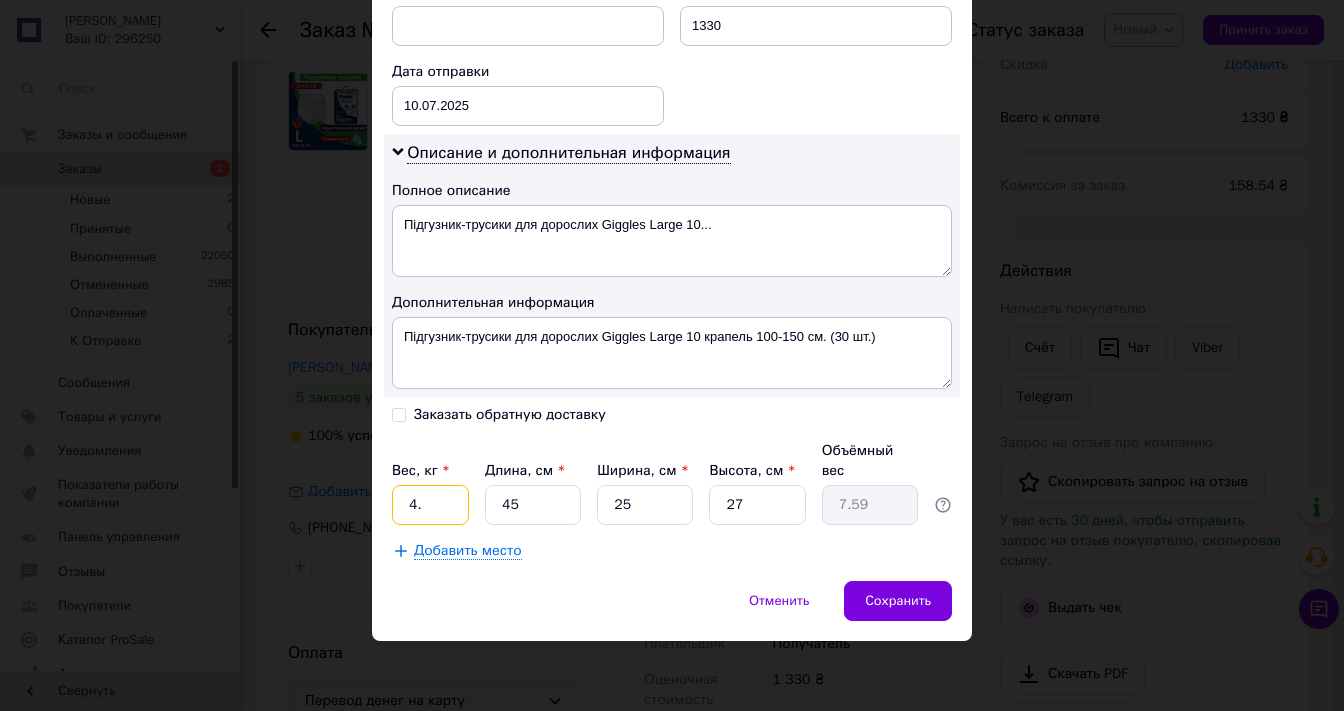 type on "4" 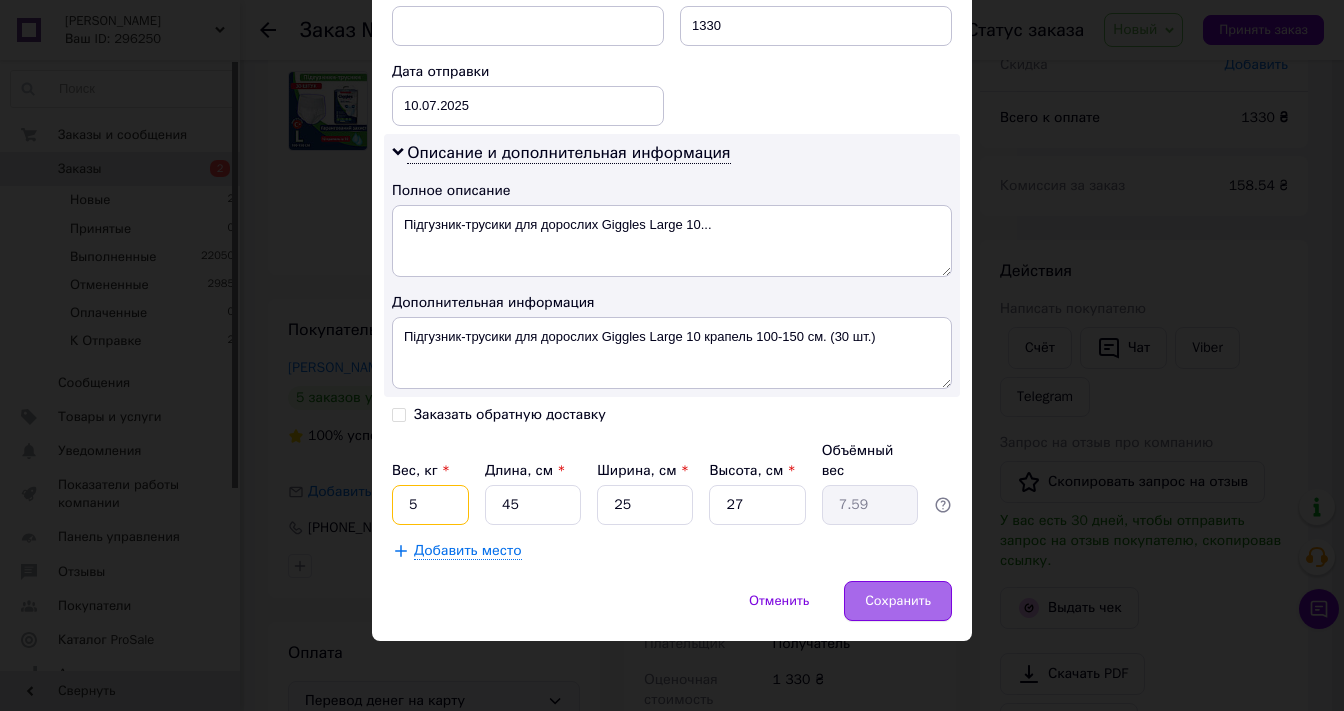 type on "5" 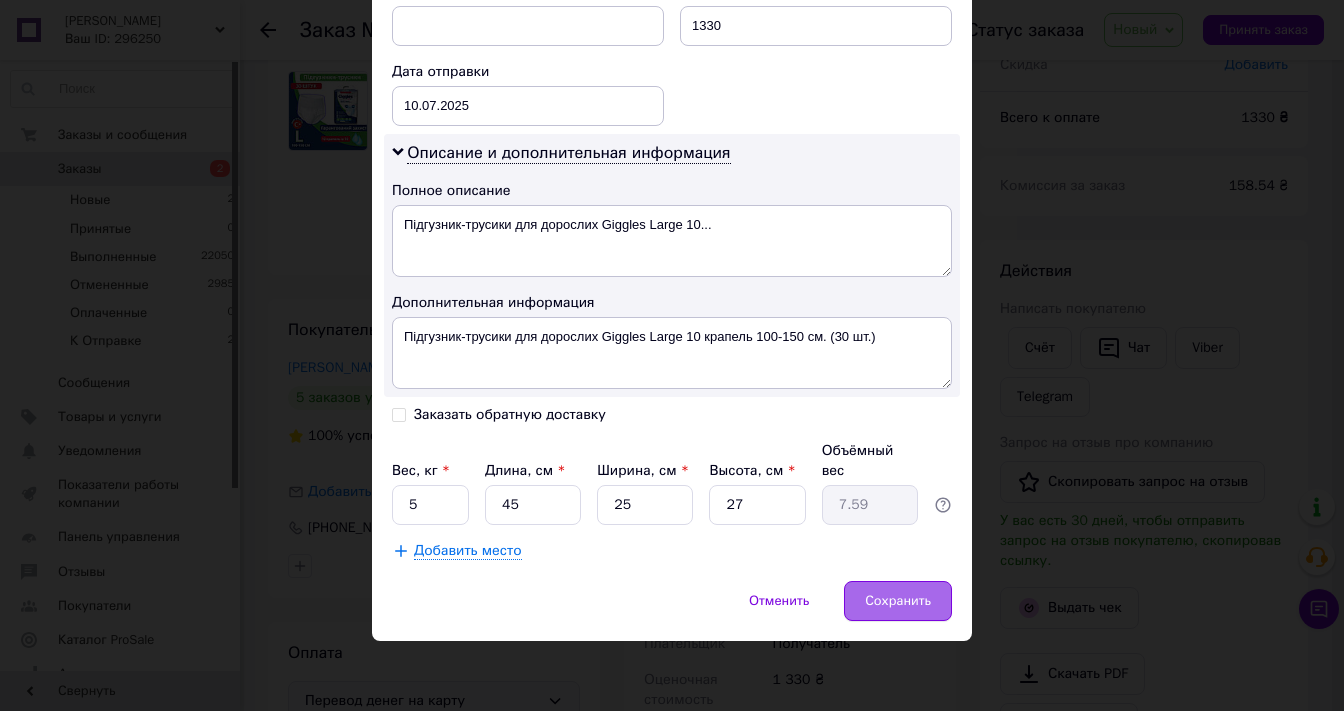 click on "Сохранить" at bounding box center (898, 601) 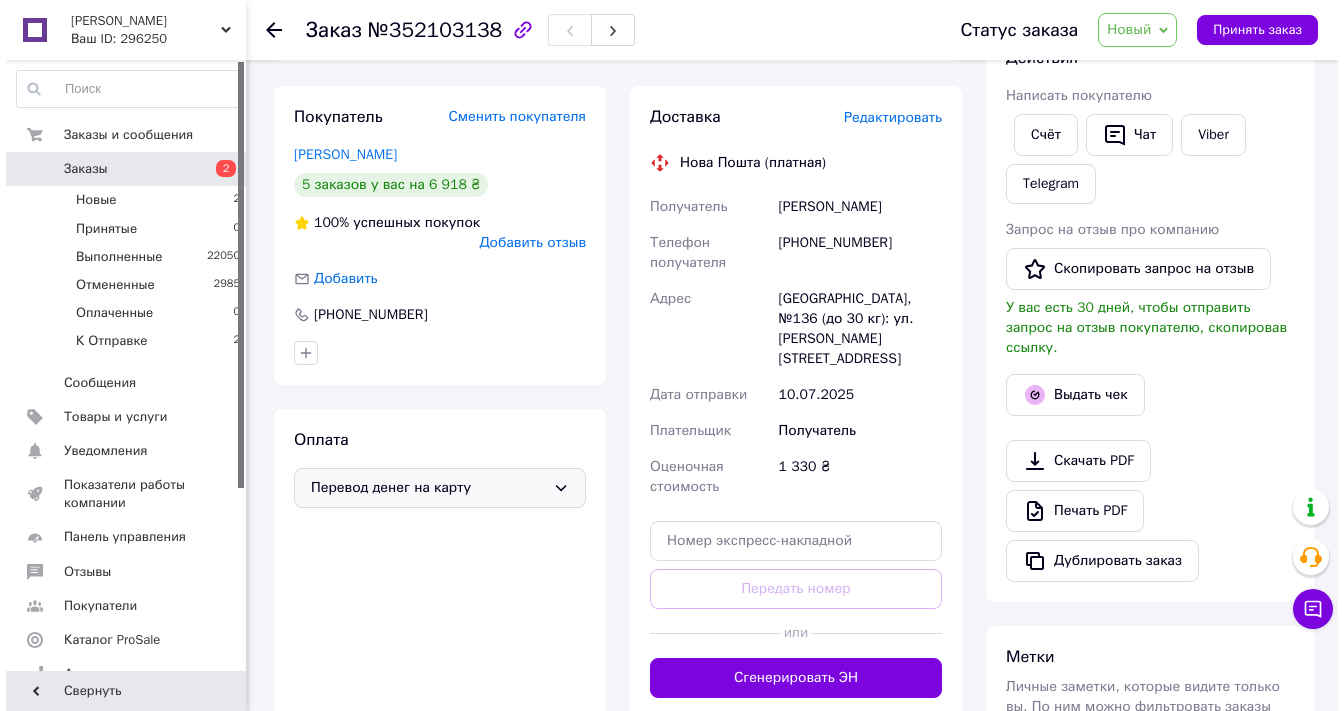 scroll, scrollTop: 320, scrollLeft: 0, axis: vertical 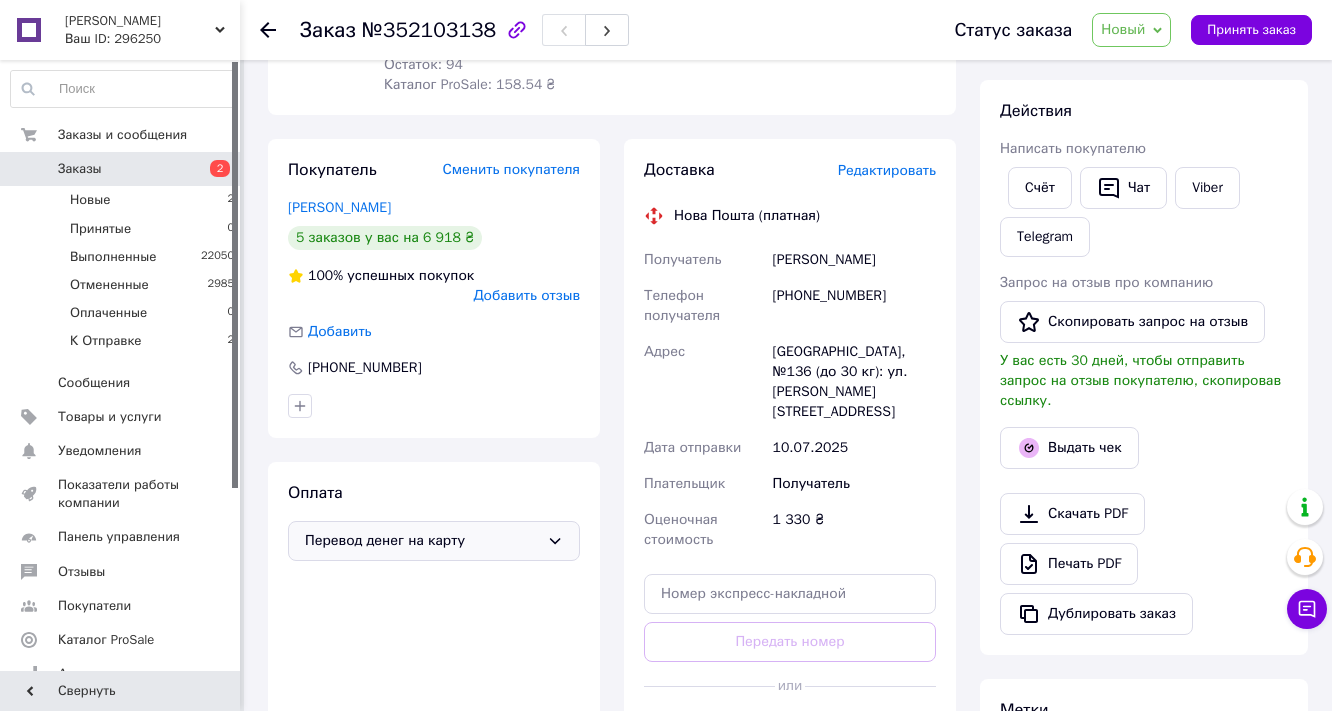 click on "Редактировать" at bounding box center (887, 170) 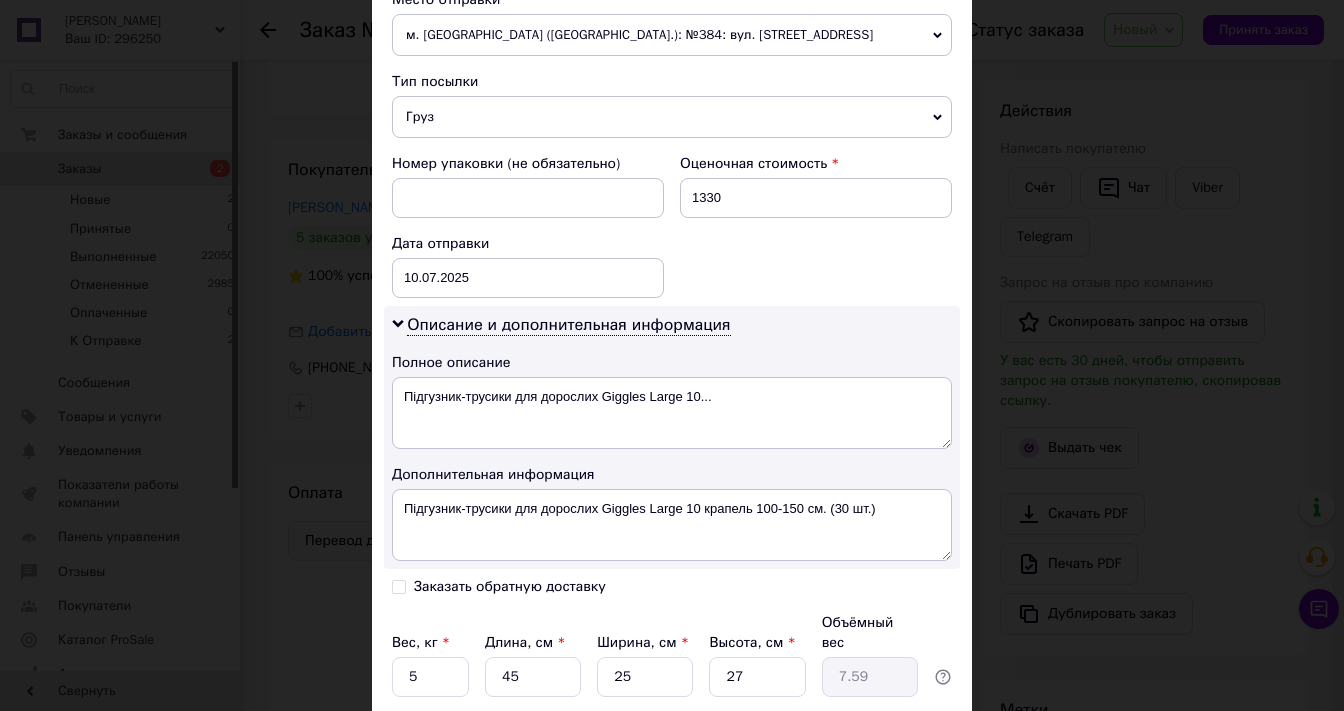 scroll, scrollTop: 720, scrollLeft: 0, axis: vertical 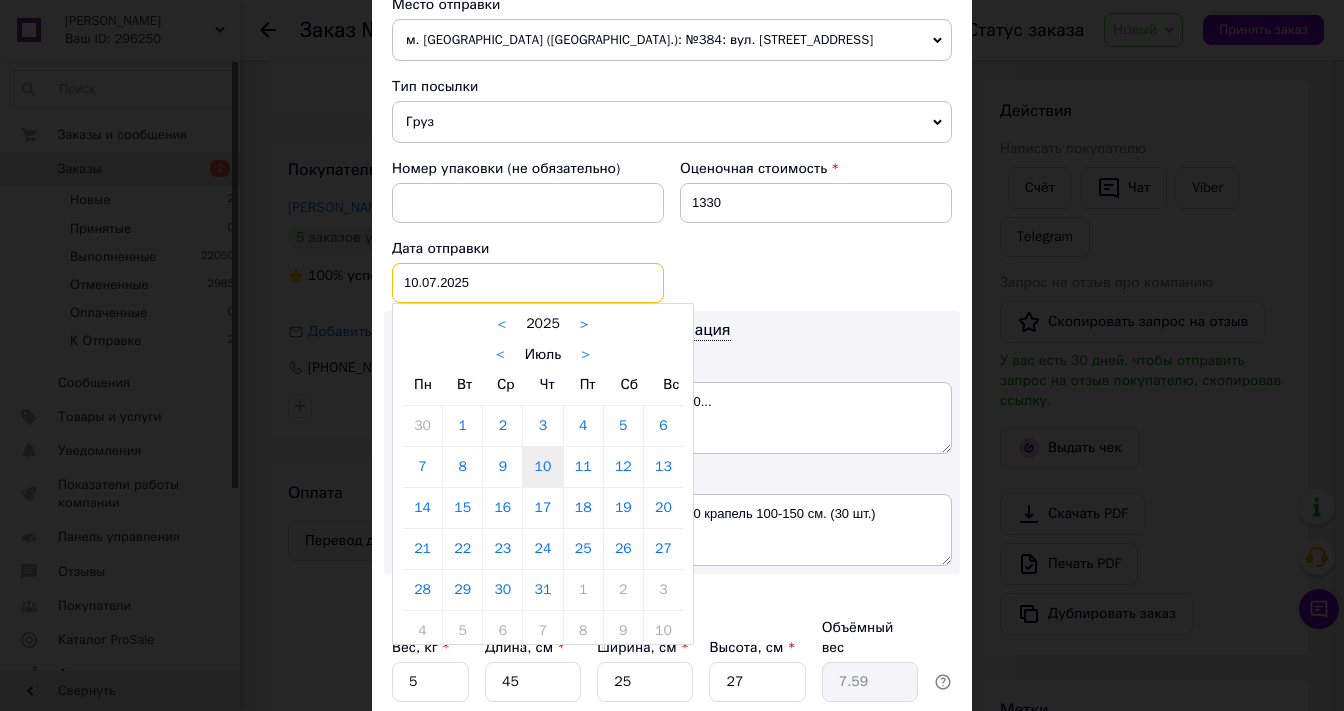 click on "10.07.2025 < 2025 > < Июль > Пн Вт Ср Чт Пт Сб Вс 30 1 2 3 4 5 6 7 8 9 10 11 12 13 14 15 16 17 18 19 20 21 22 23 24 25 26 27 28 29 30 31 1 2 3 4 5 6 7 8 9 10" at bounding box center (528, 283) 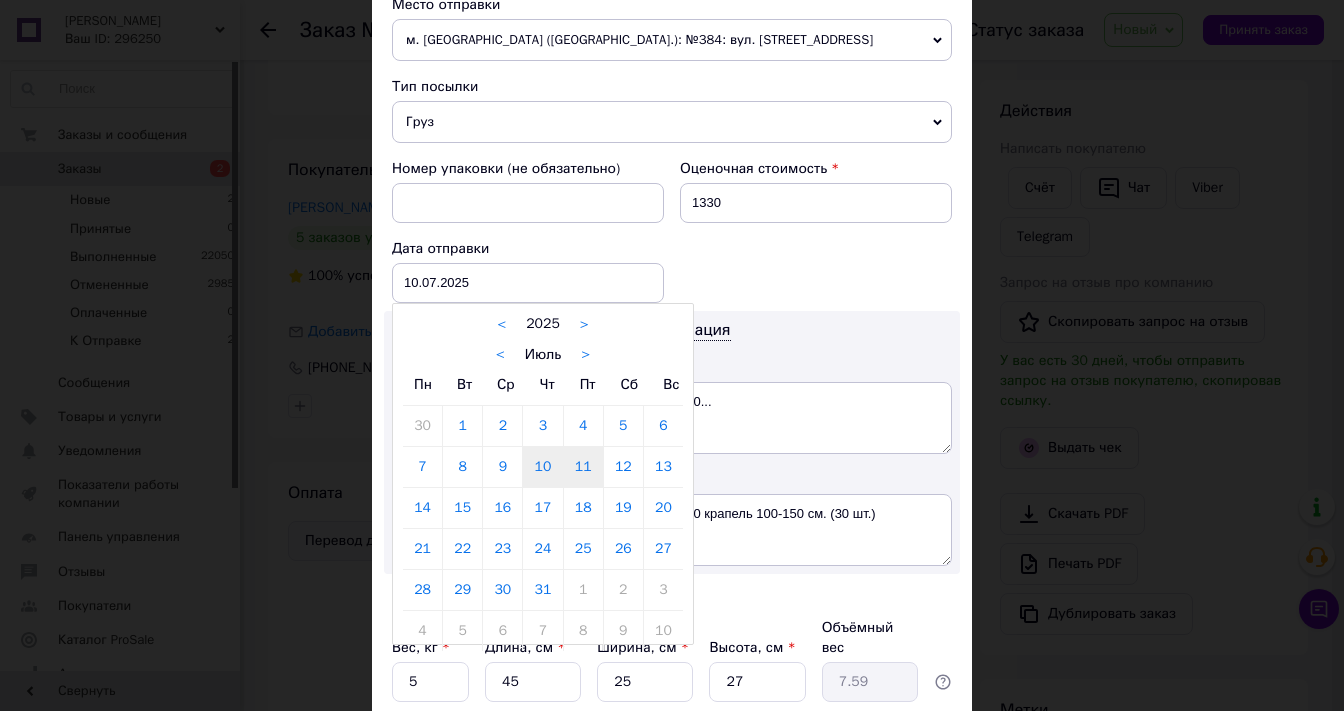 click on "11" at bounding box center (583, 467) 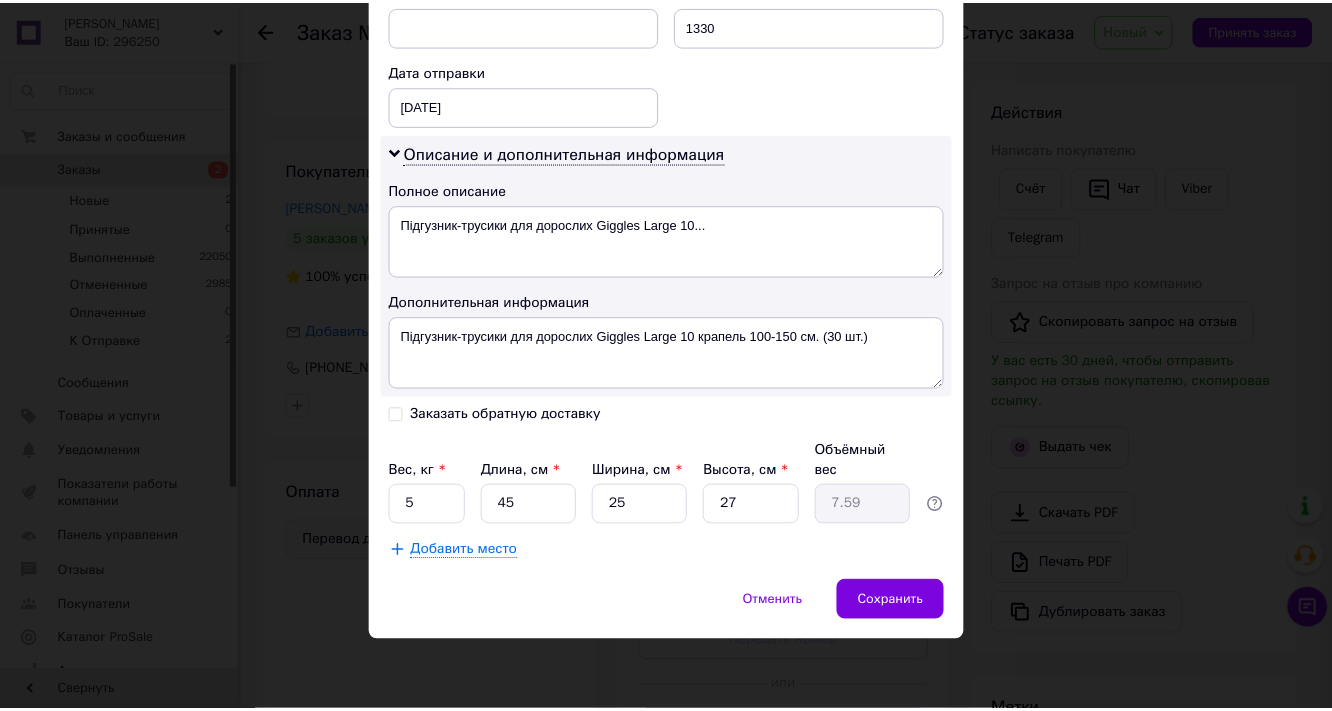 scroll, scrollTop: 1052, scrollLeft: 0, axis: vertical 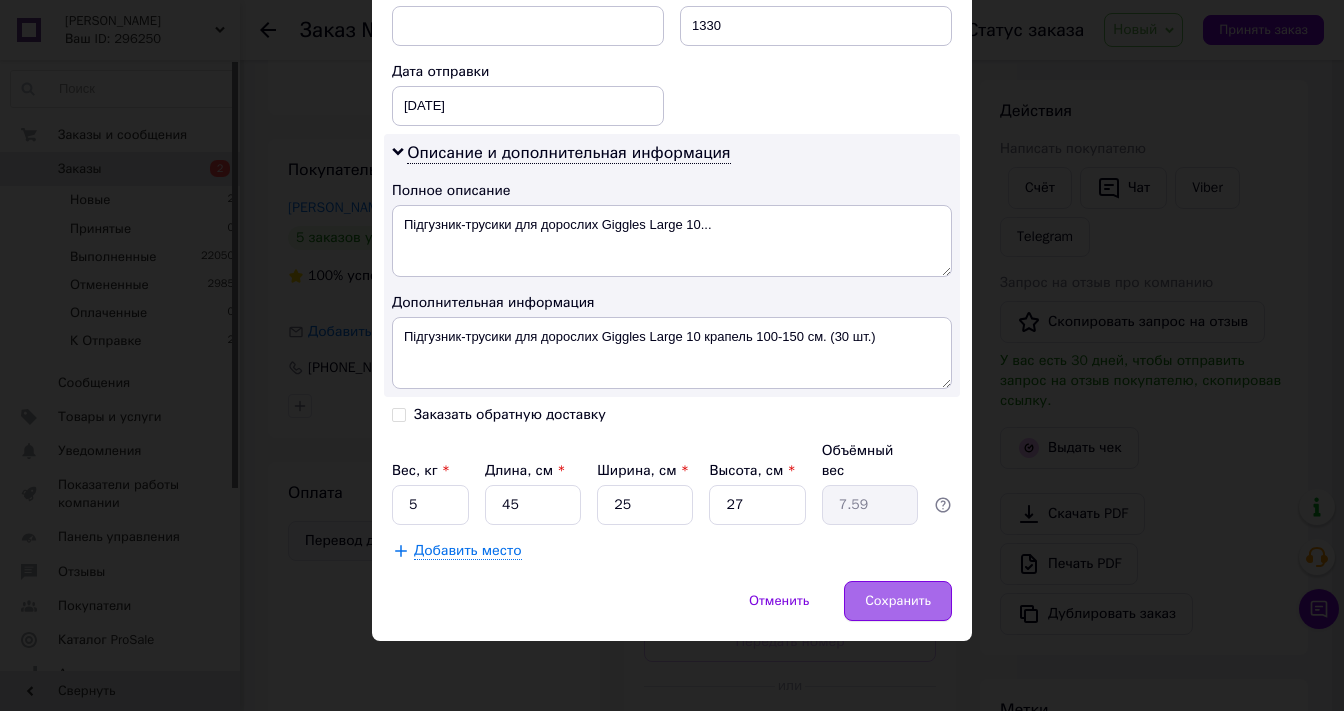 click on "Сохранить" at bounding box center [898, 601] 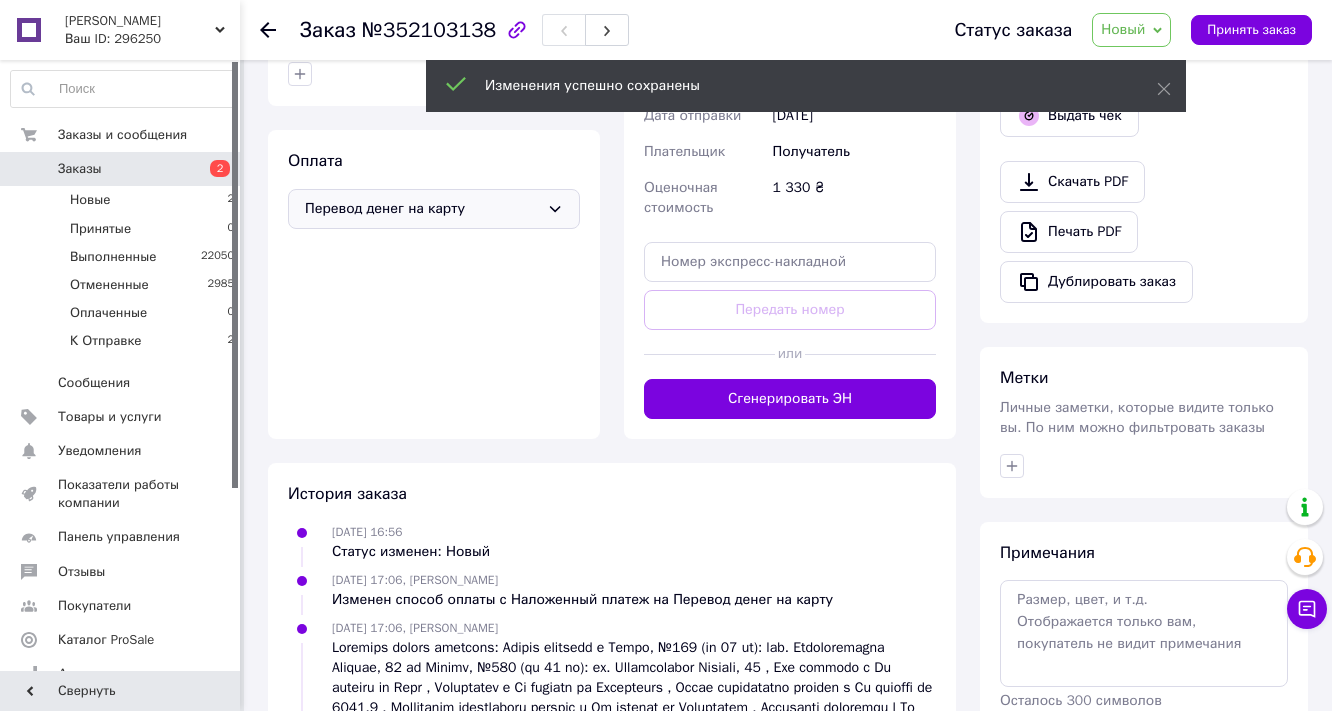 scroll, scrollTop: 880, scrollLeft: 0, axis: vertical 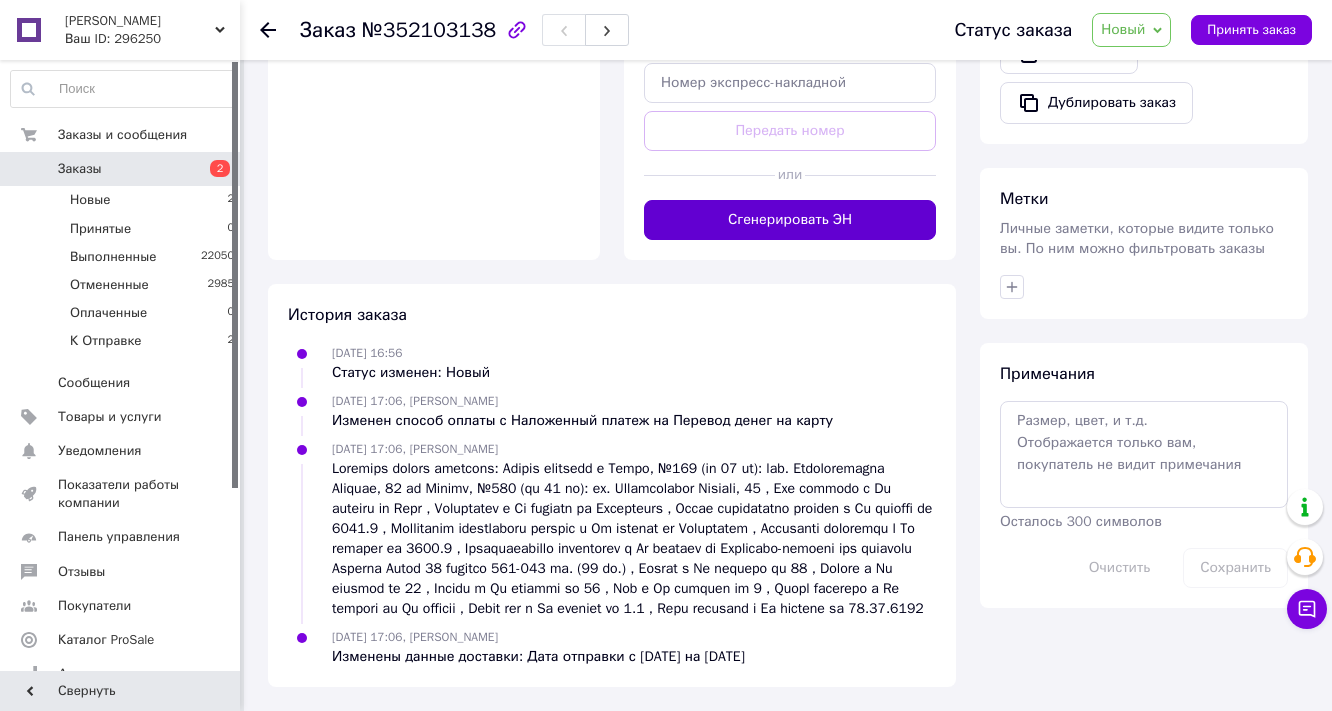 click on "Сгенерировать ЭН" at bounding box center [790, 220] 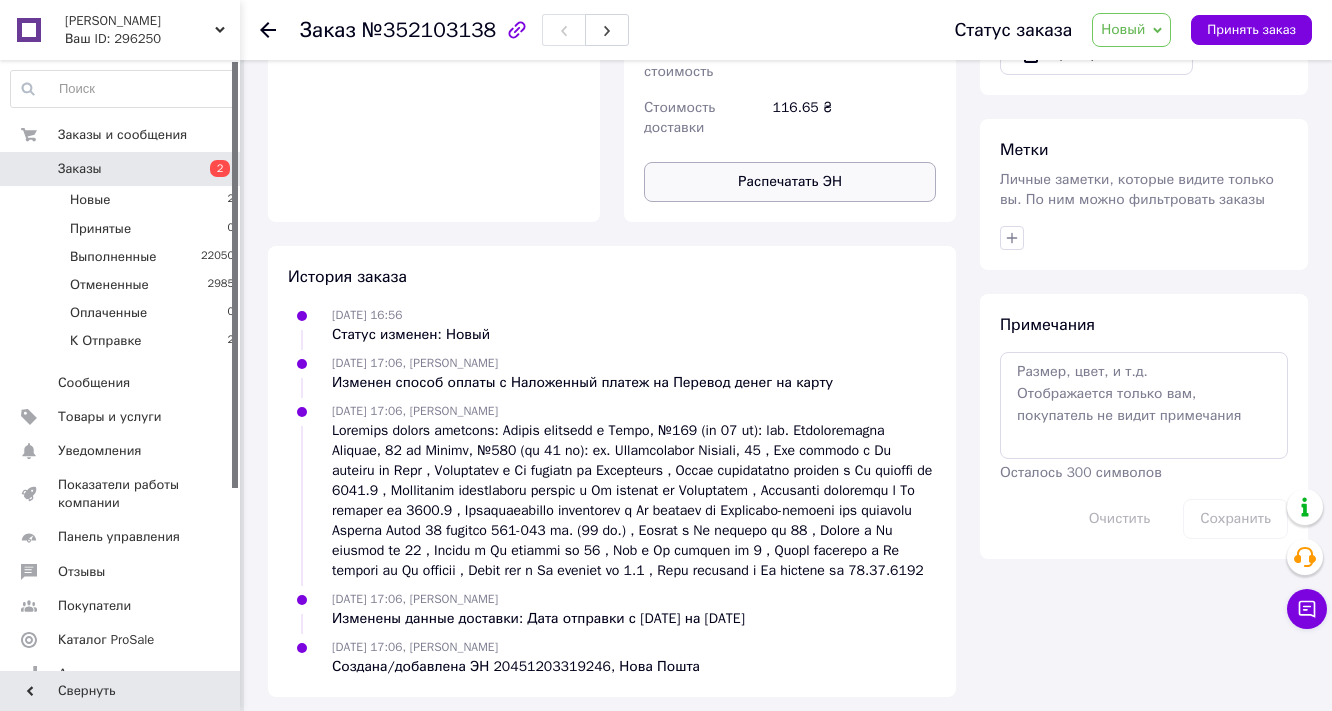 click on "Распечатать ЭН" at bounding box center (790, 182) 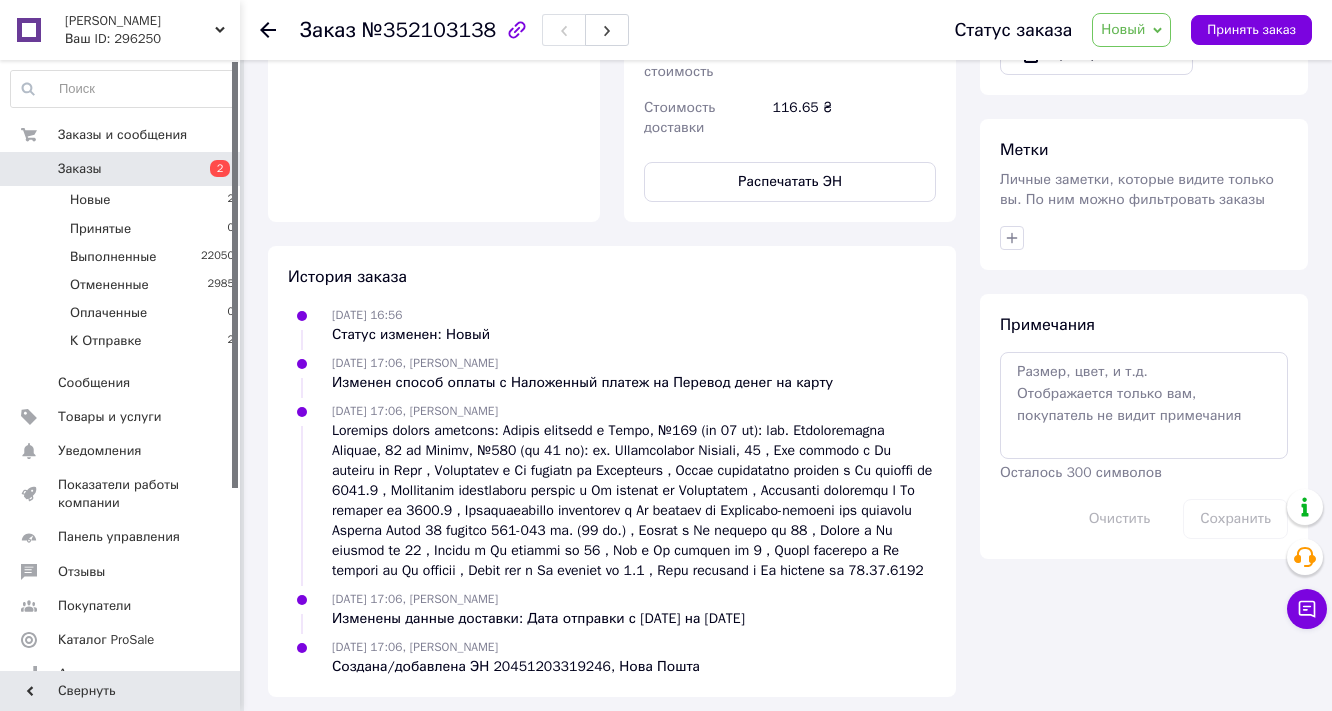 click on "Новый" at bounding box center (1123, 29) 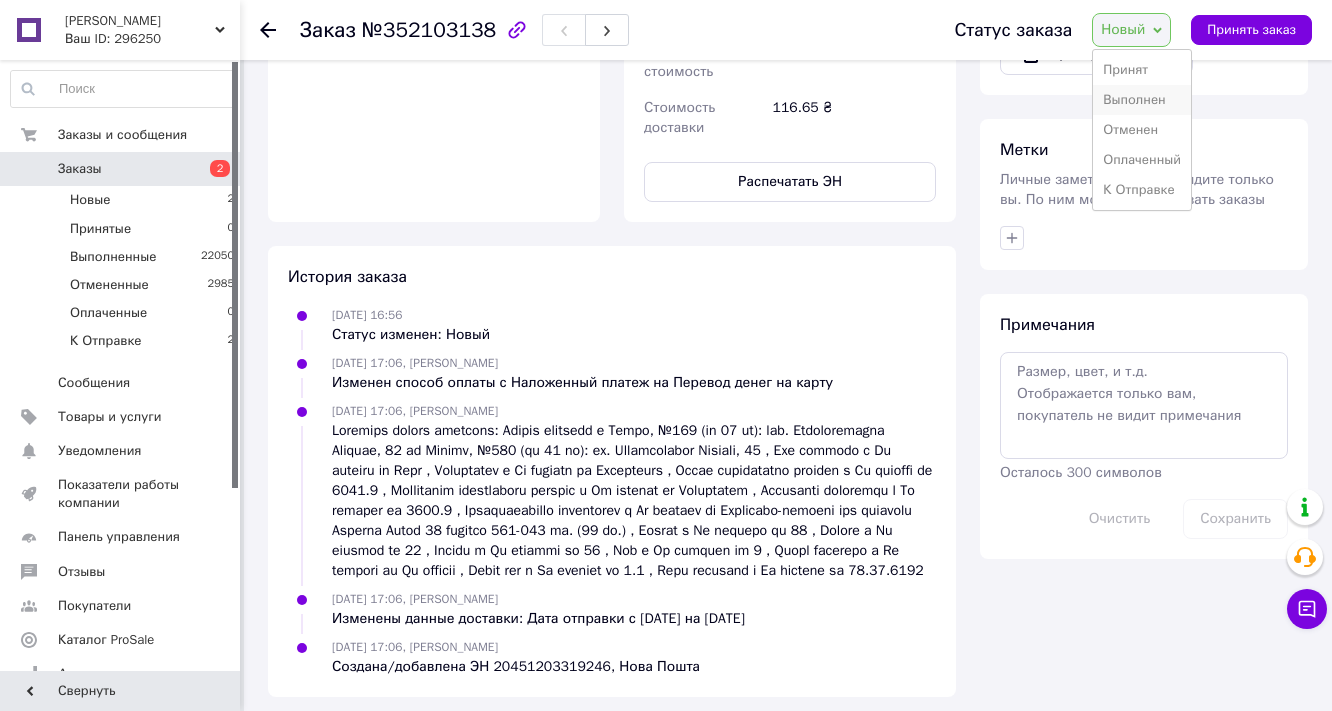 click on "Выполнен" at bounding box center (1142, 100) 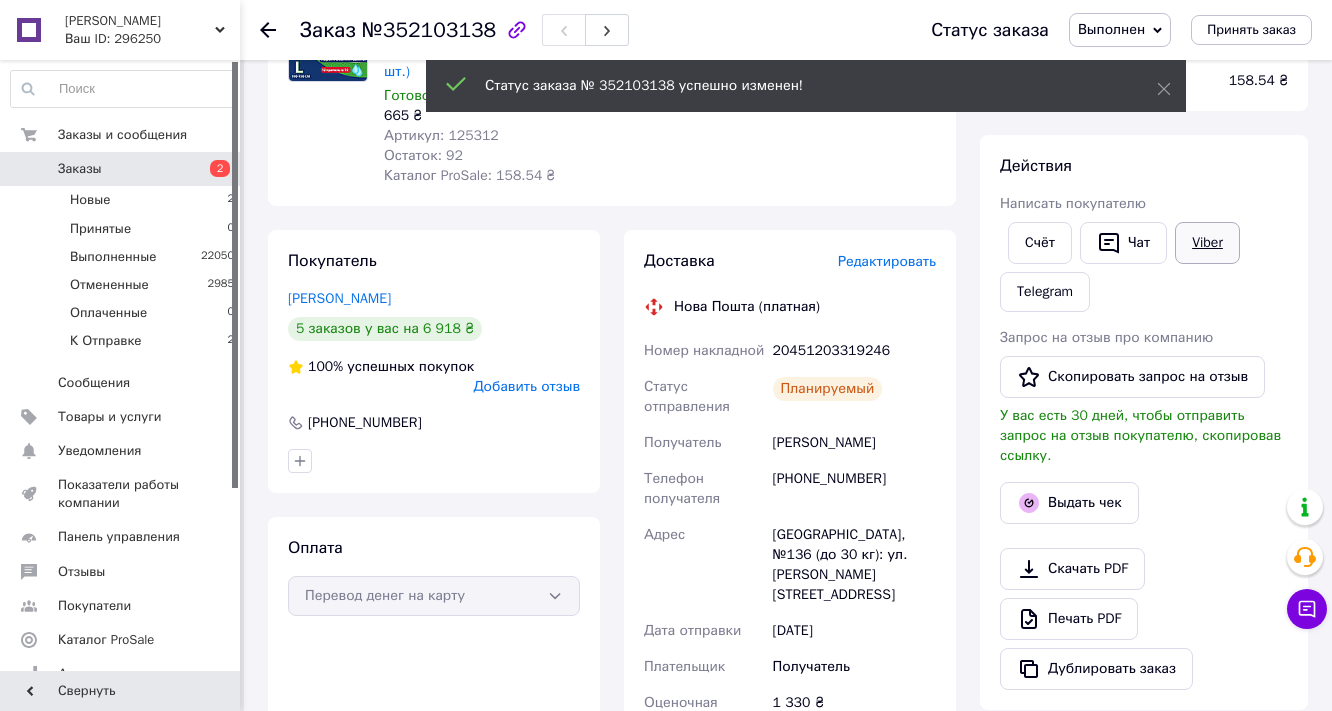 scroll, scrollTop: 199, scrollLeft: 0, axis: vertical 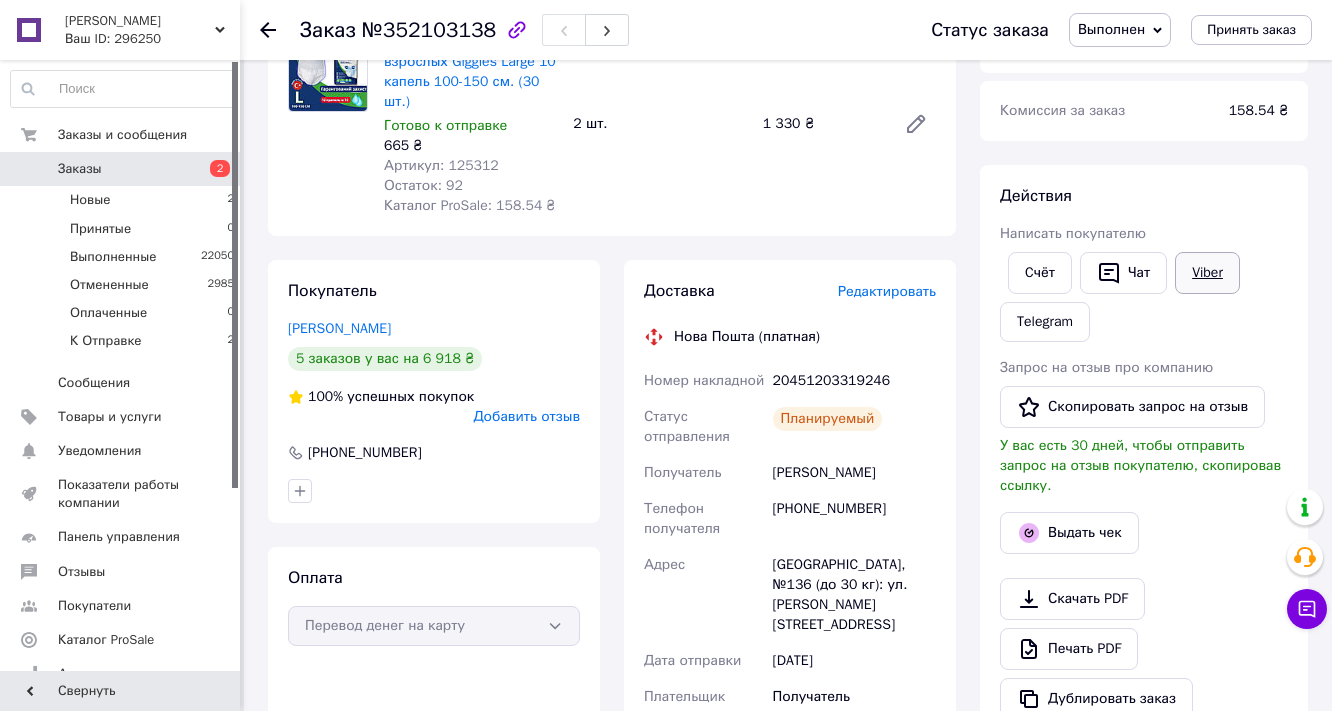 click on "Viber" at bounding box center [1207, 273] 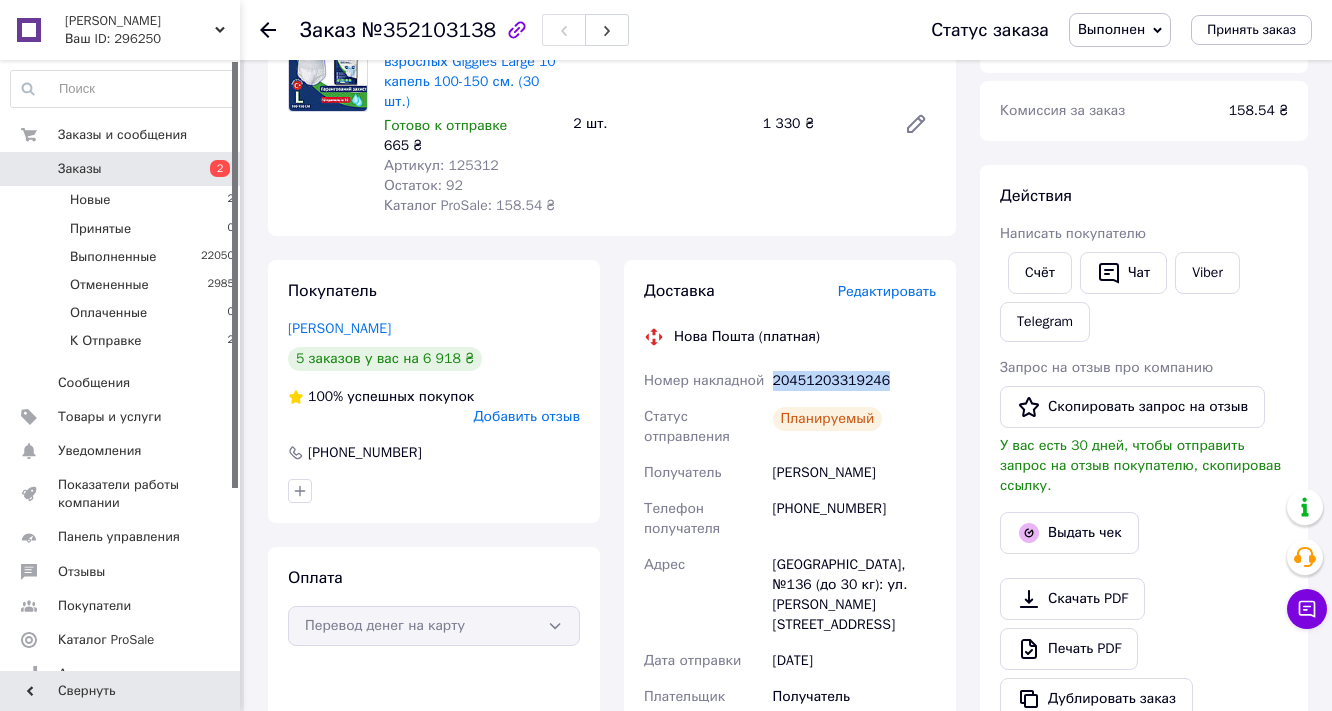 drag, startPoint x: 933, startPoint y: 484, endPoint x: 780, endPoint y: 476, distance: 153.20901 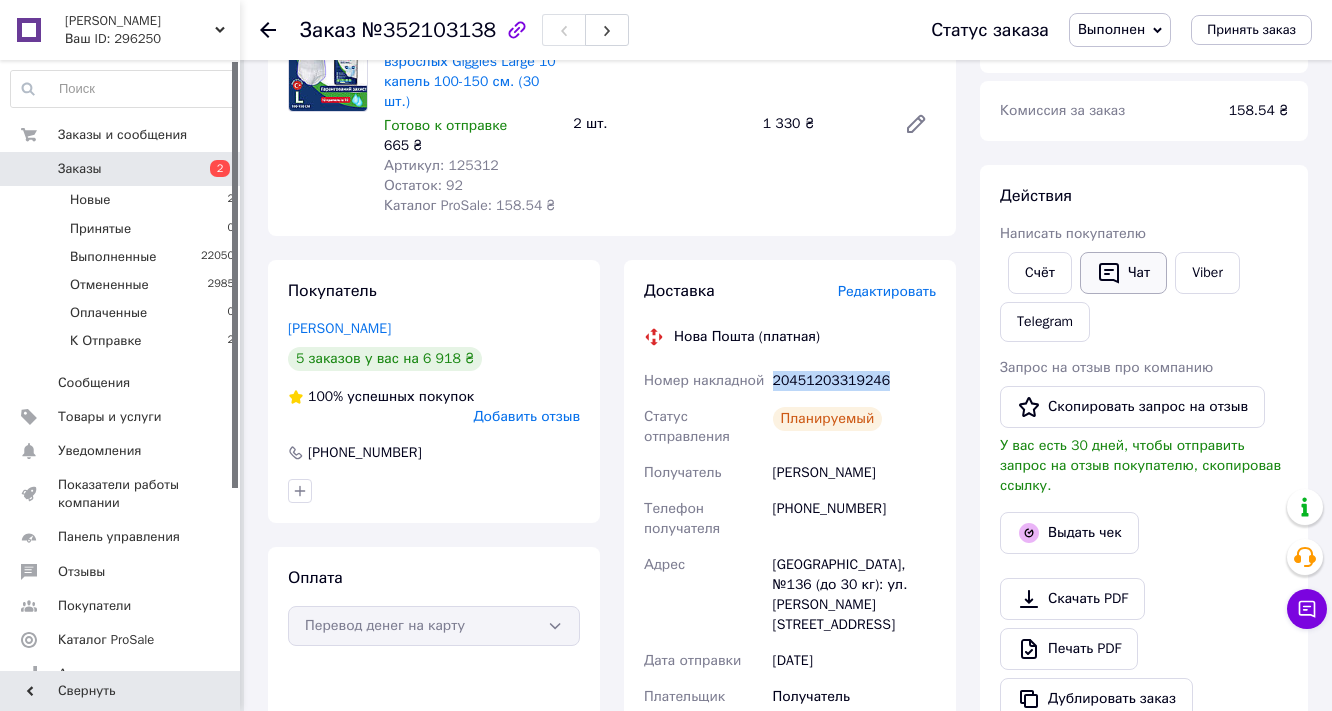 click on "Чат" at bounding box center (1123, 273) 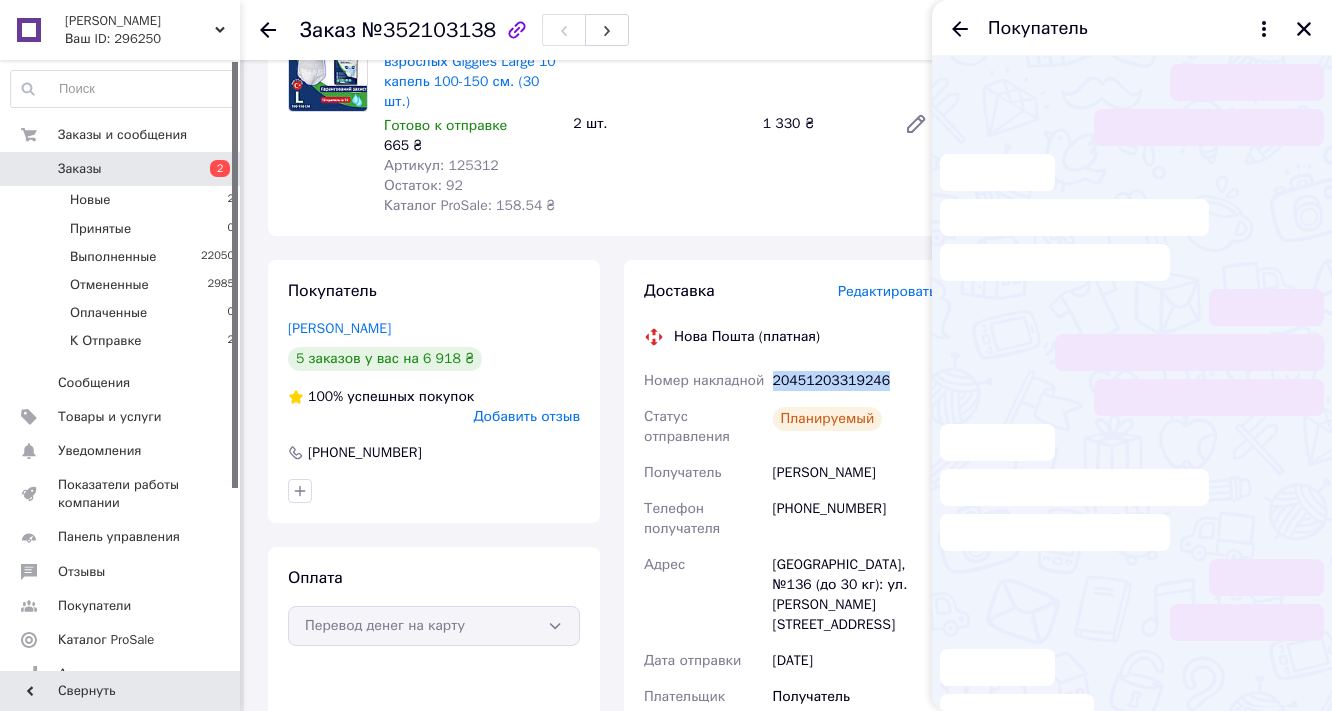 scroll, scrollTop: 127, scrollLeft: 0, axis: vertical 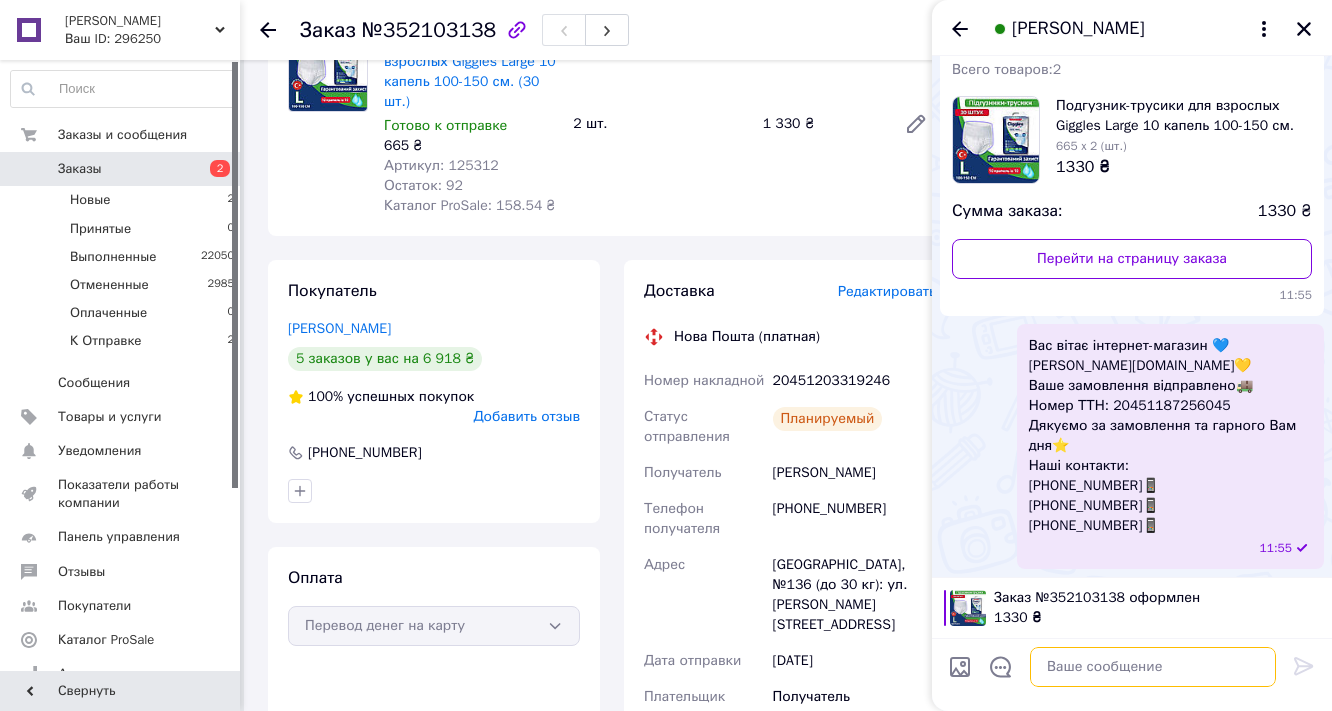click at bounding box center [1153, 667] 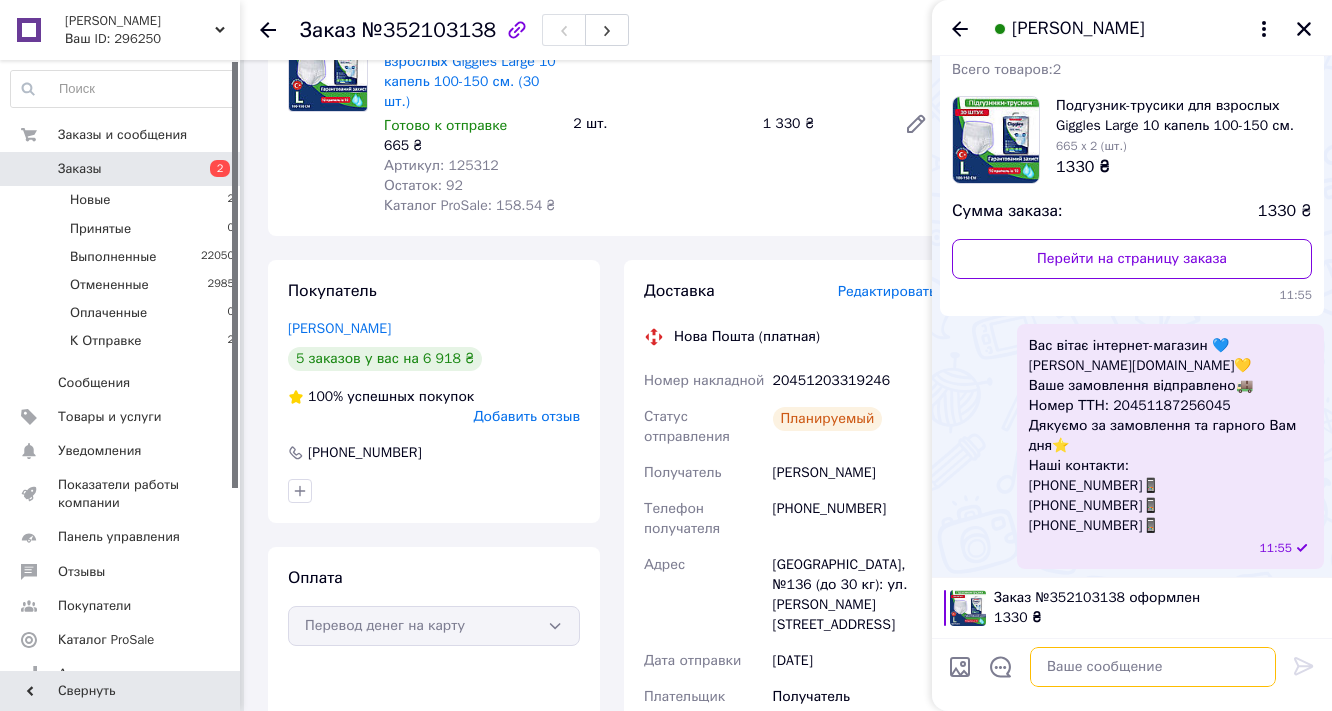 paste on "Вас вітає інтернет-магазин 💙igorek.com.ua💛
Ваше замовлення відправлено🚚
Номер ТТН: 20451203319246
Дякуємо за замовлення та гарного Вам дня⭐
Наші контакти:
+38(097)100-07-54📱
+38(093)100-07-54📱
+38(095)540-24-07📱" 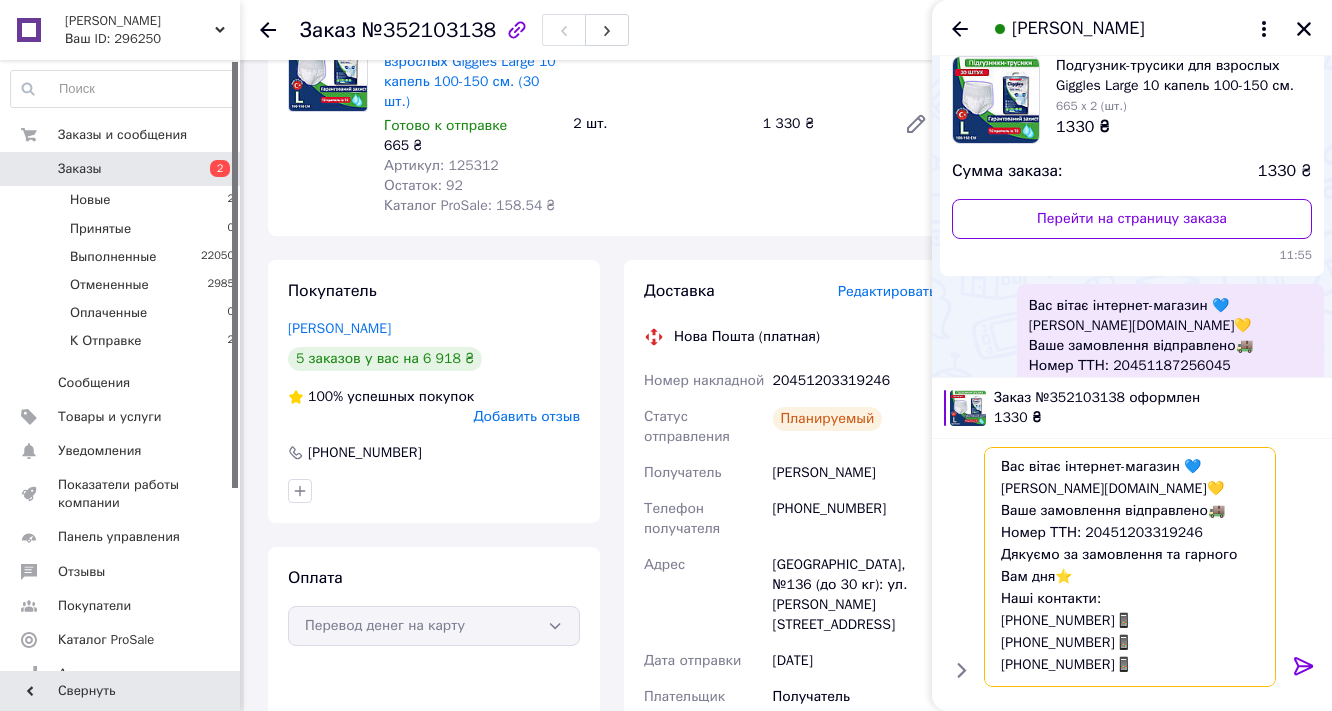 scroll, scrollTop: 74, scrollLeft: 0, axis: vertical 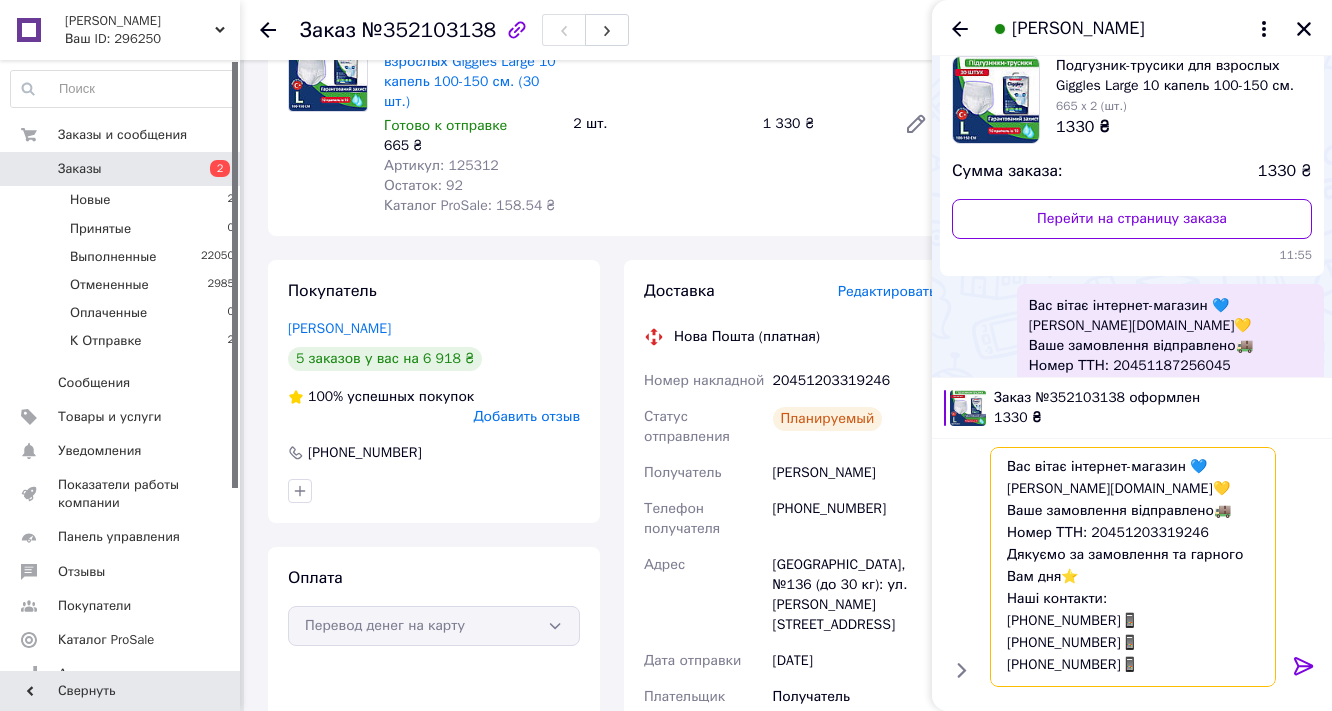 type on "Вас вітає інтернет-магазин 💙igorek.com.ua💛
Ваше замовлення відправлено🚚
Номер ТТН: 20451203319246
Дякуємо за замовлення та гарного Вам дня⭐
Наші контакти:
+38(097)100-07-54📱
+38(093)100-07-54📱
+38(095)540-24-07📱" 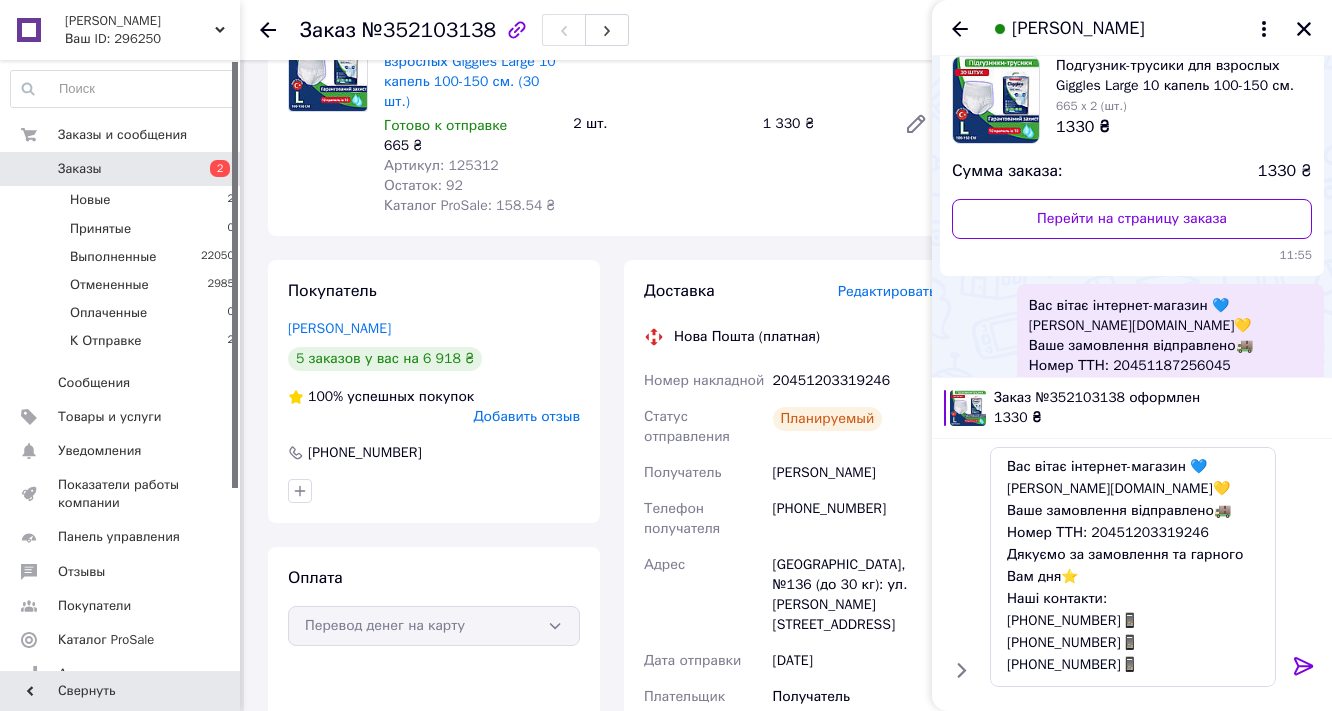 click 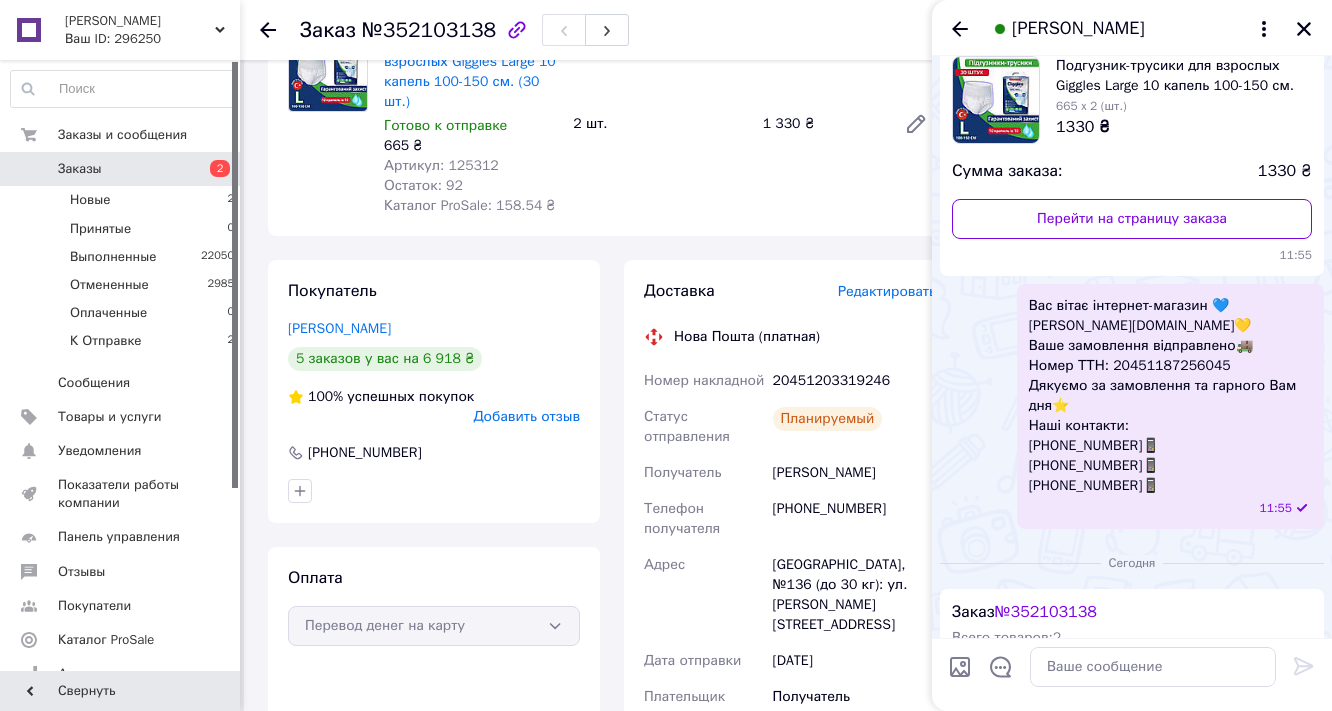 scroll, scrollTop: 0, scrollLeft: 0, axis: both 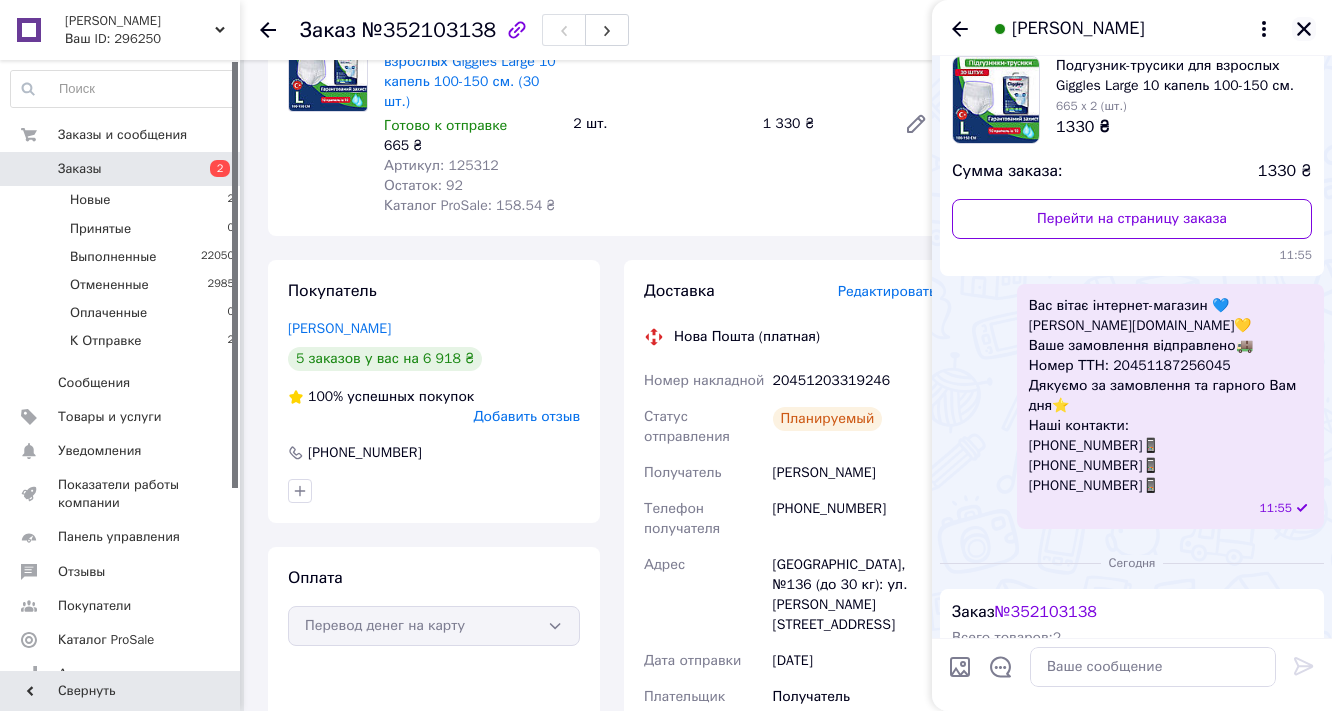 click 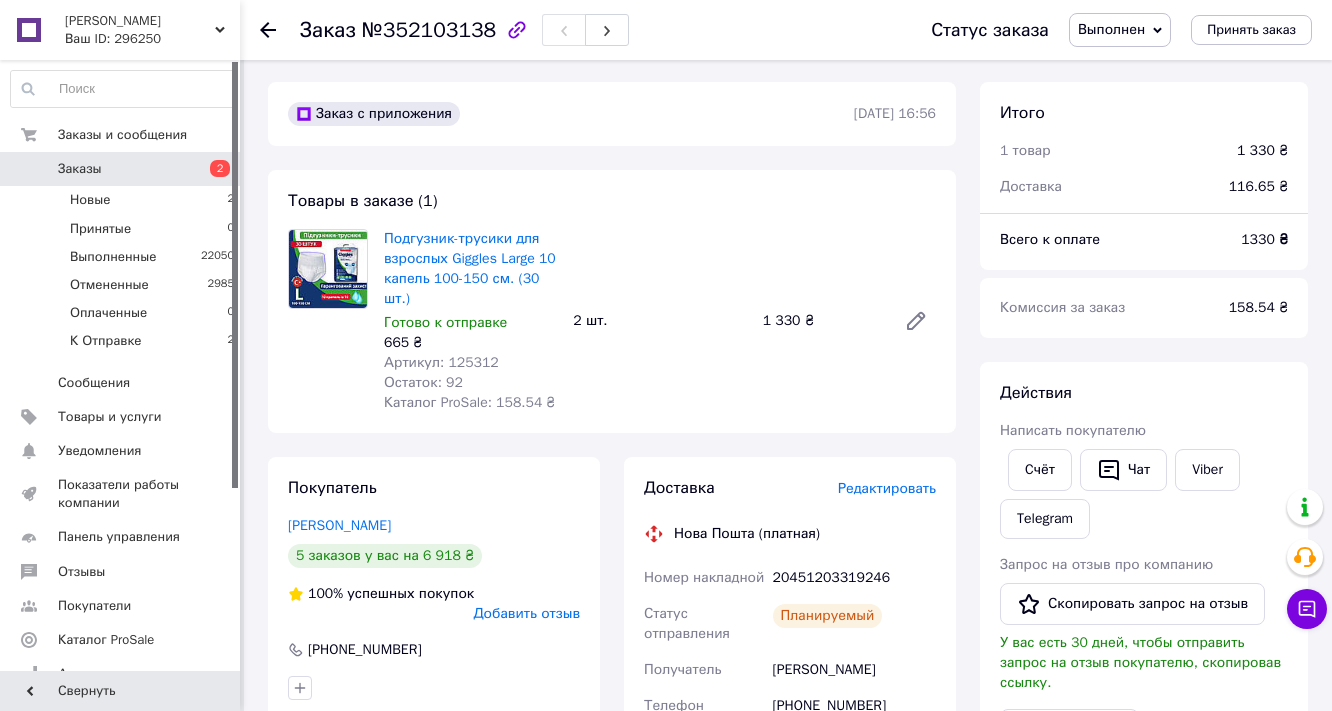 scroll, scrollTop: 0, scrollLeft: 0, axis: both 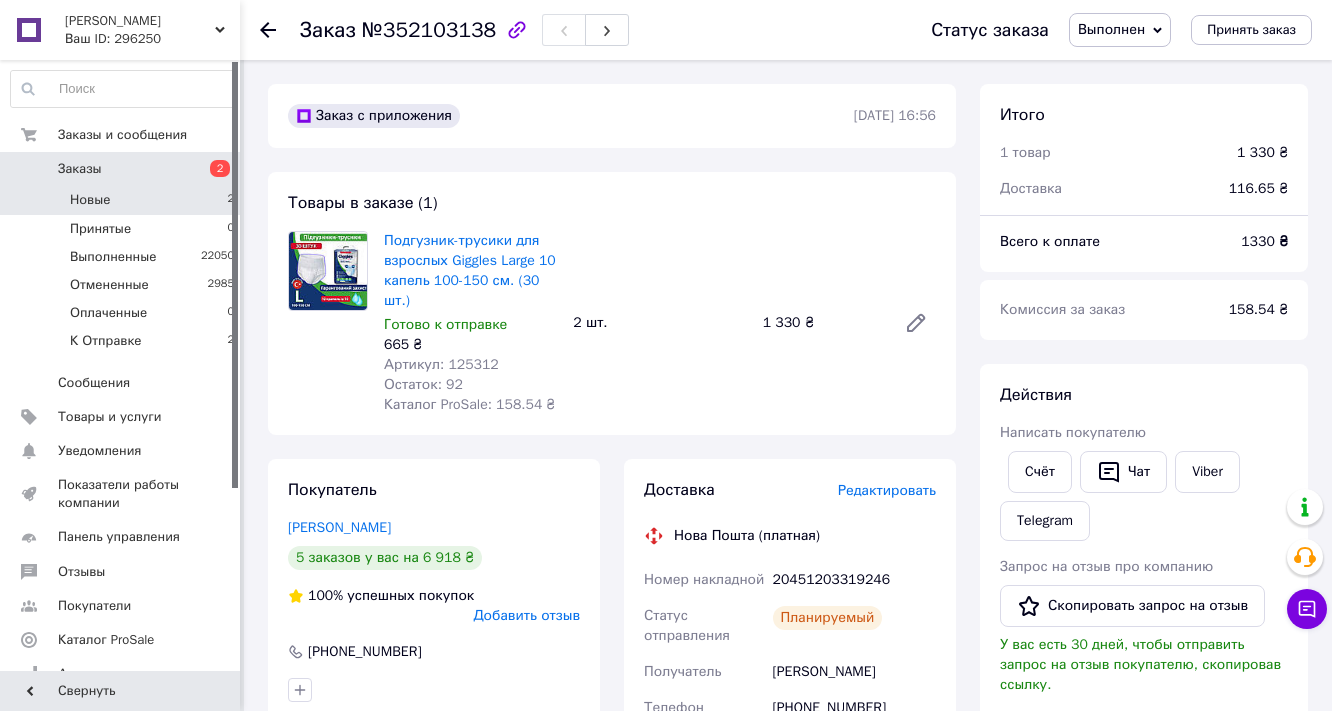 click on "Новые 2" at bounding box center (123, 200) 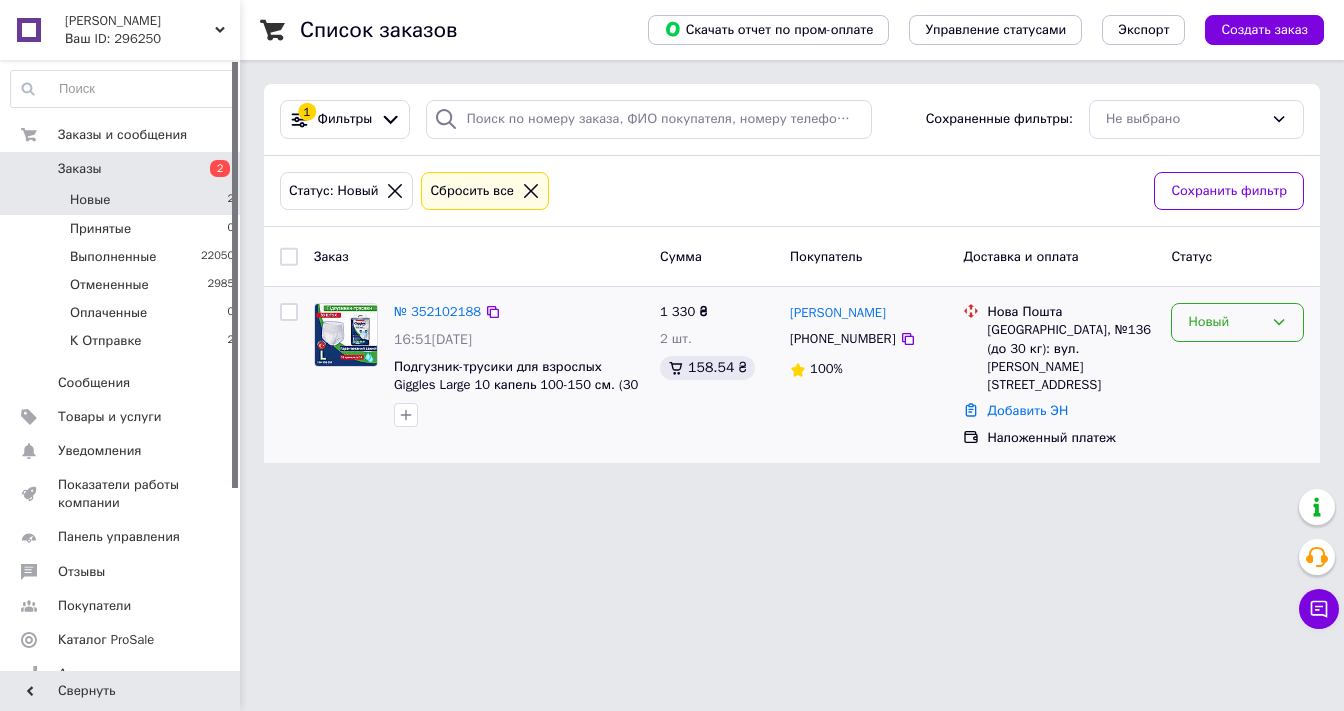 click on "Новый" at bounding box center [1225, 322] 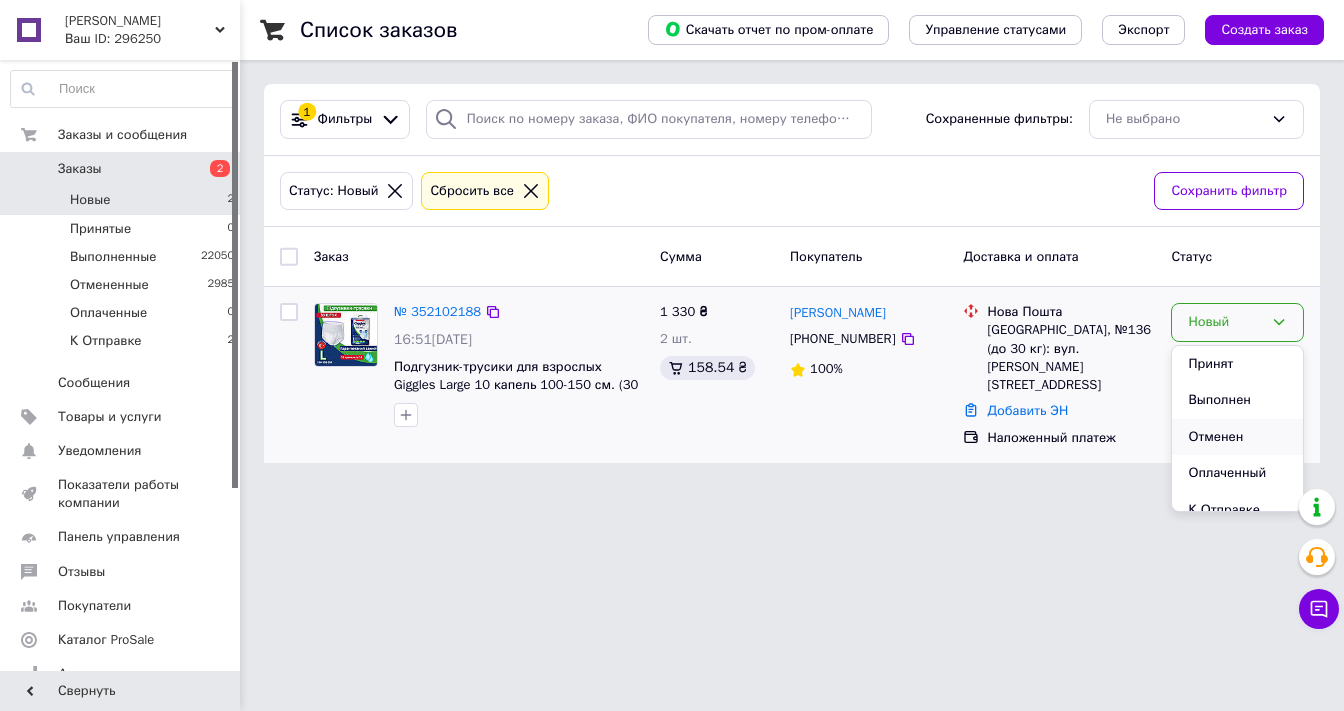 click on "Отменен" at bounding box center [1237, 437] 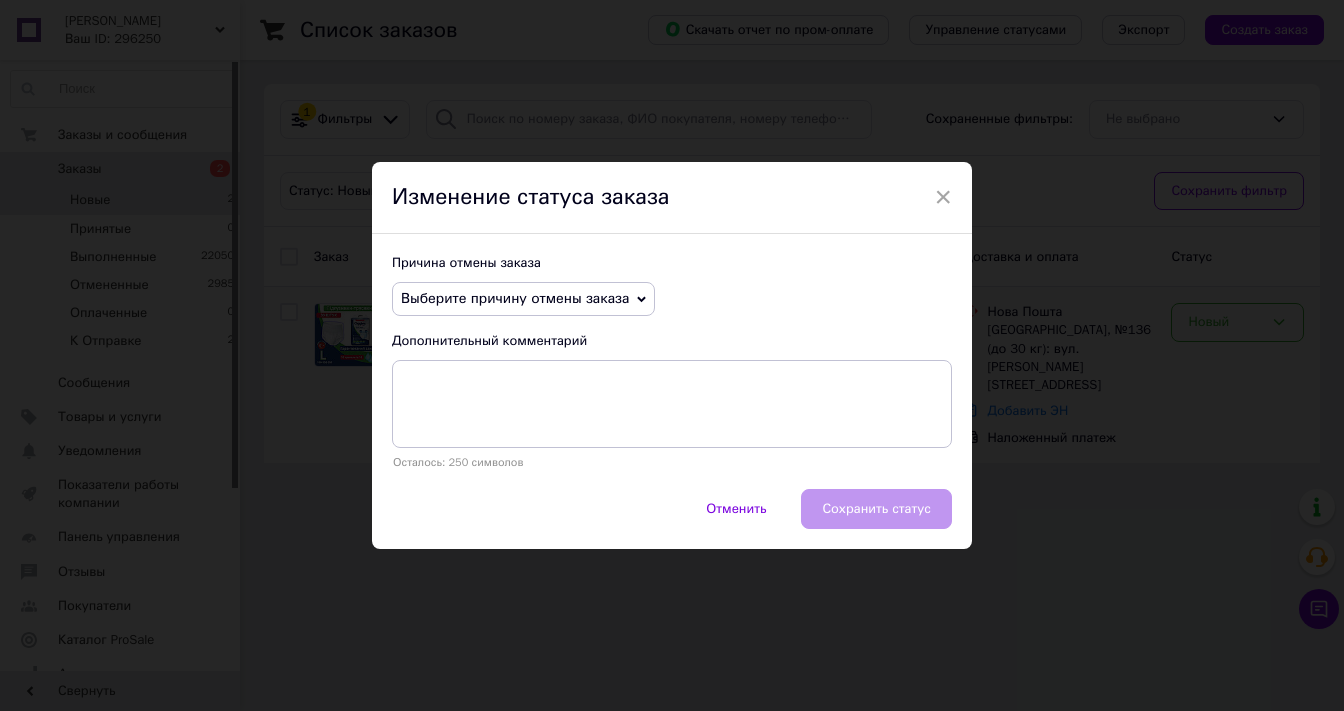 click on "Выберите причину отмены заказа" at bounding box center (515, 298) 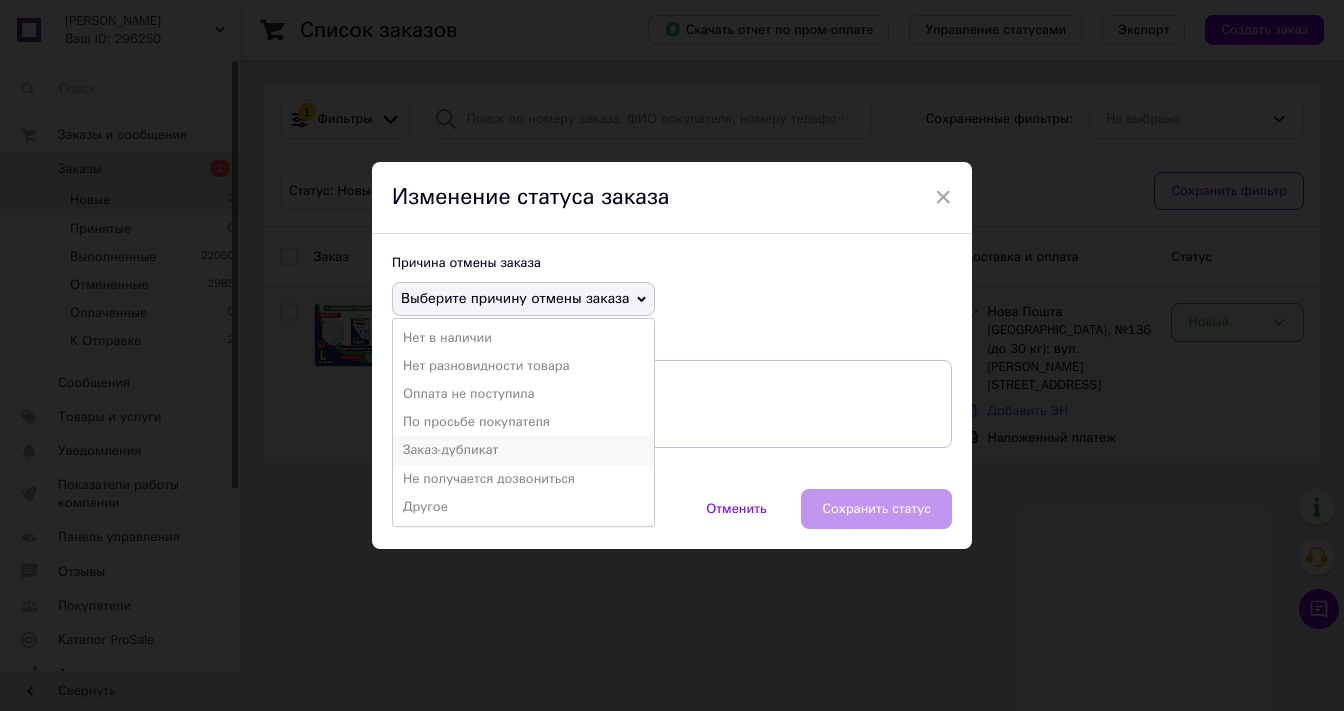 click on "Заказ-дубликат" at bounding box center [523, 450] 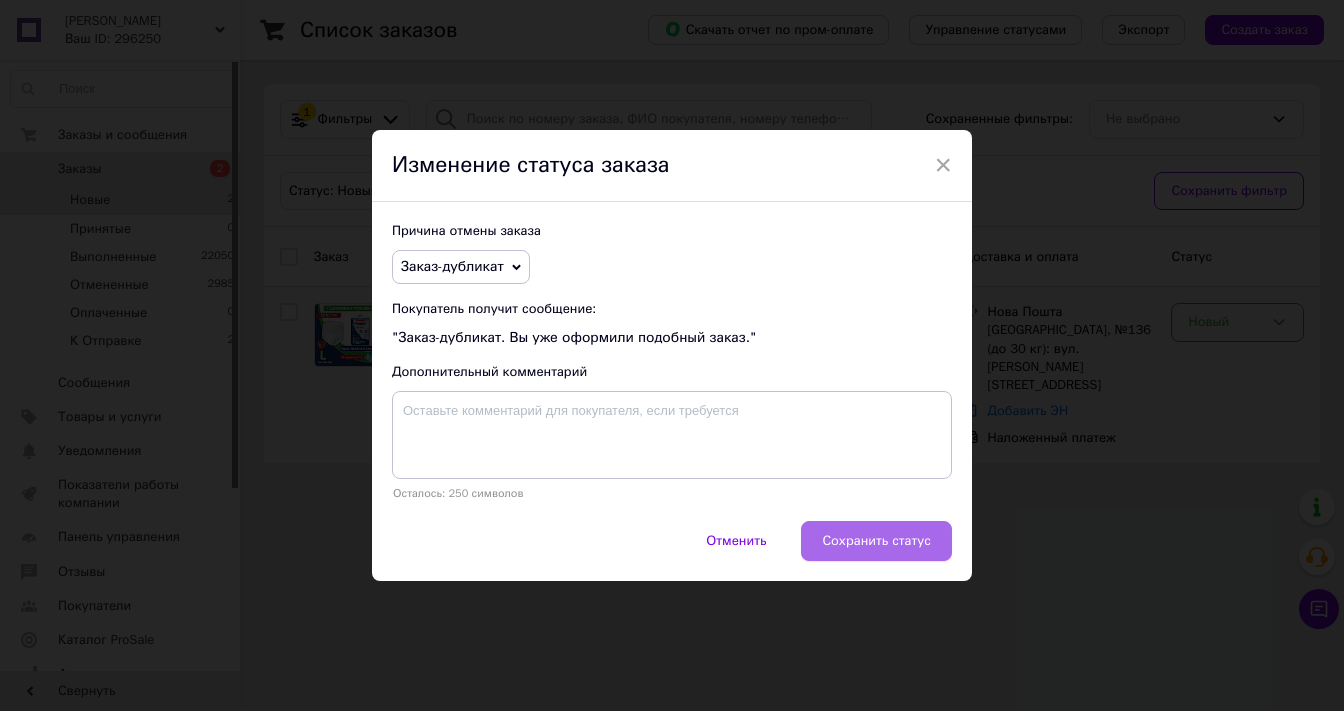 click on "Сохранить статус" at bounding box center [876, 541] 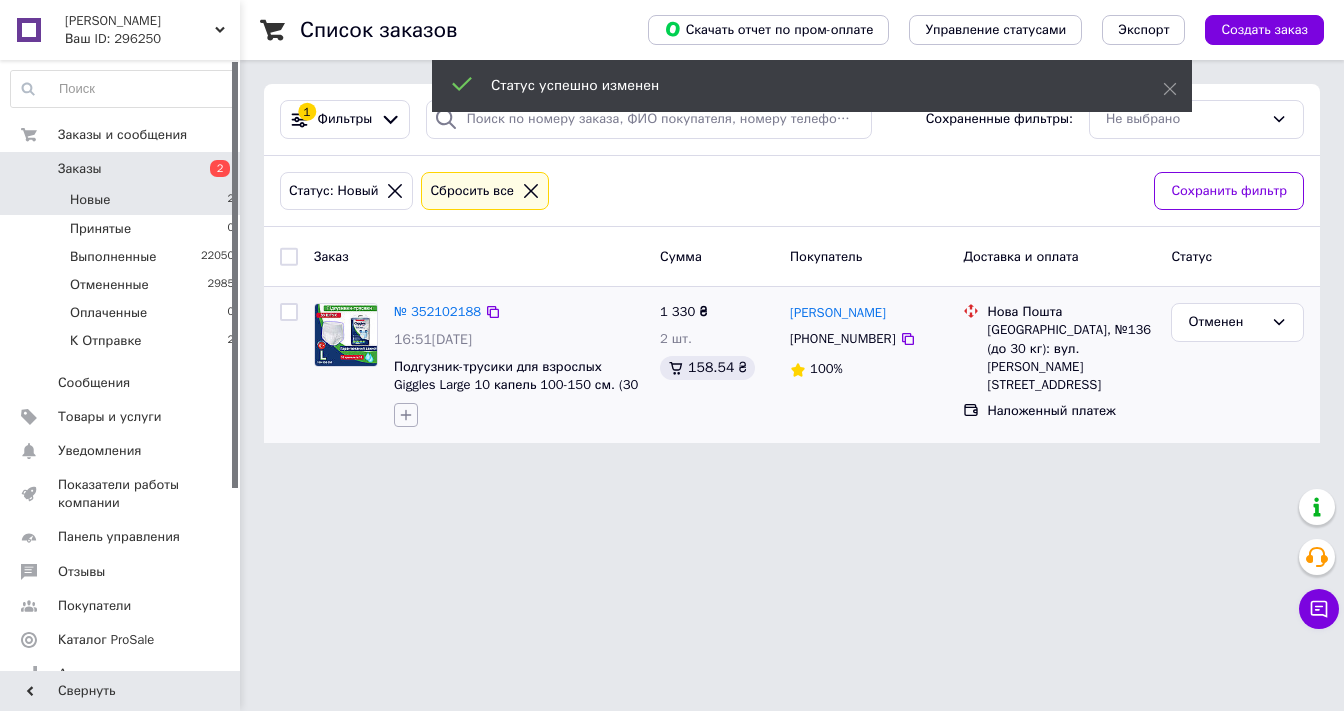 drag, startPoint x: 403, startPoint y: 411, endPoint x: 408, endPoint y: 424, distance: 13.928389 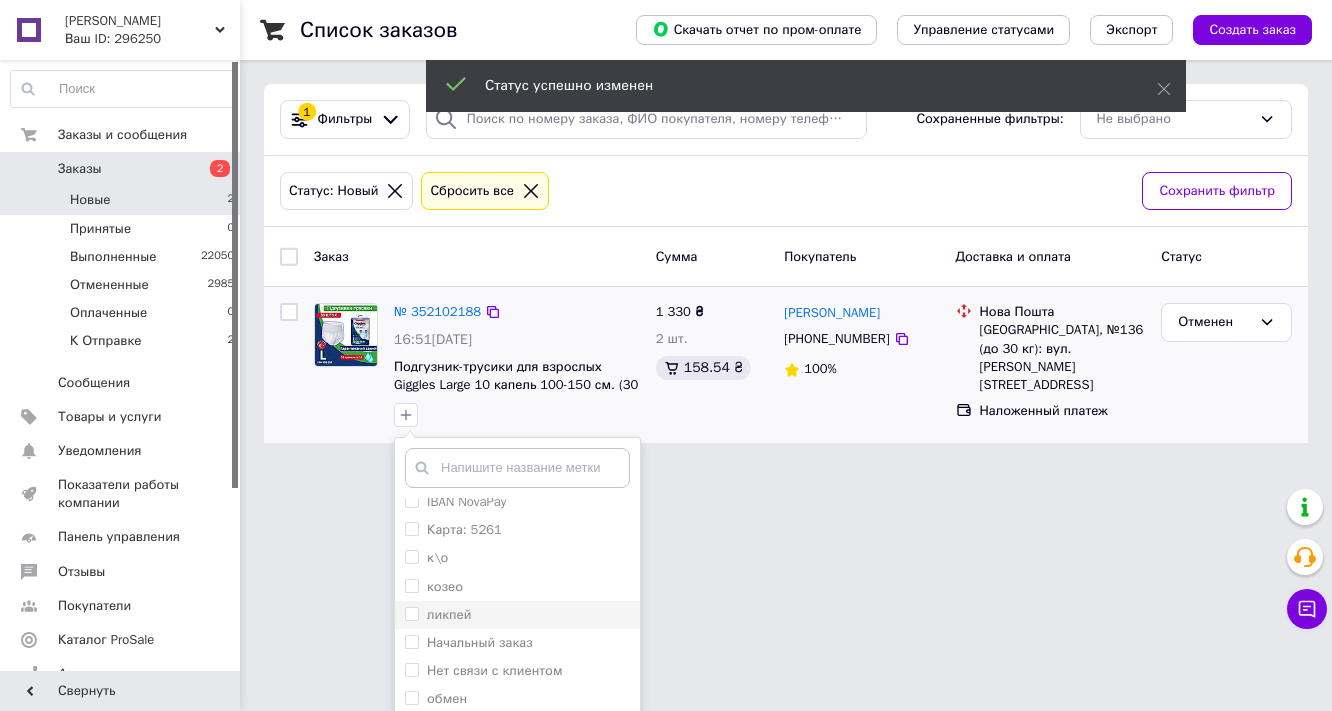 scroll, scrollTop: 376, scrollLeft: 0, axis: vertical 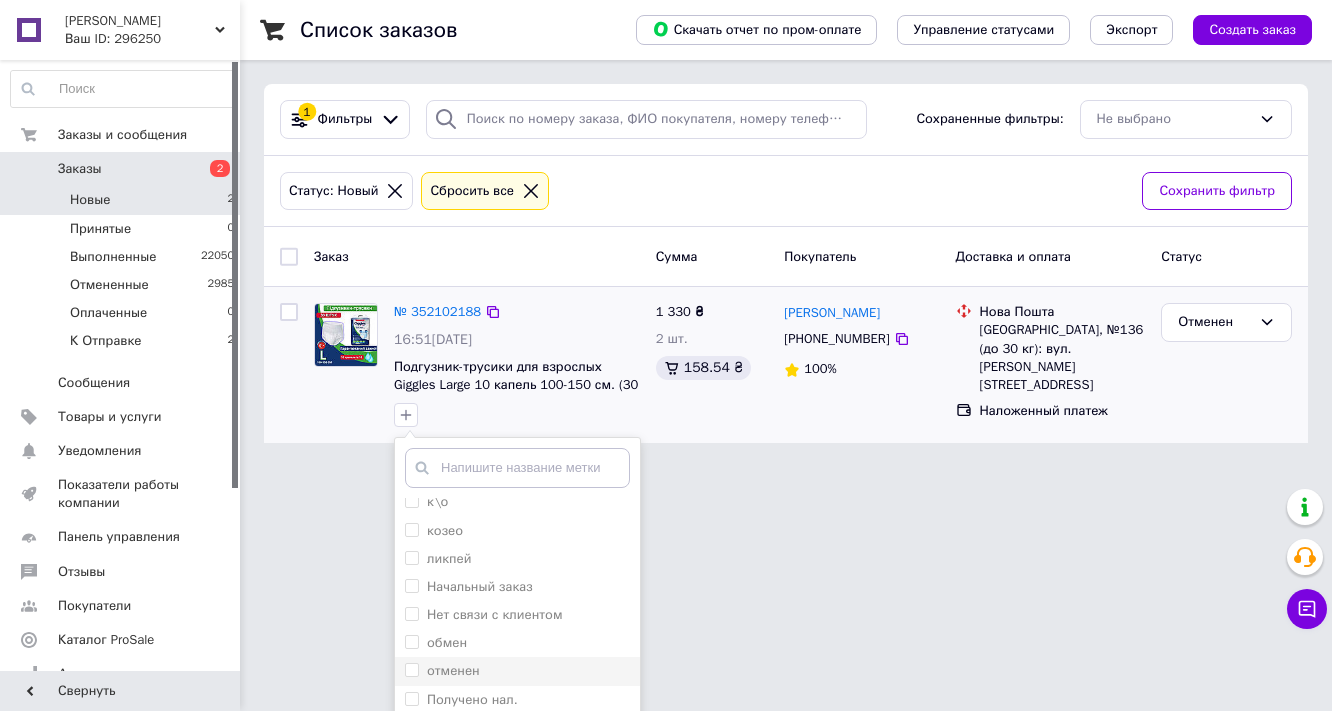 click on "отменен" at bounding box center [411, 669] 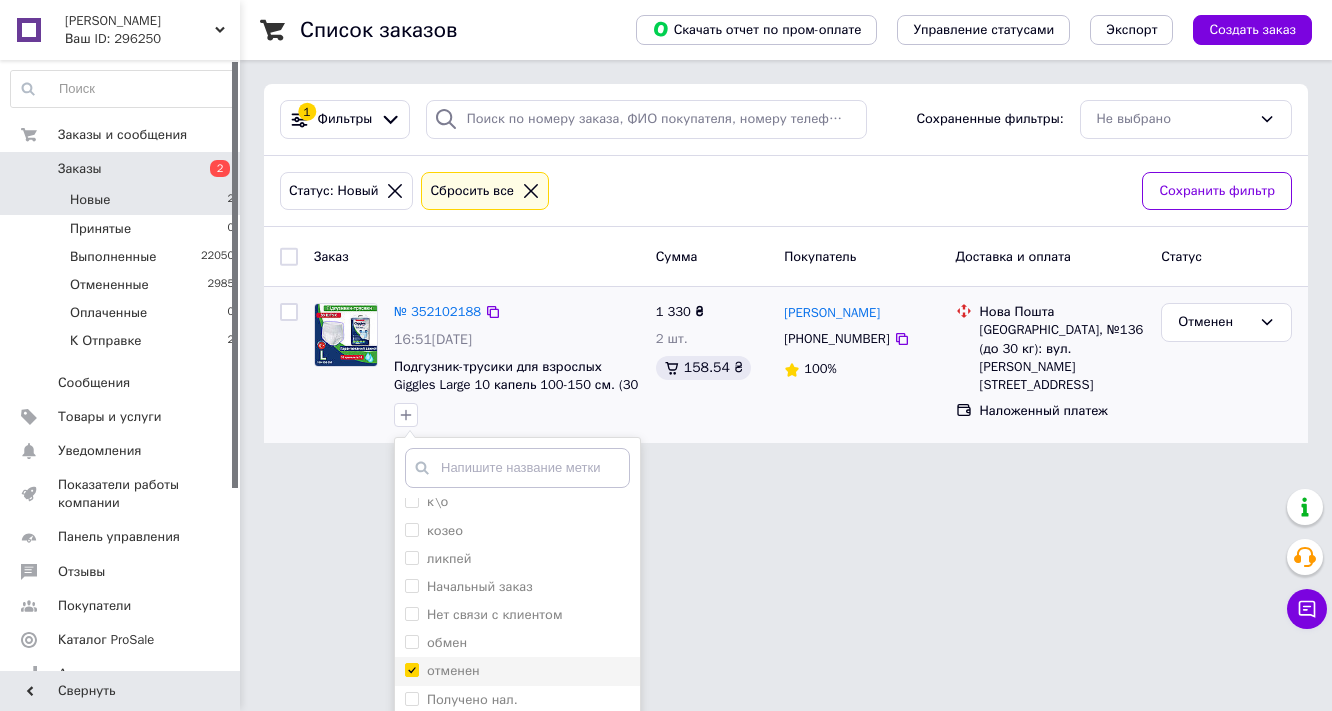 checkbox on "true" 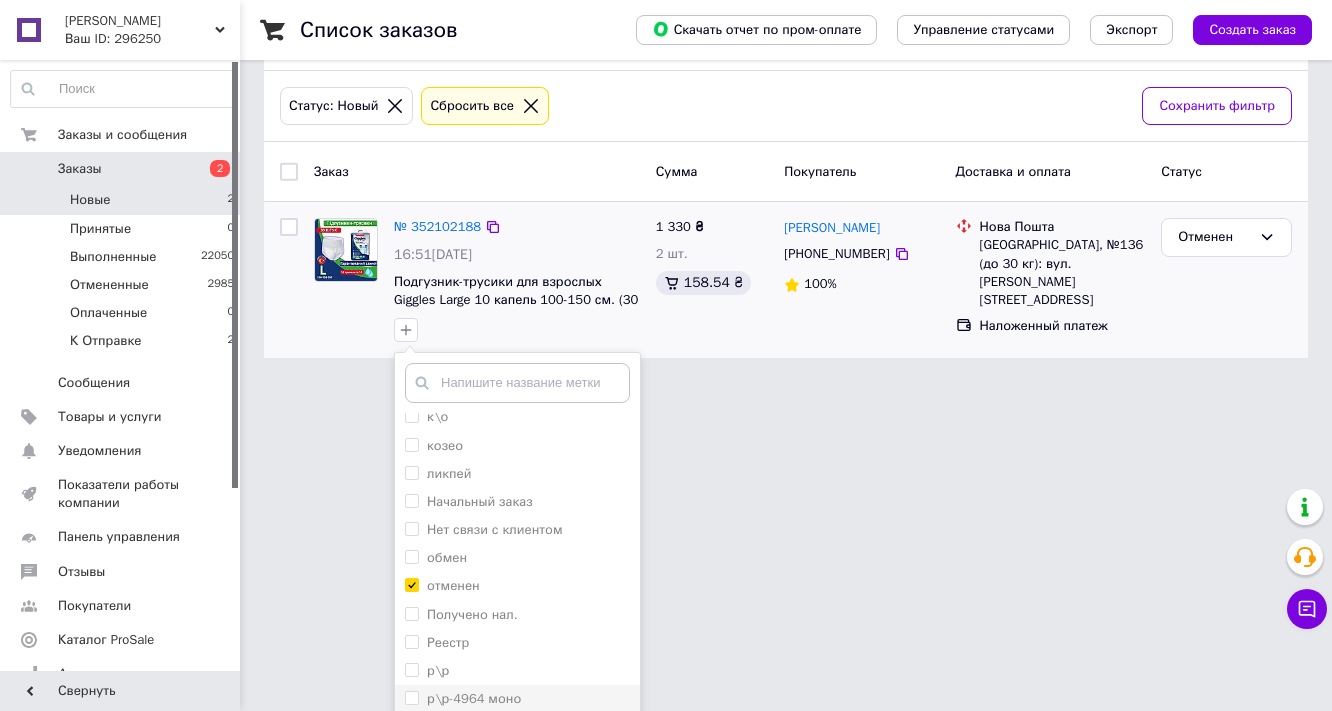 scroll, scrollTop: 156, scrollLeft: 0, axis: vertical 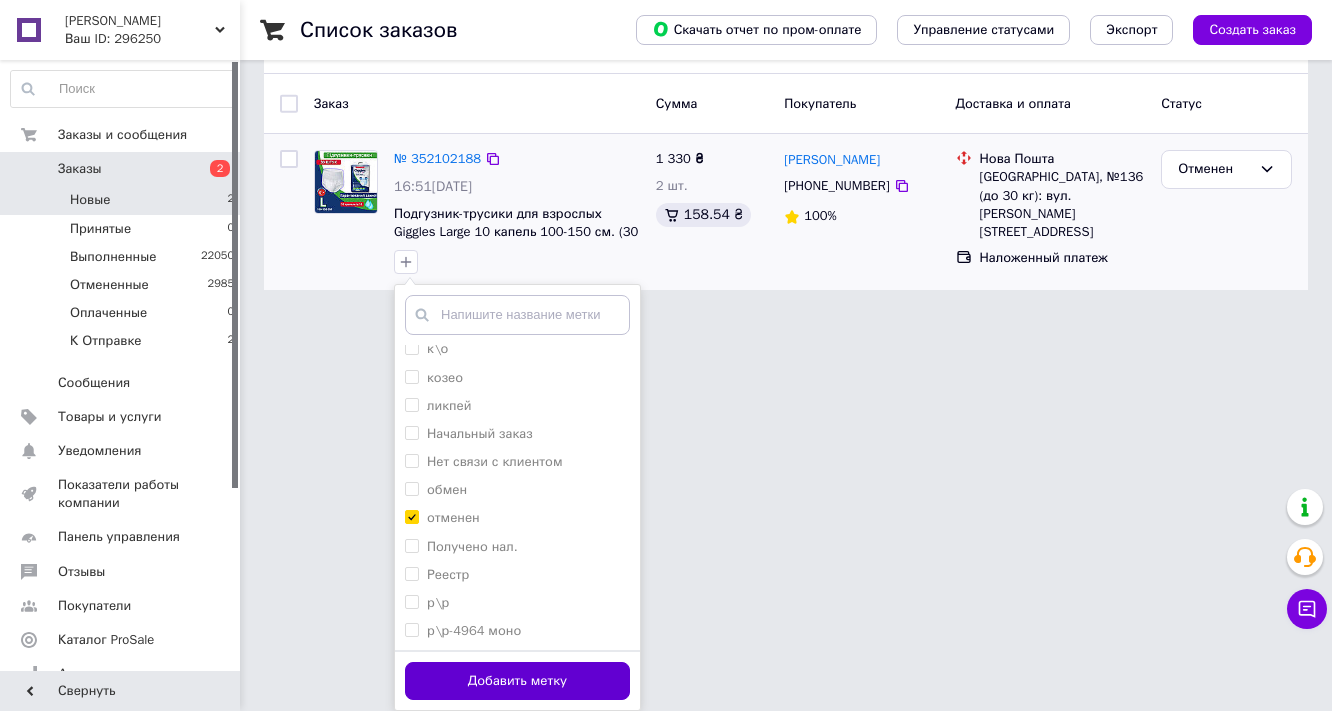 click on "Добавить метку" at bounding box center (517, 681) 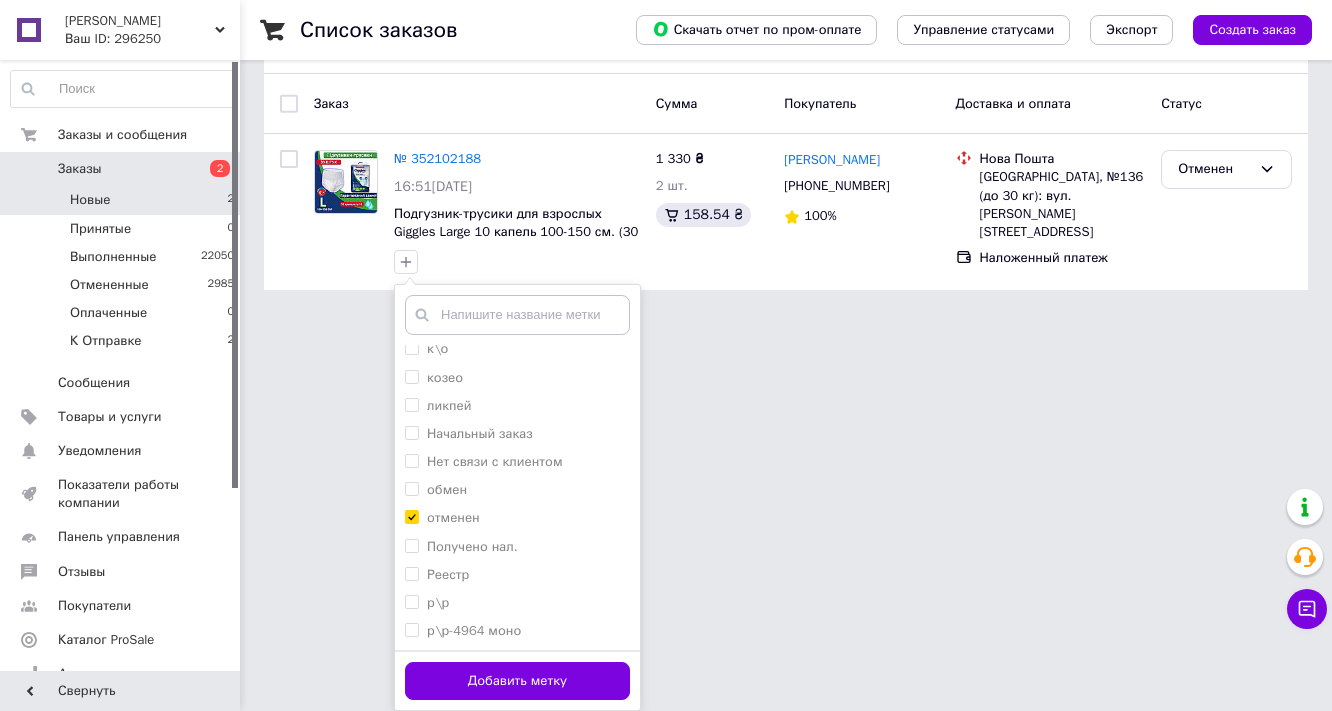 scroll, scrollTop: 0, scrollLeft: 0, axis: both 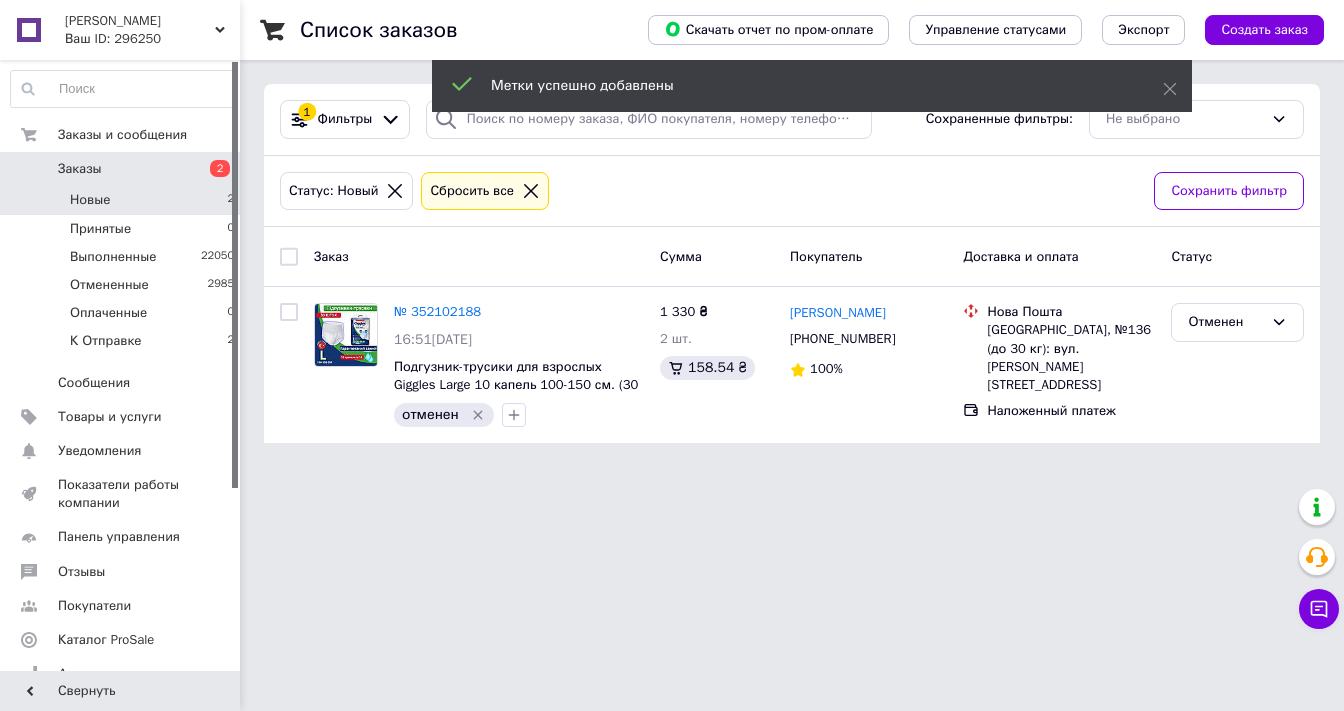 click 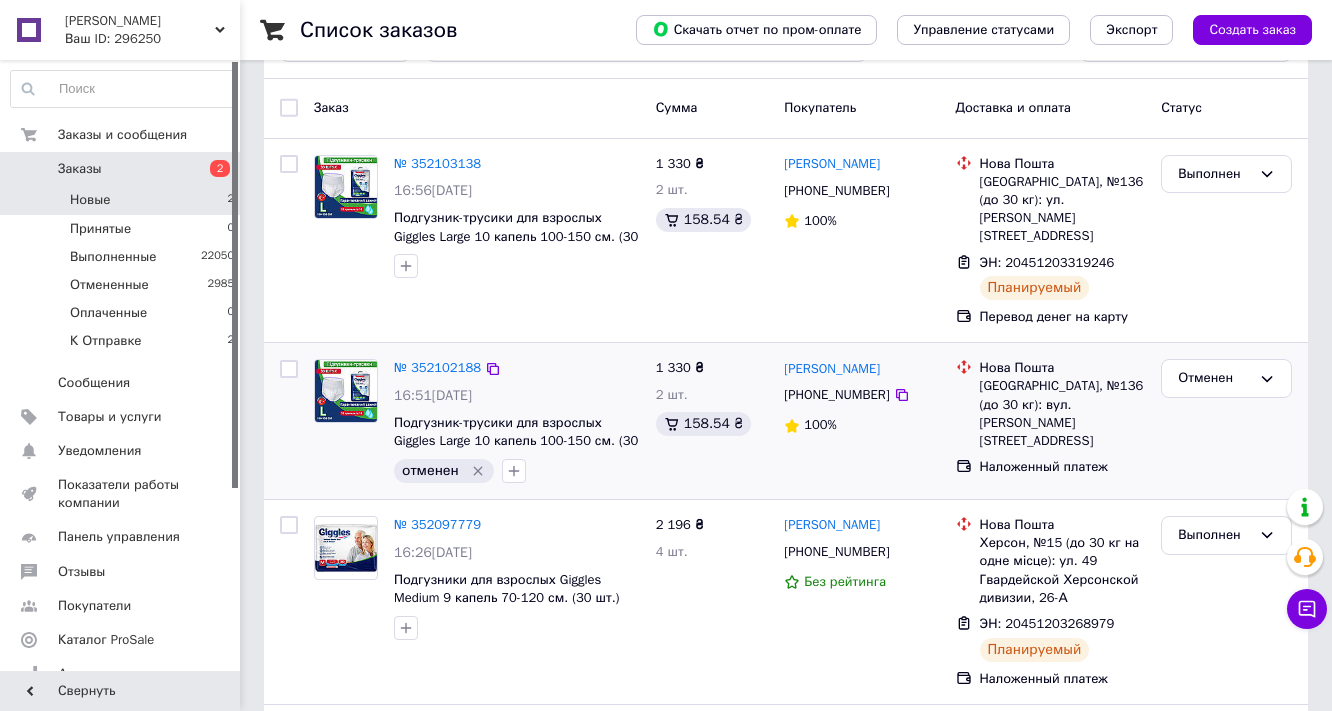 scroll, scrollTop: 0, scrollLeft: 0, axis: both 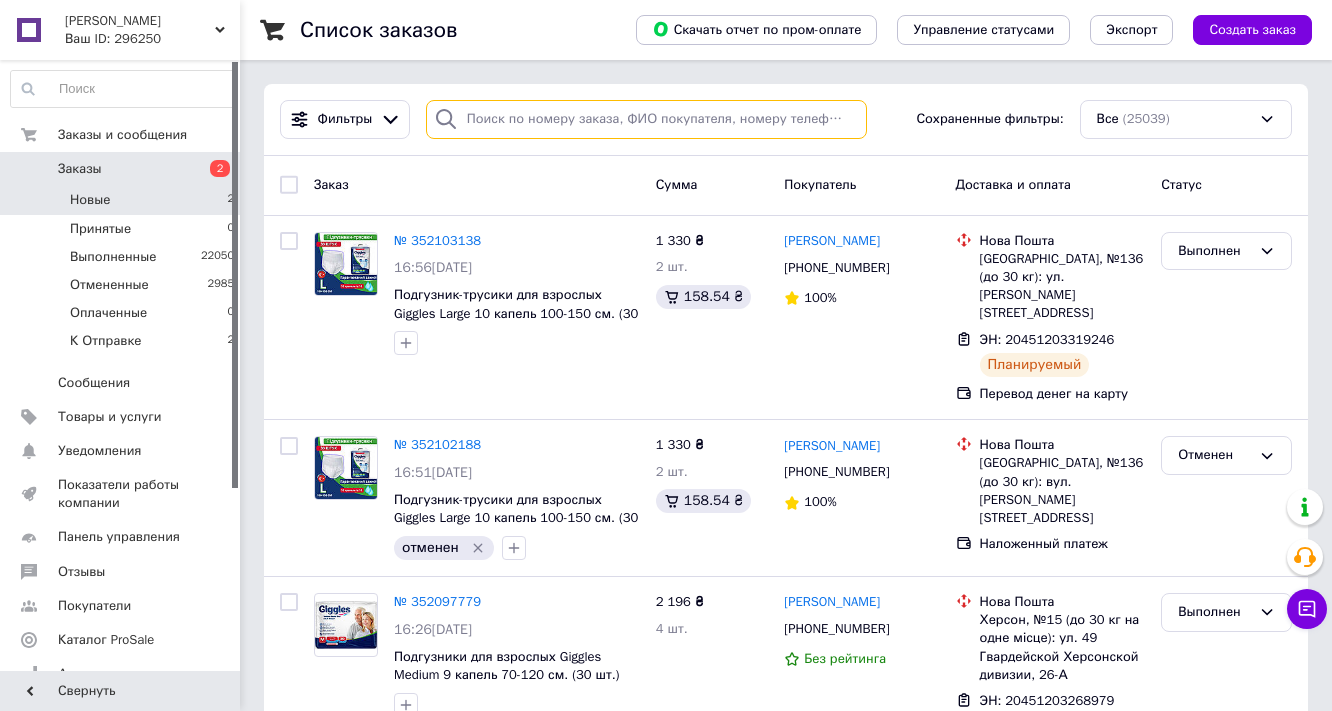 click at bounding box center (646, 119) 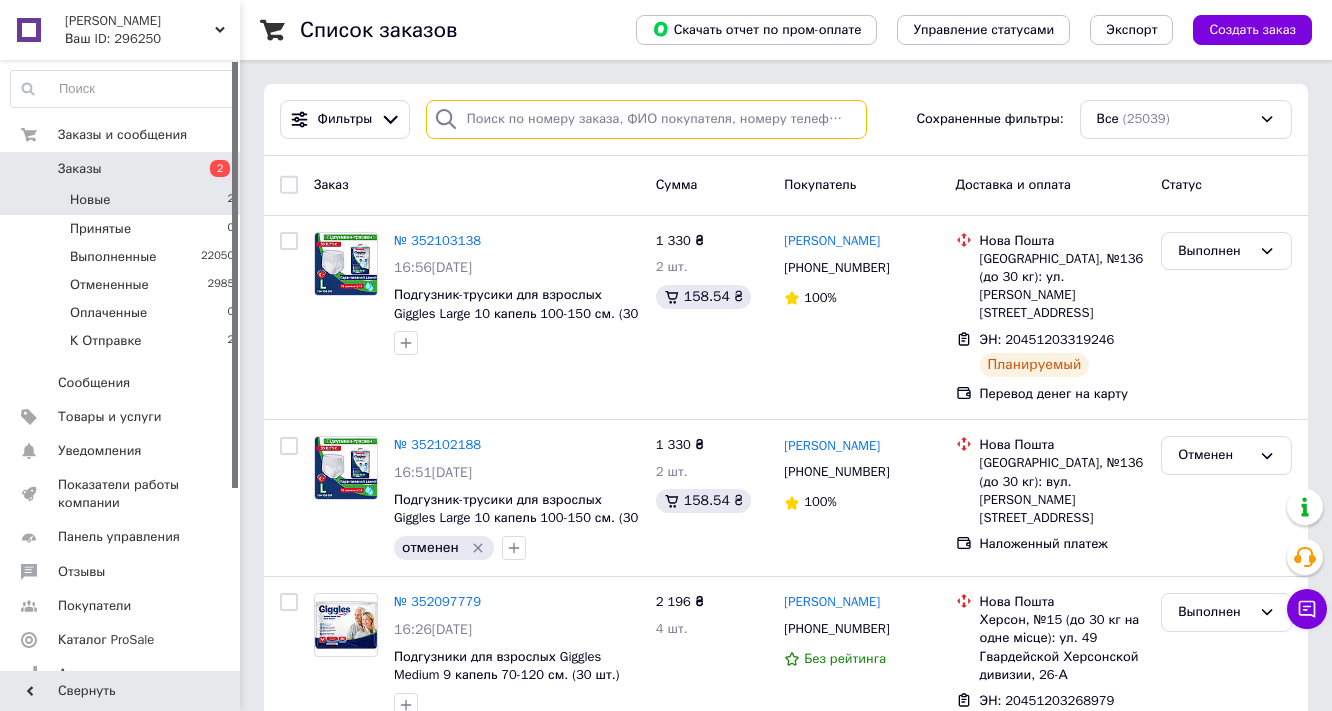 paste on "20451192658214" 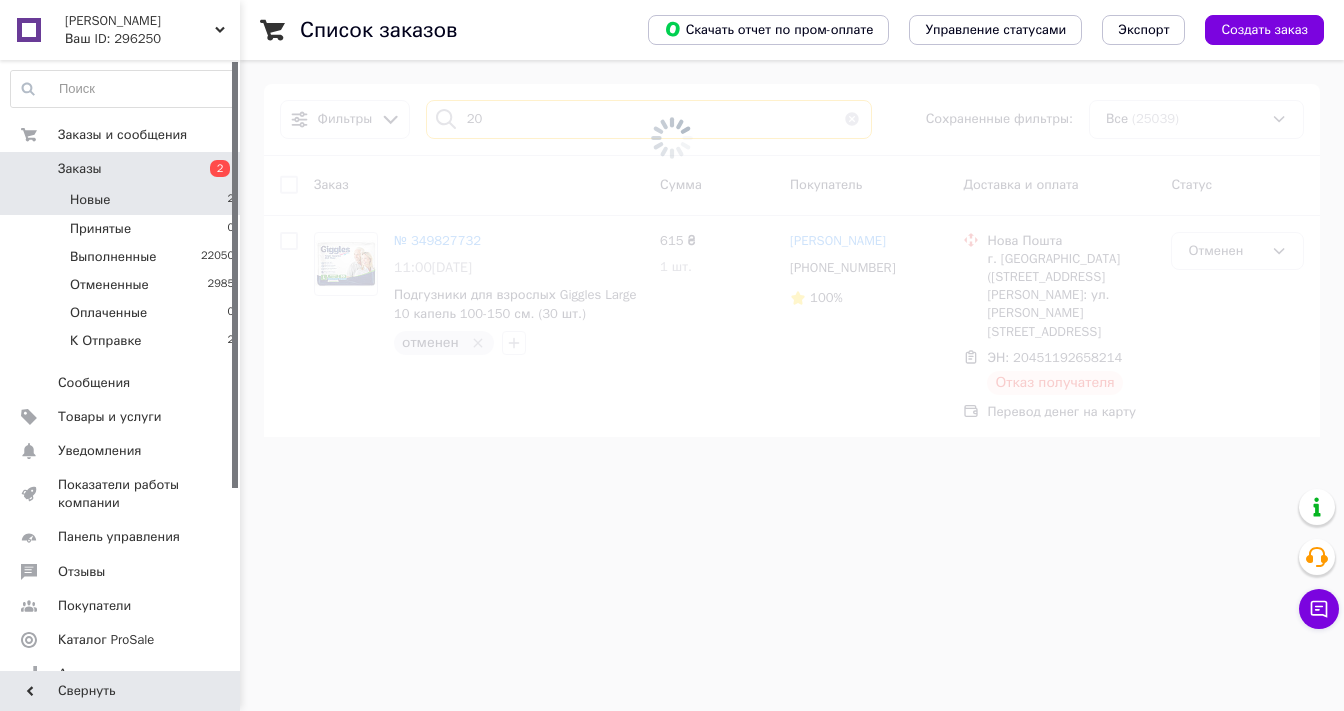 type on "2" 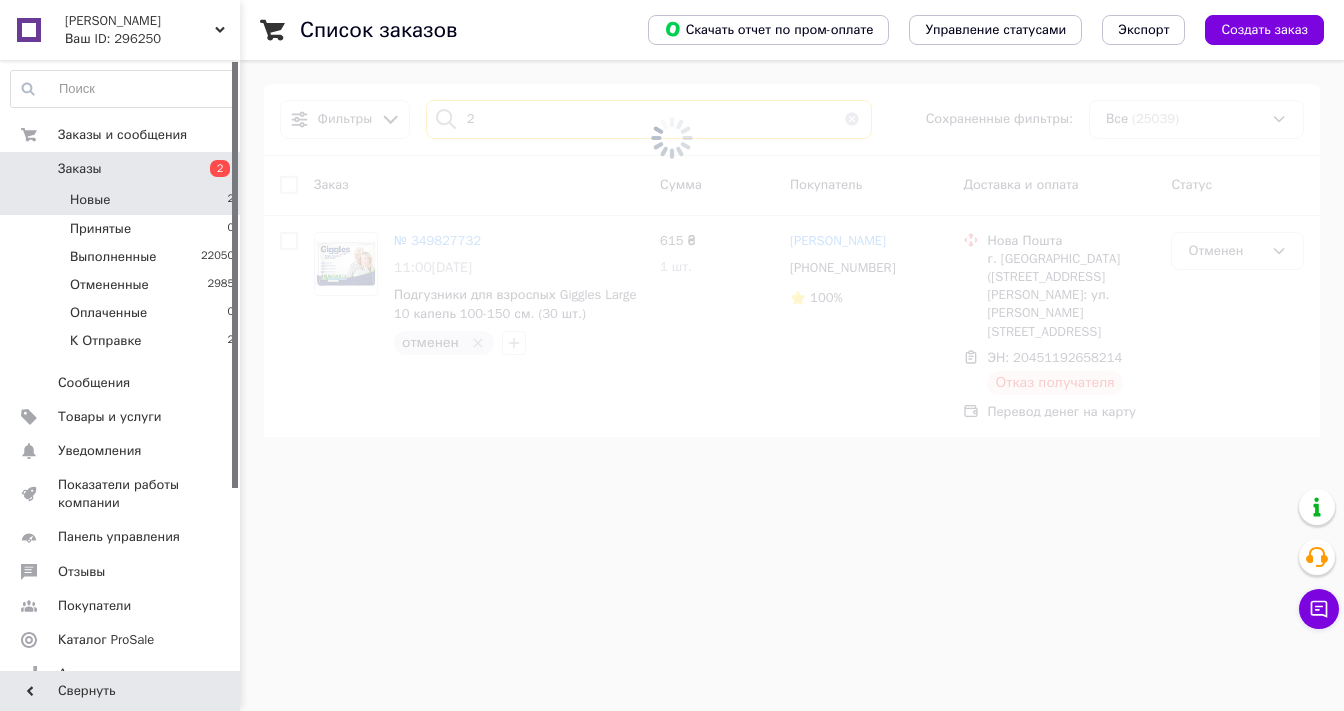 type 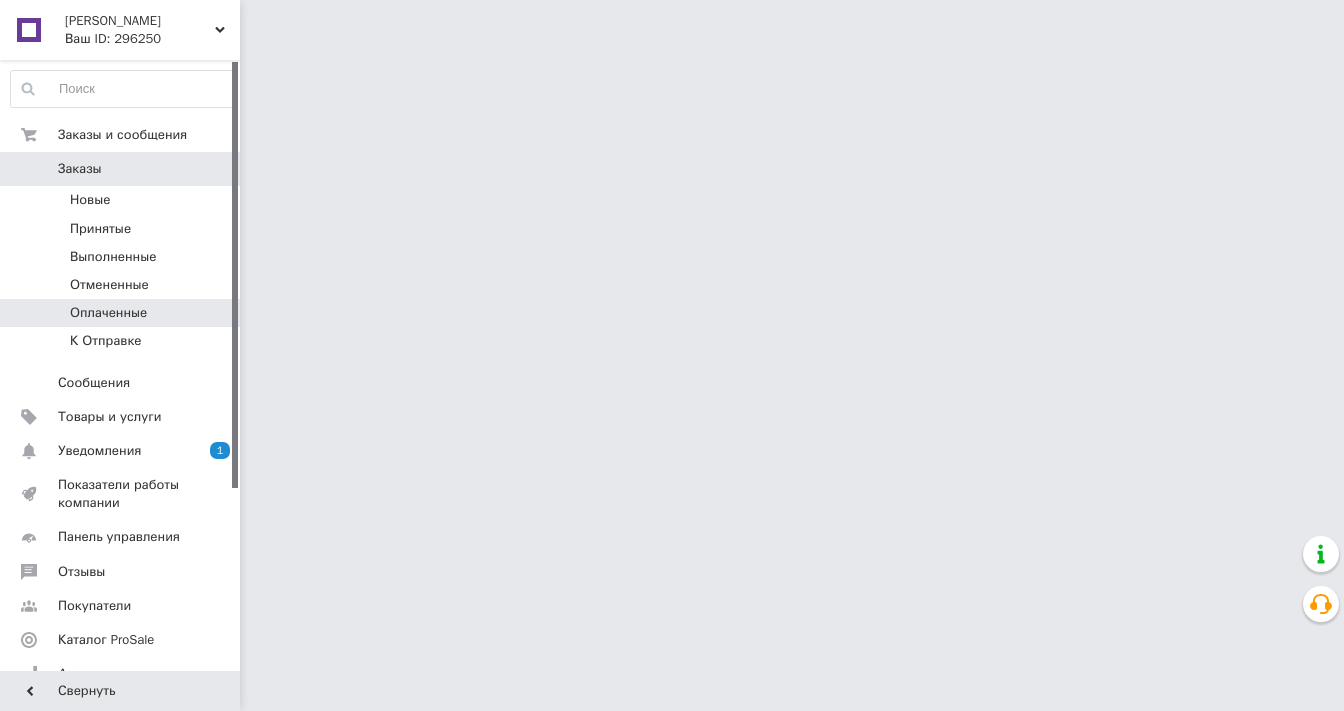 scroll, scrollTop: 0, scrollLeft: 0, axis: both 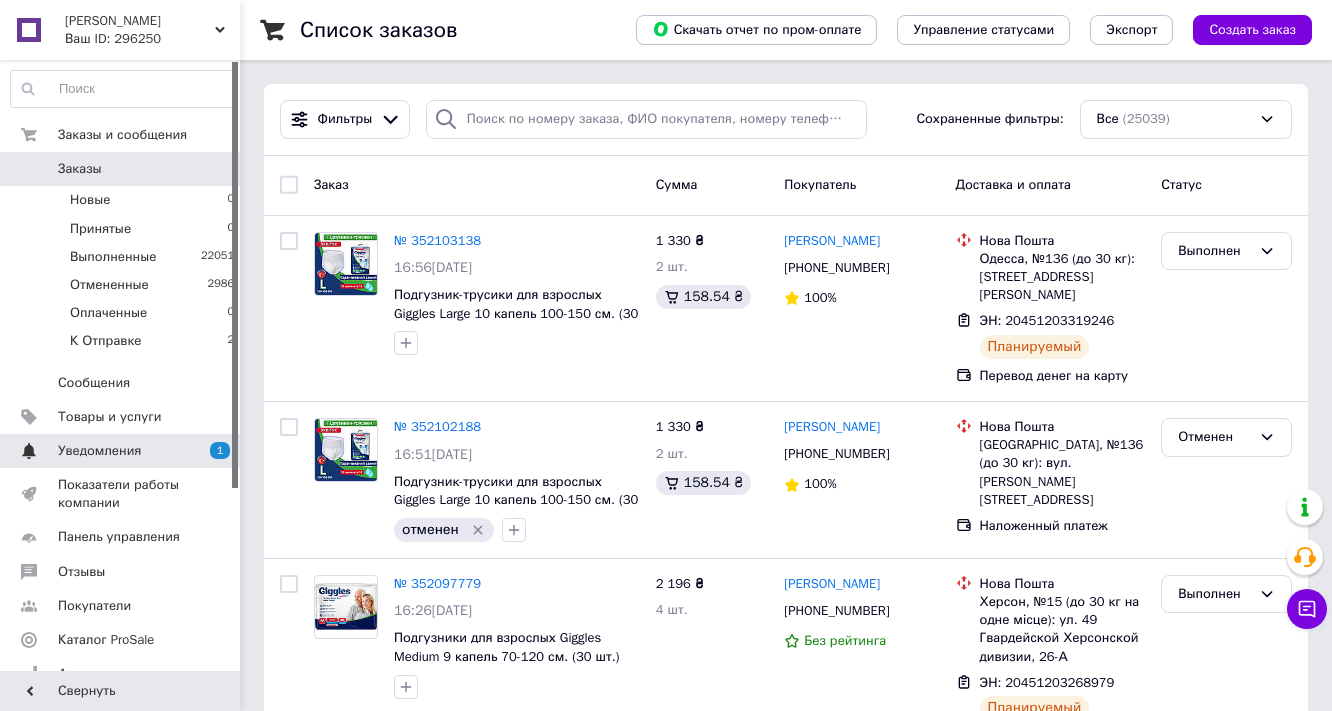 click on "Уведомления" at bounding box center [99, 451] 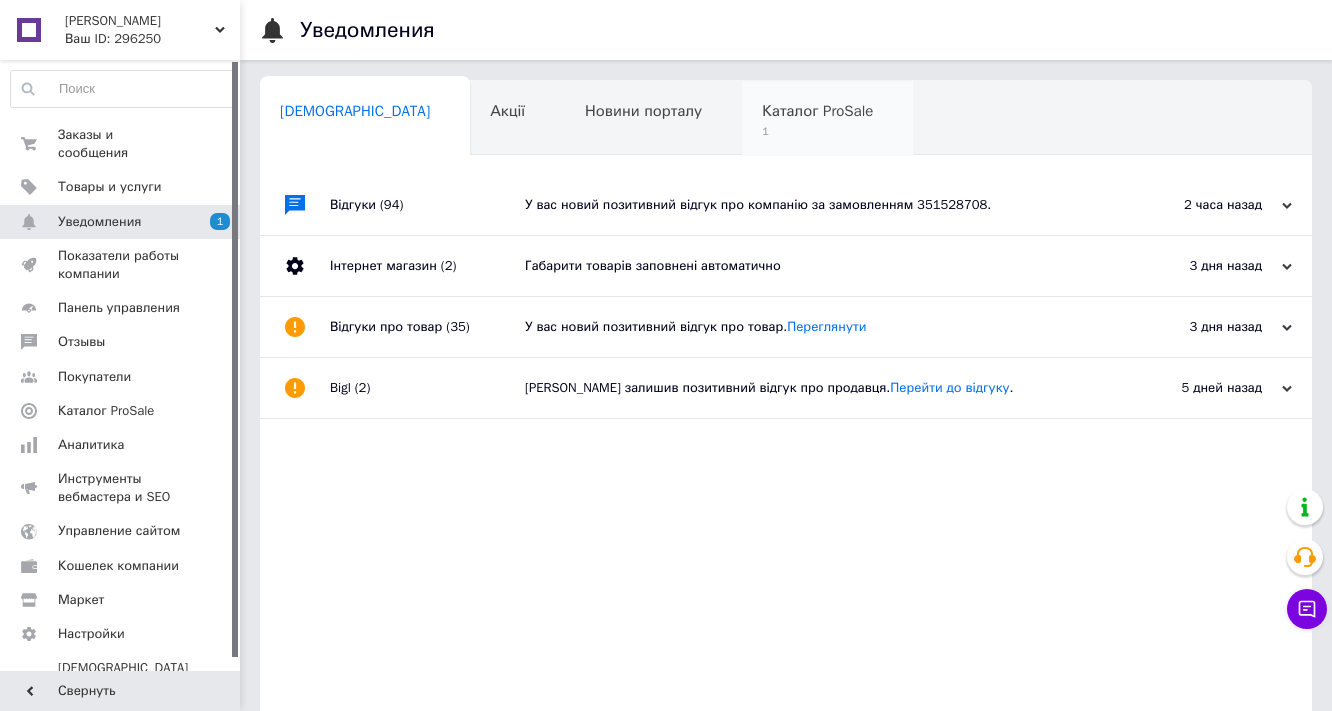 click on "Каталог ProSale 1" at bounding box center [827, 119] 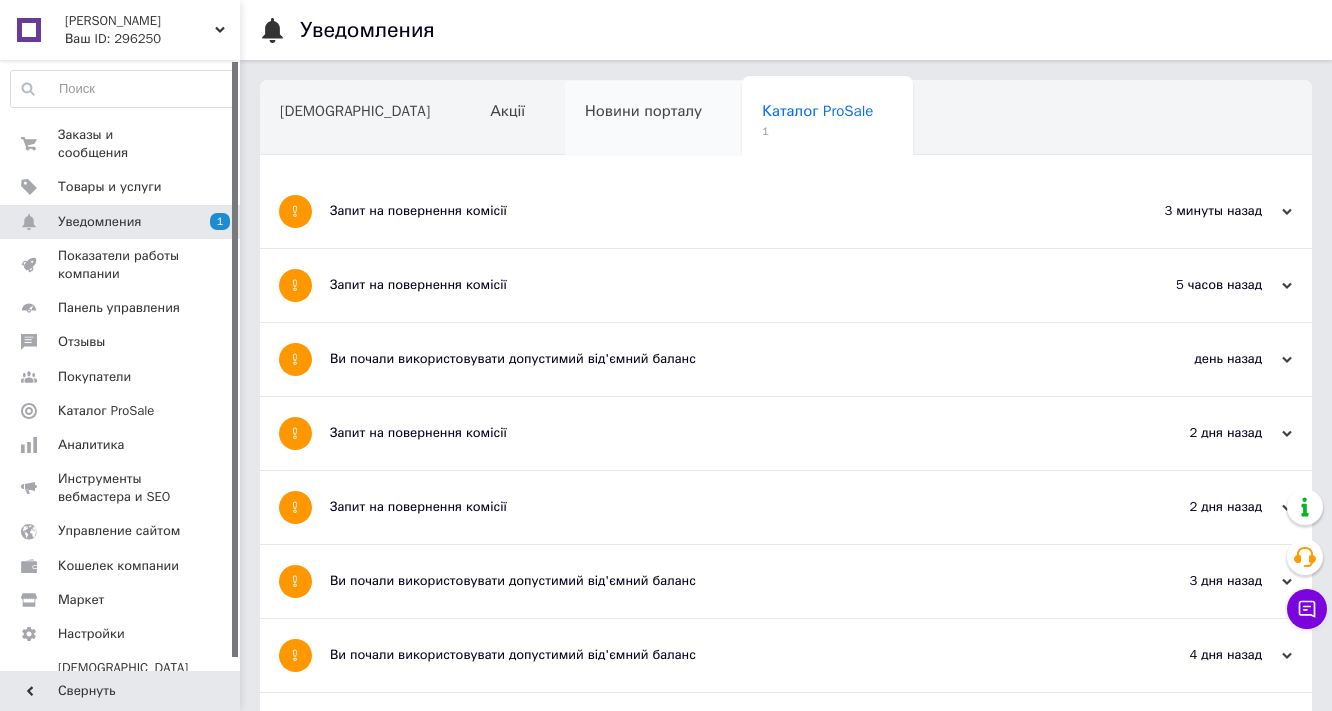 click on "Новини порталу" at bounding box center (643, 111) 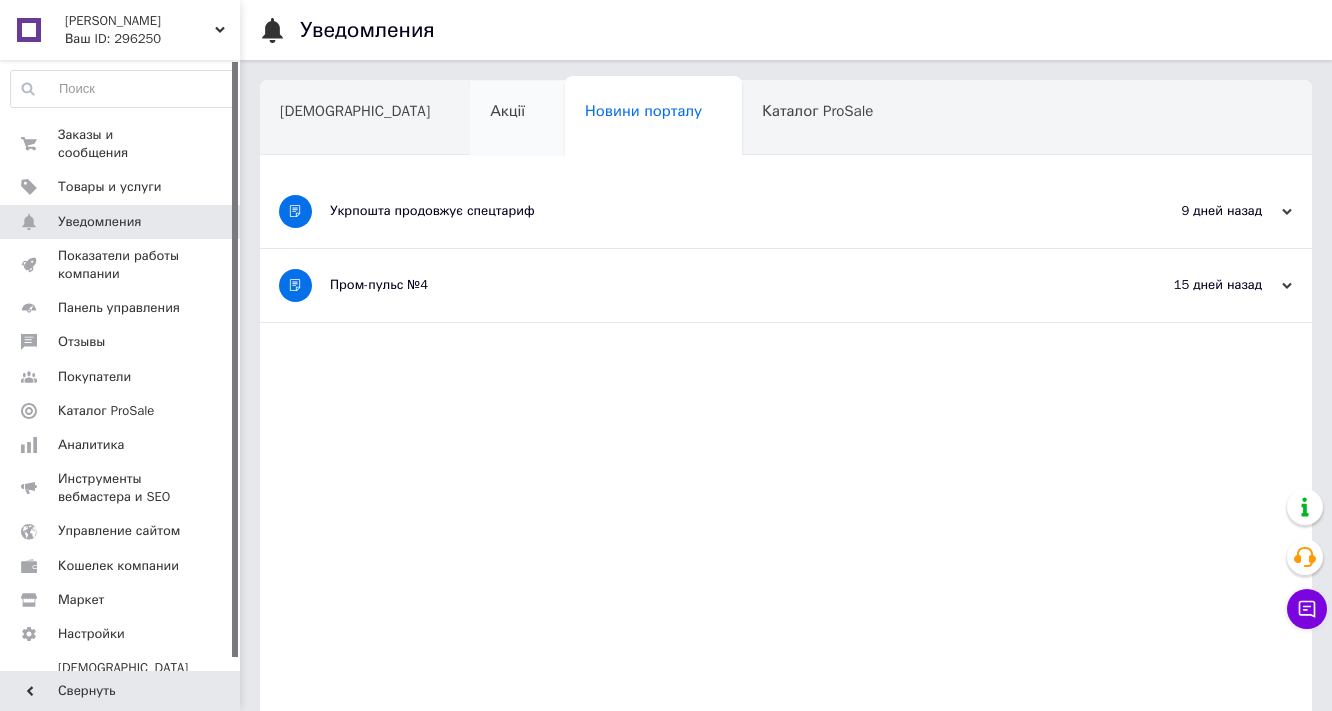 click on "Акції" at bounding box center (517, 119) 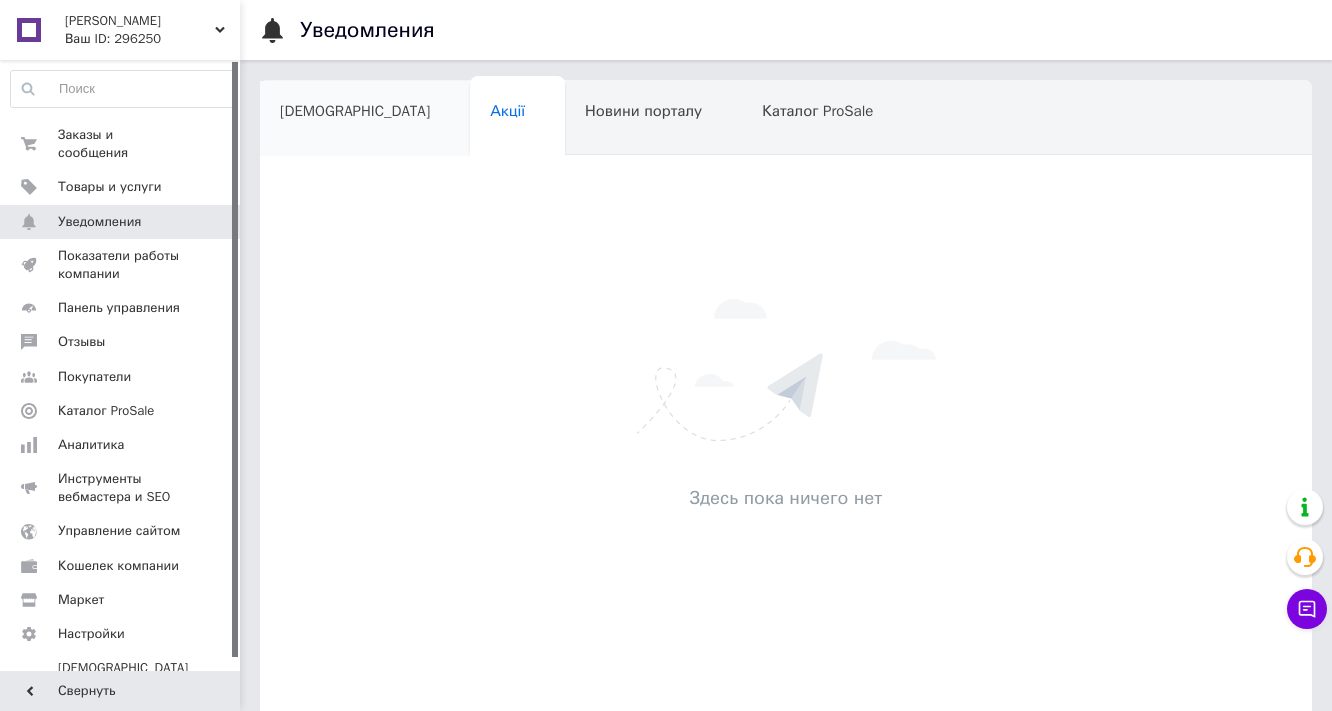 click on "[DEMOGRAPHIC_DATA]" at bounding box center [355, 111] 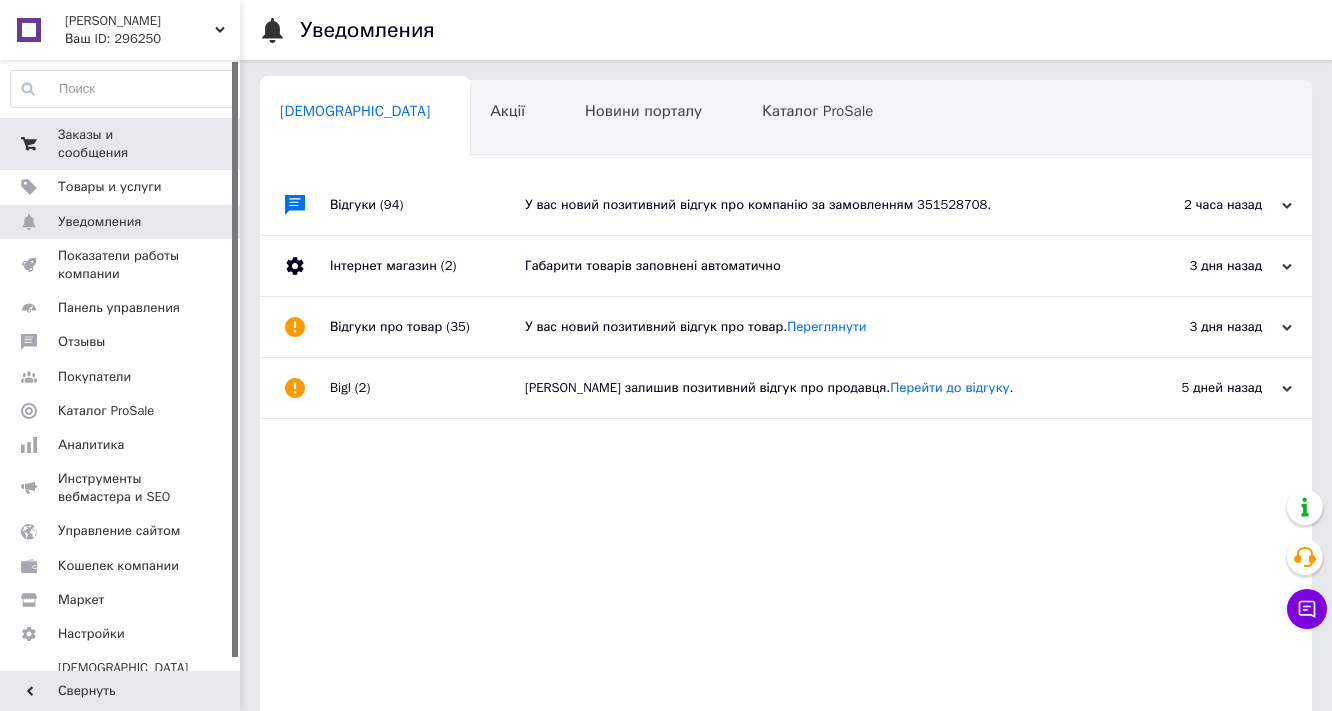 click on "Заказы и сообщения" at bounding box center [121, 144] 